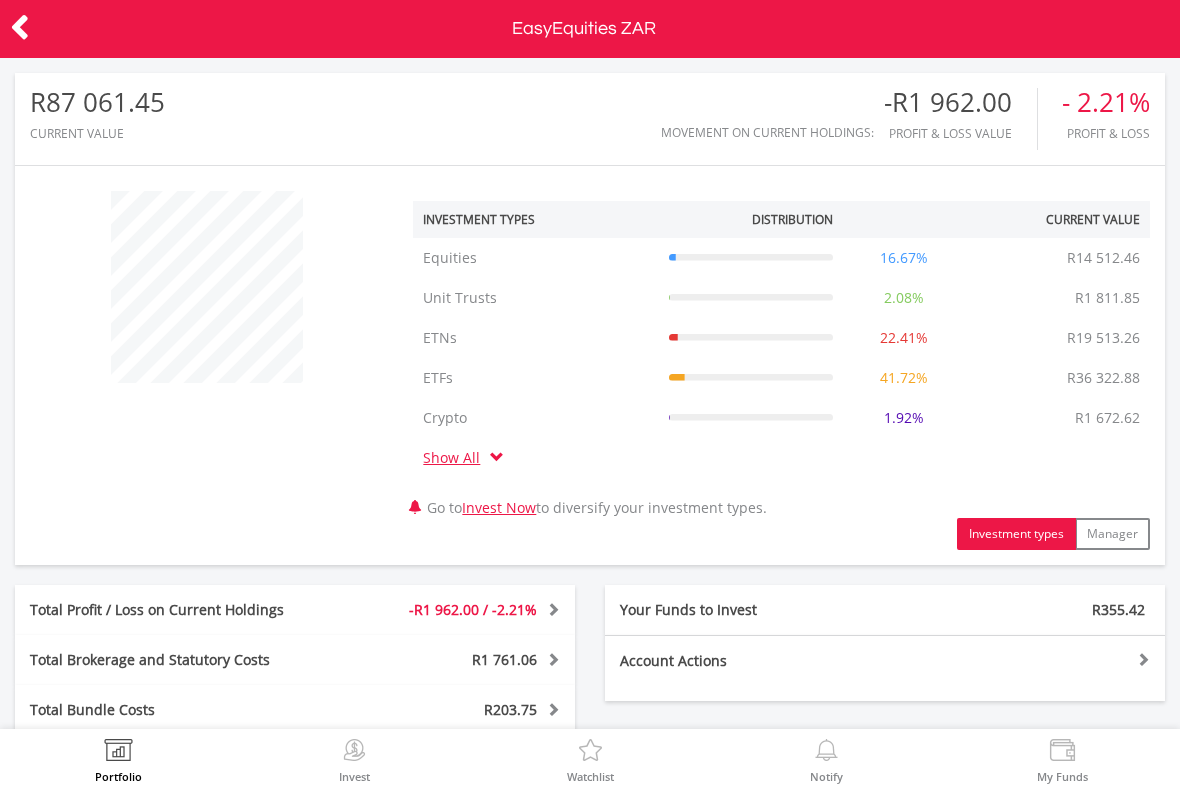scroll, scrollTop: 0, scrollLeft: 0, axis: both 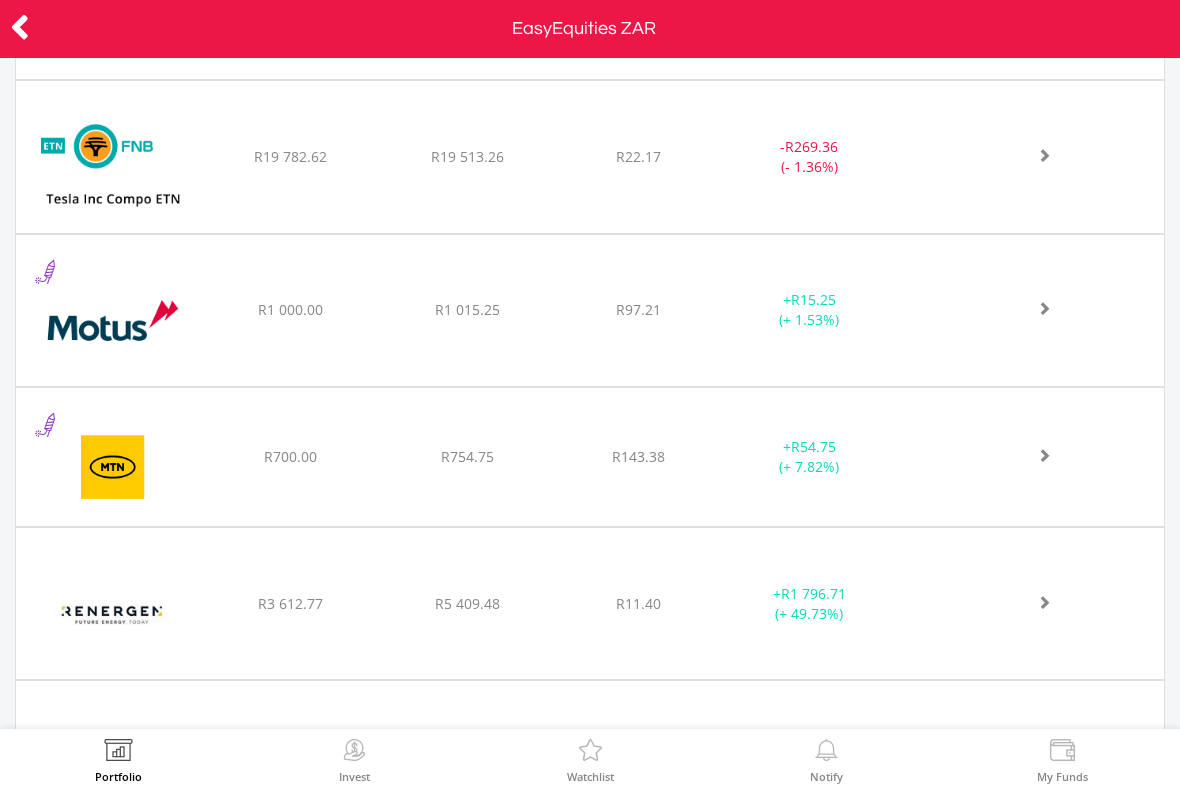 click at bounding box center (1021, -576) 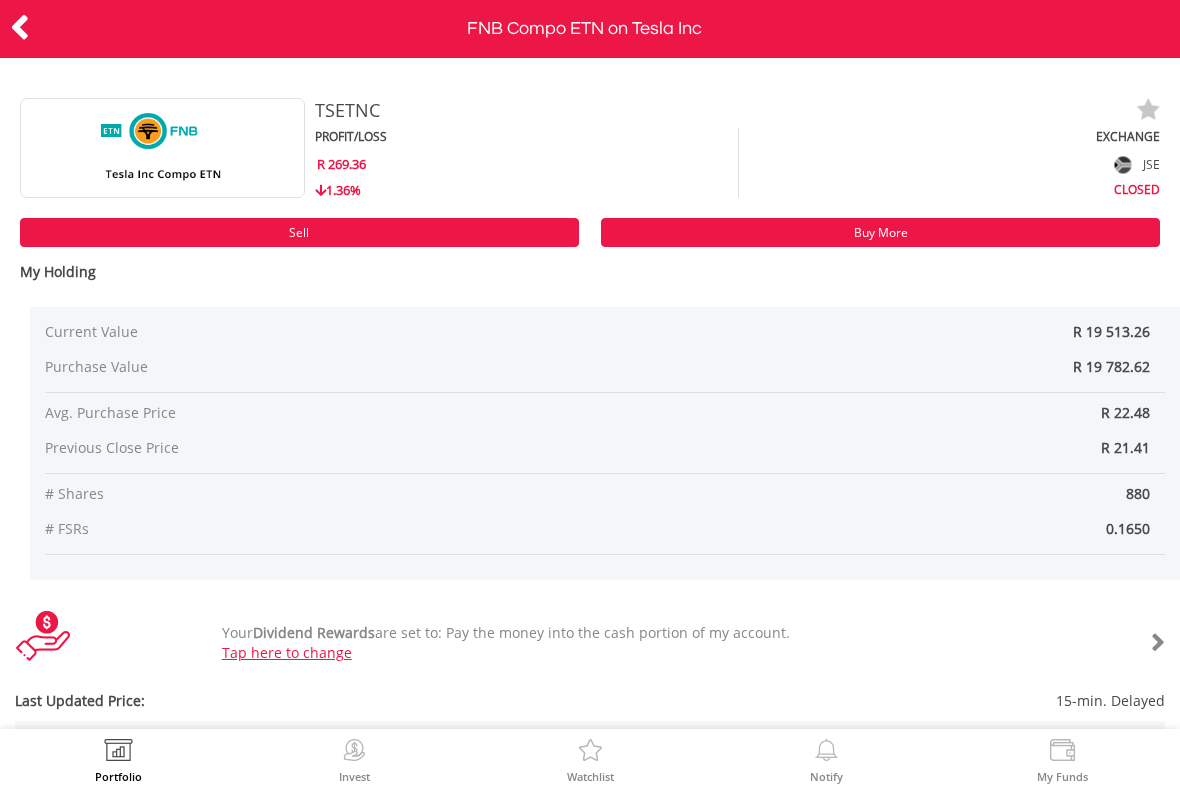 scroll, scrollTop: 0, scrollLeft: 0, axis: both 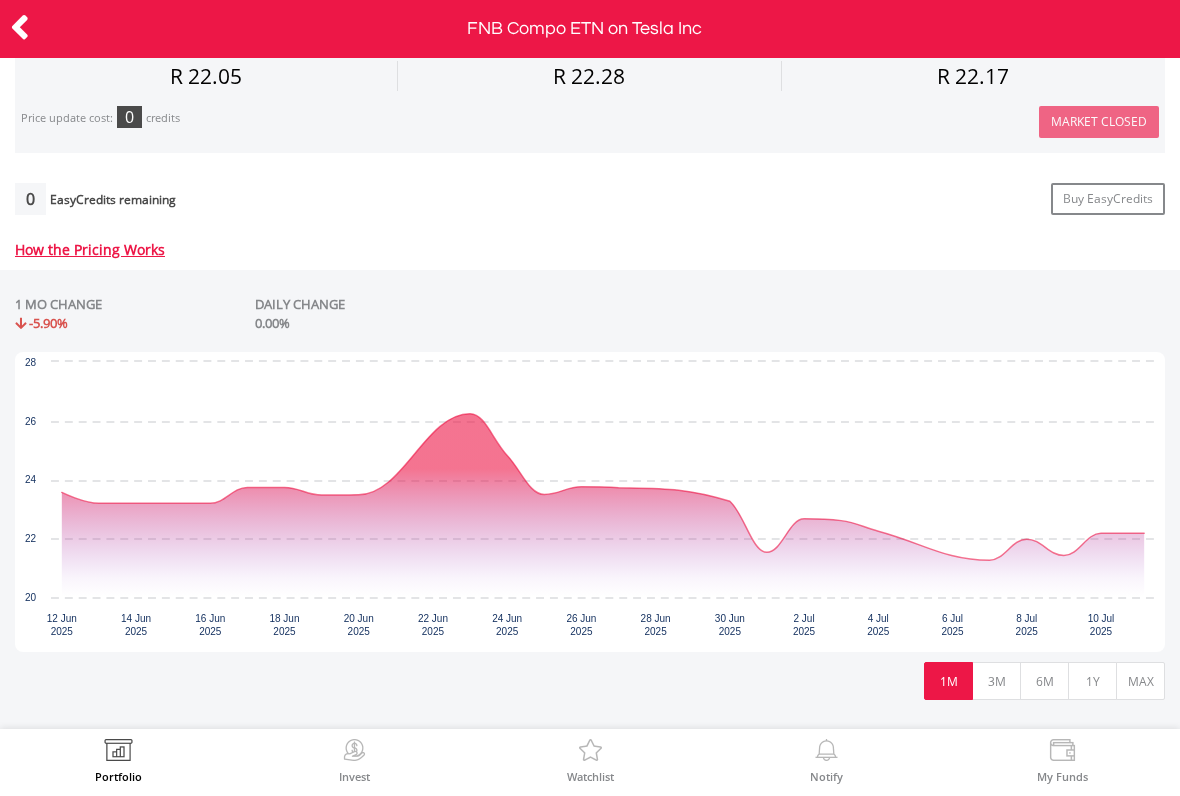 click at bounding box center [20, 27] 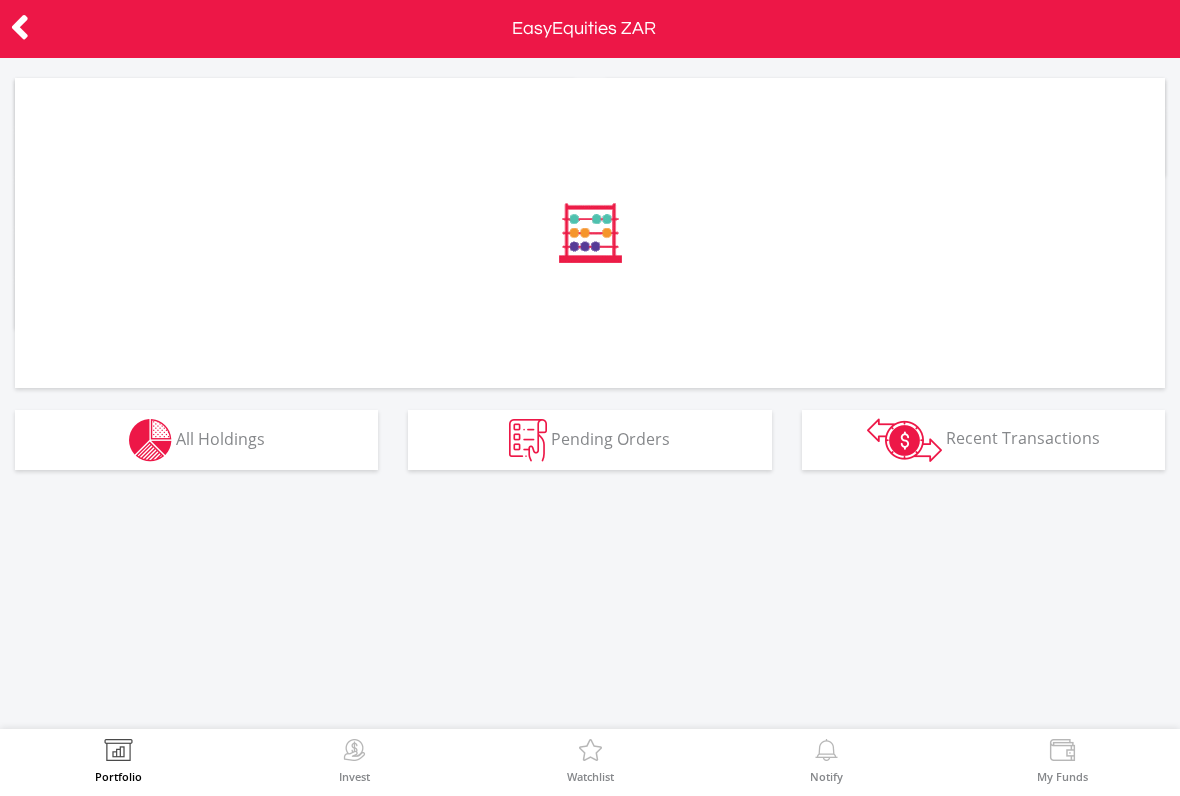 scroll, scrollTop: 0, scrollLeft: 0, axis: both 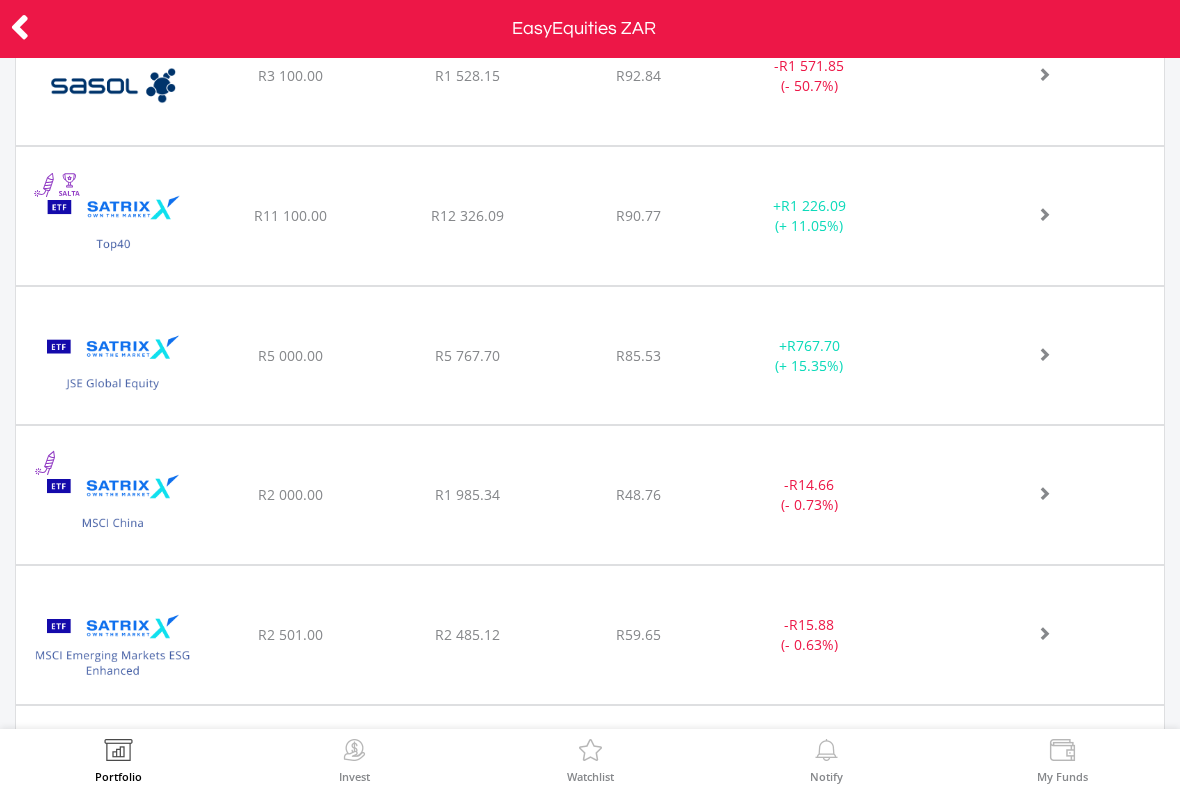 click at bounding box center (20, 27) 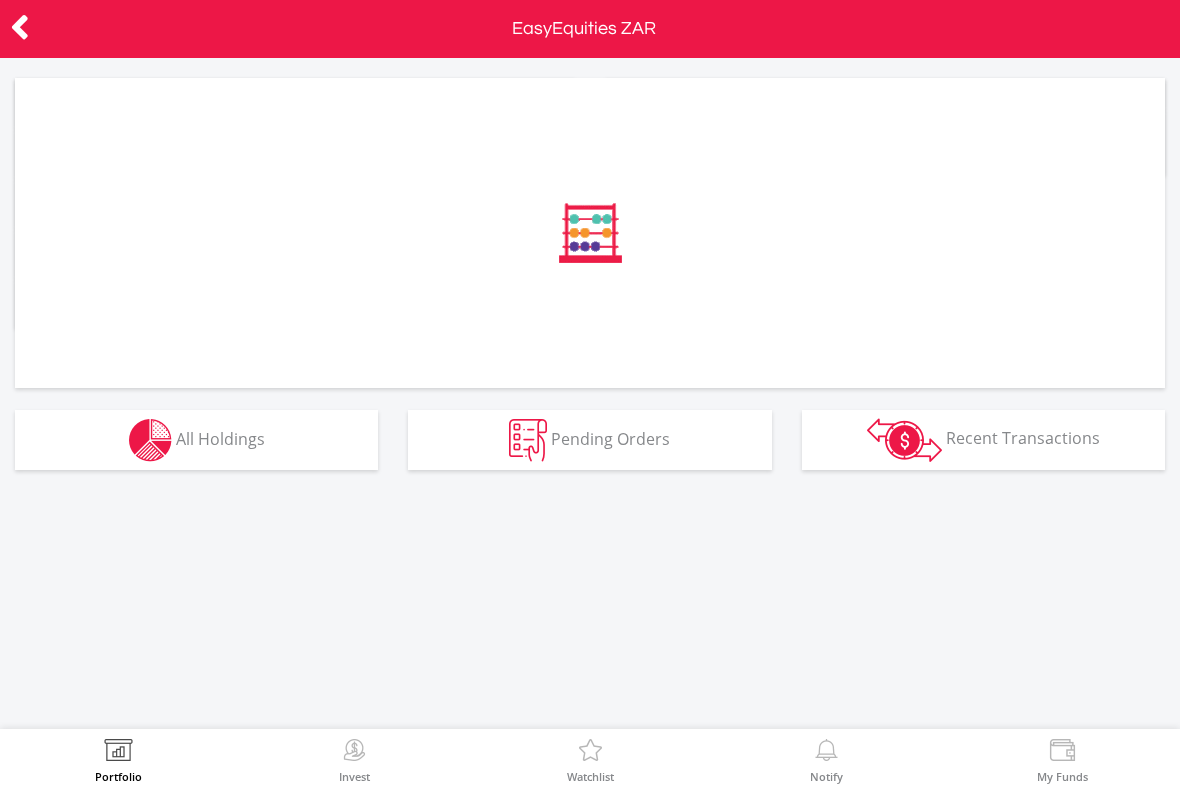 scroll, scrollTop: 0, scrollLeft: 0, axis: both 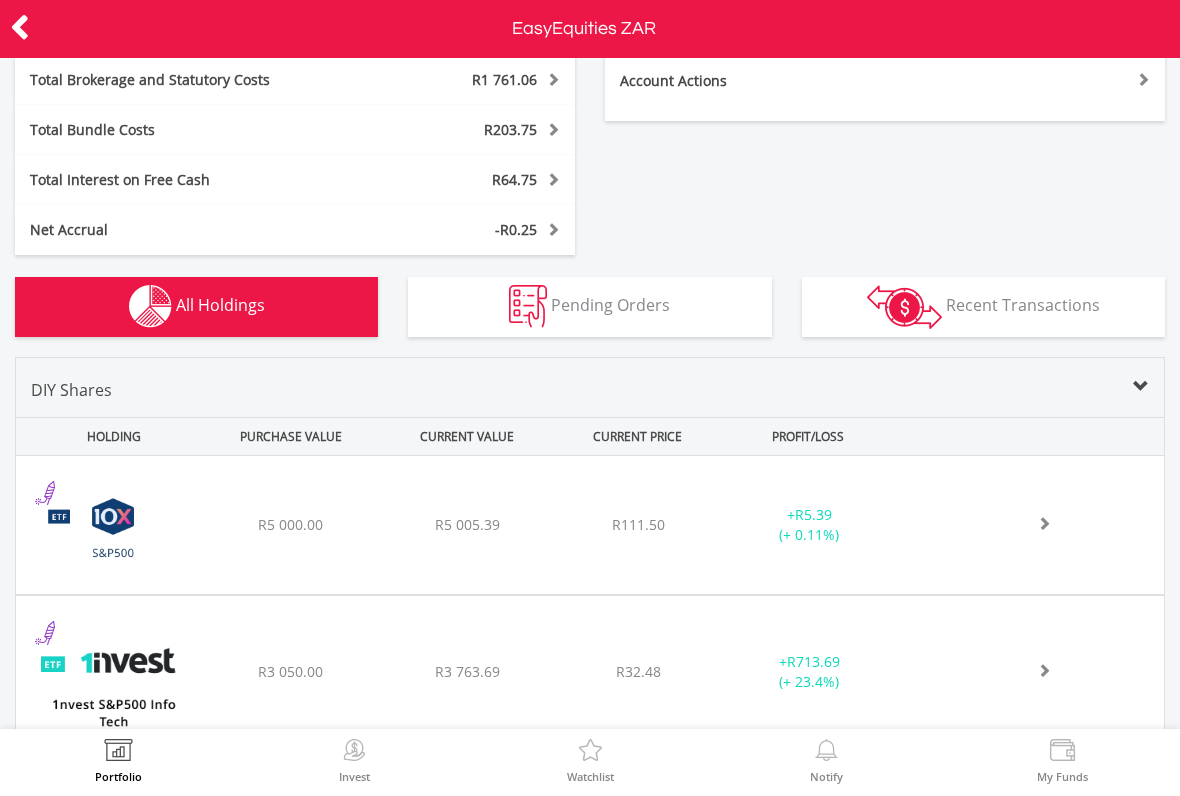 click at bounding box center [20, 27] 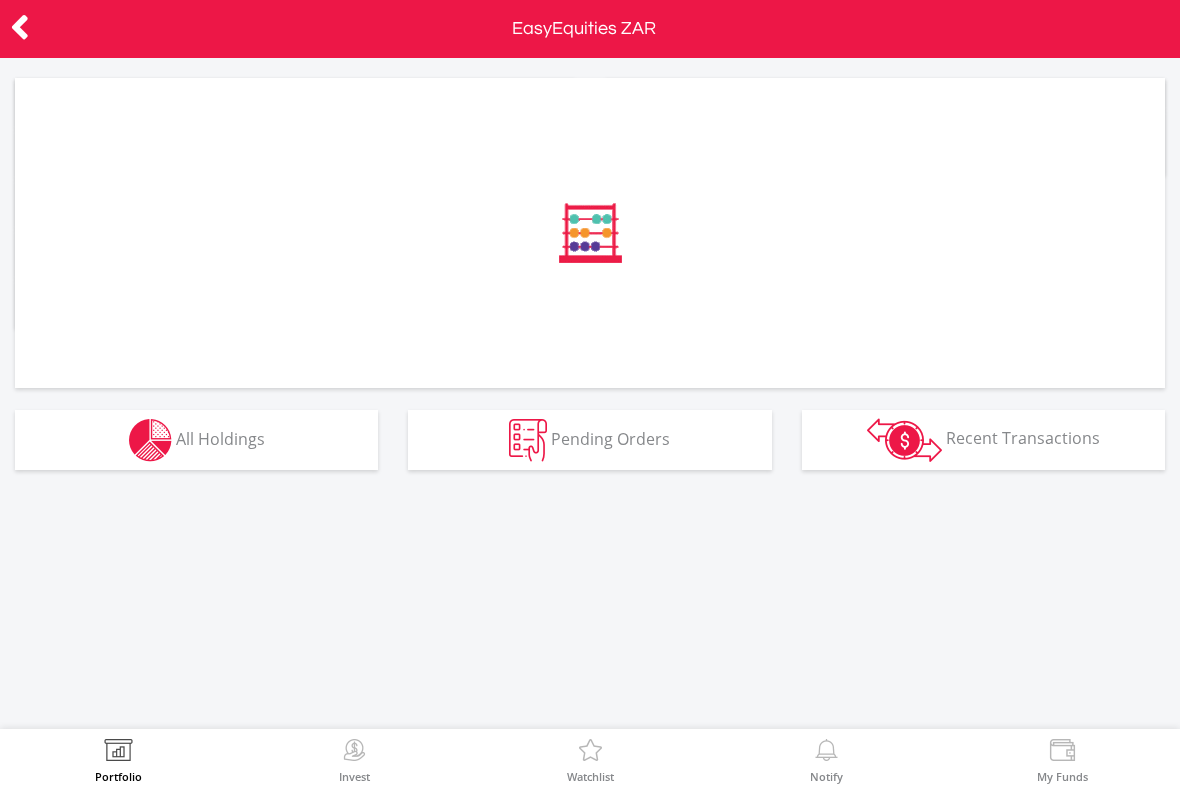 scroll, scrollTop: 0, scrollLeft: 0, axis: both 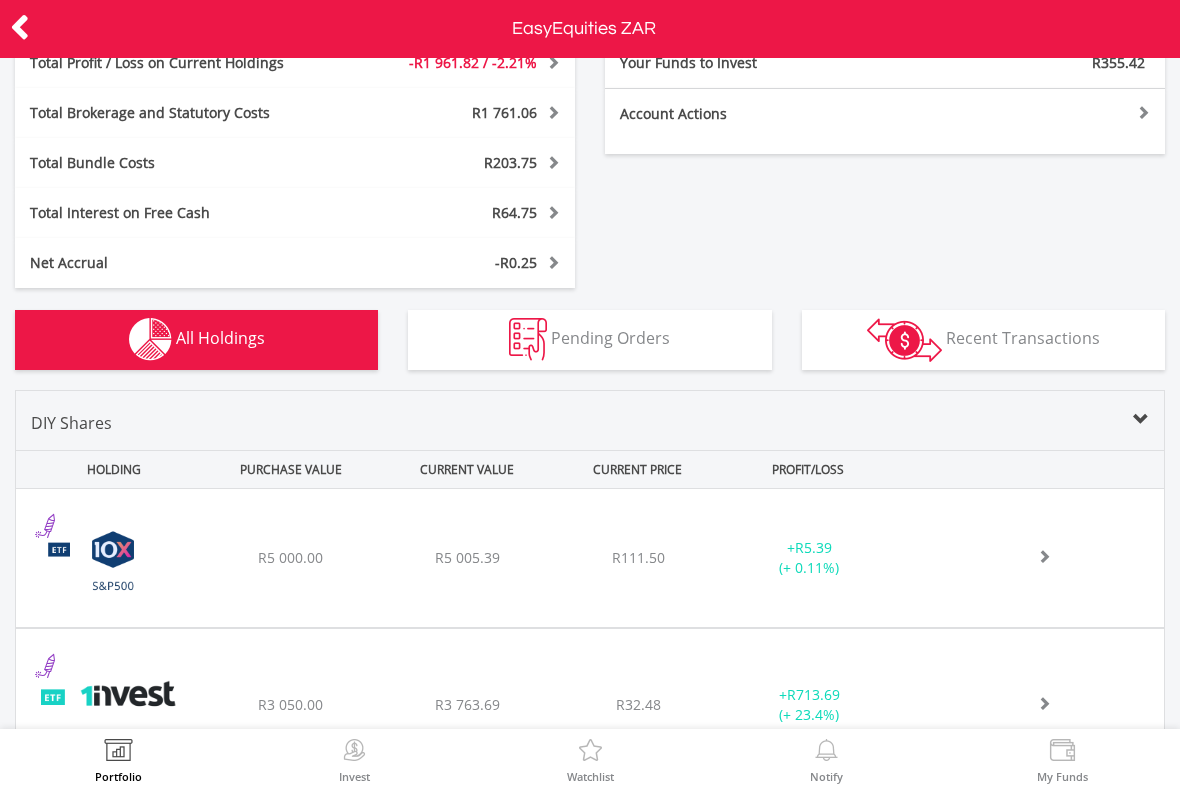 click on "Pending Orders
Pending Orders" at bounding box center [589, 340] 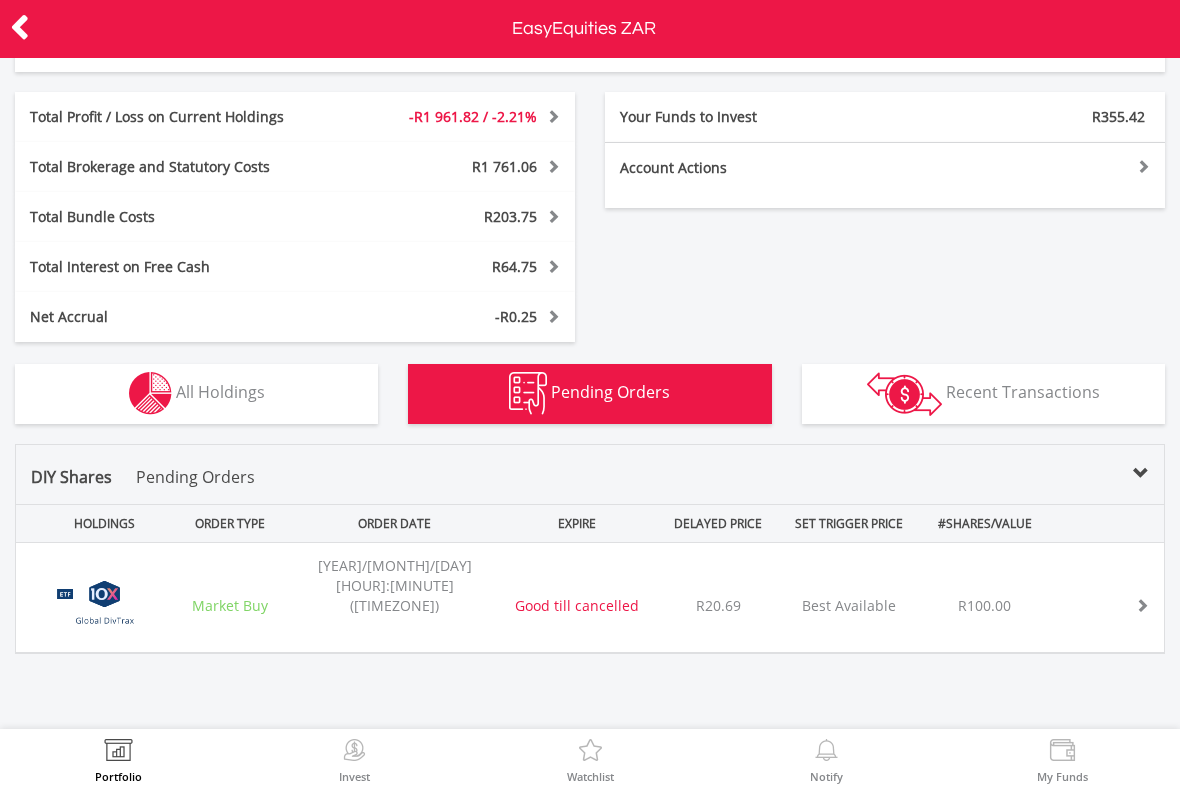 scroll, scrollTop: 492, scrollLeft: 0, axis: vertical 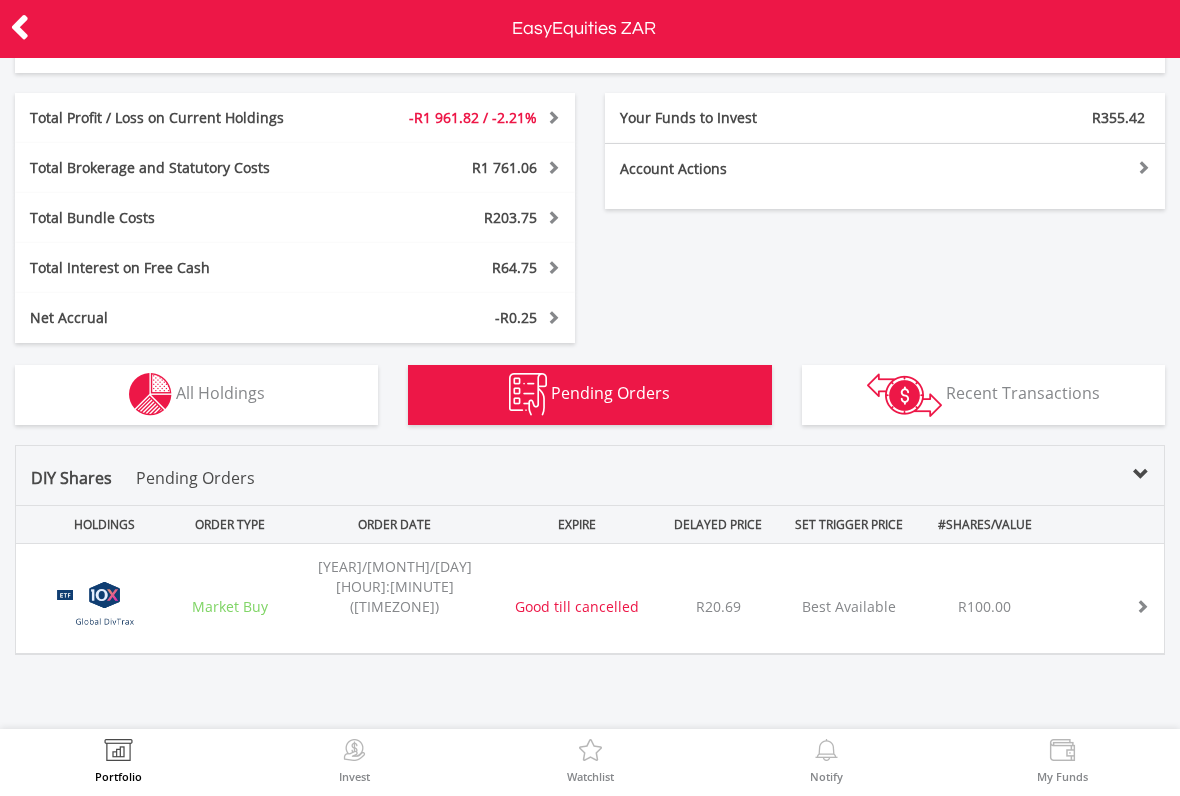 click at bounding box center [20, 27] 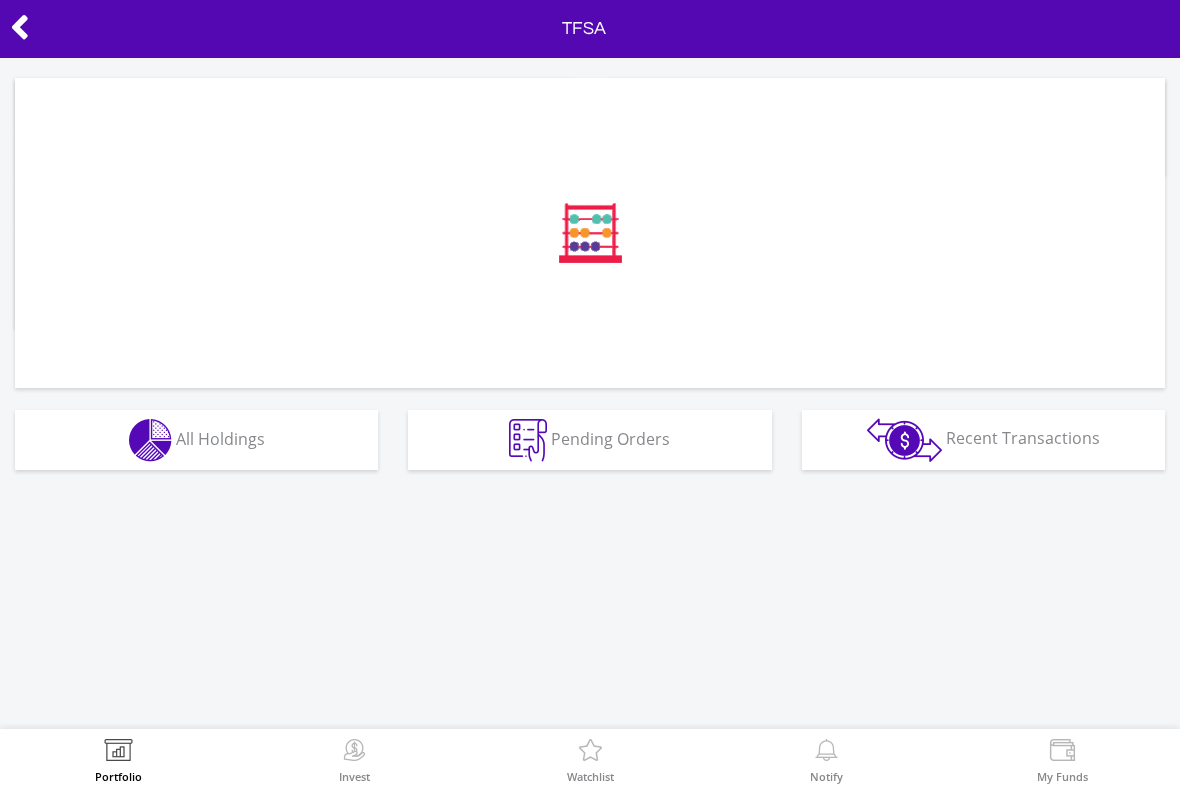 scroll, scrollTop: 0, scrollLeft: 0, axis: both 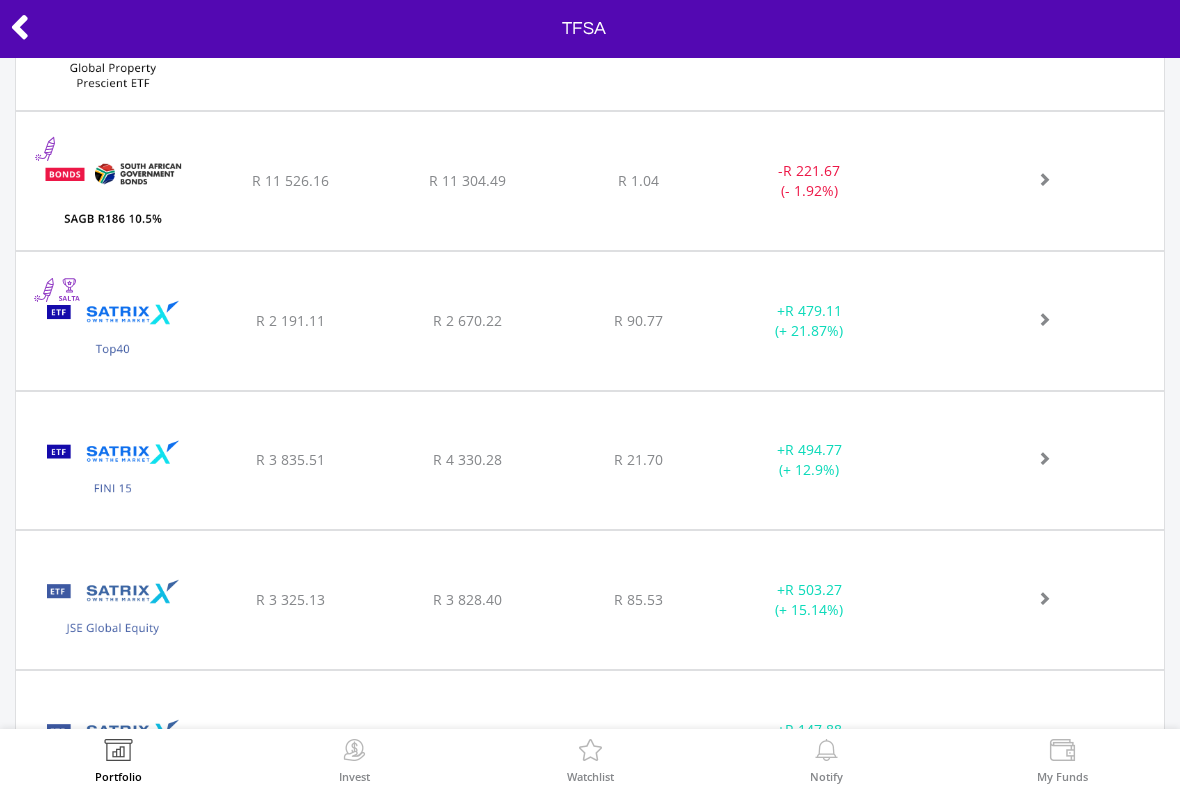 click at bounding box center (1021, -528) 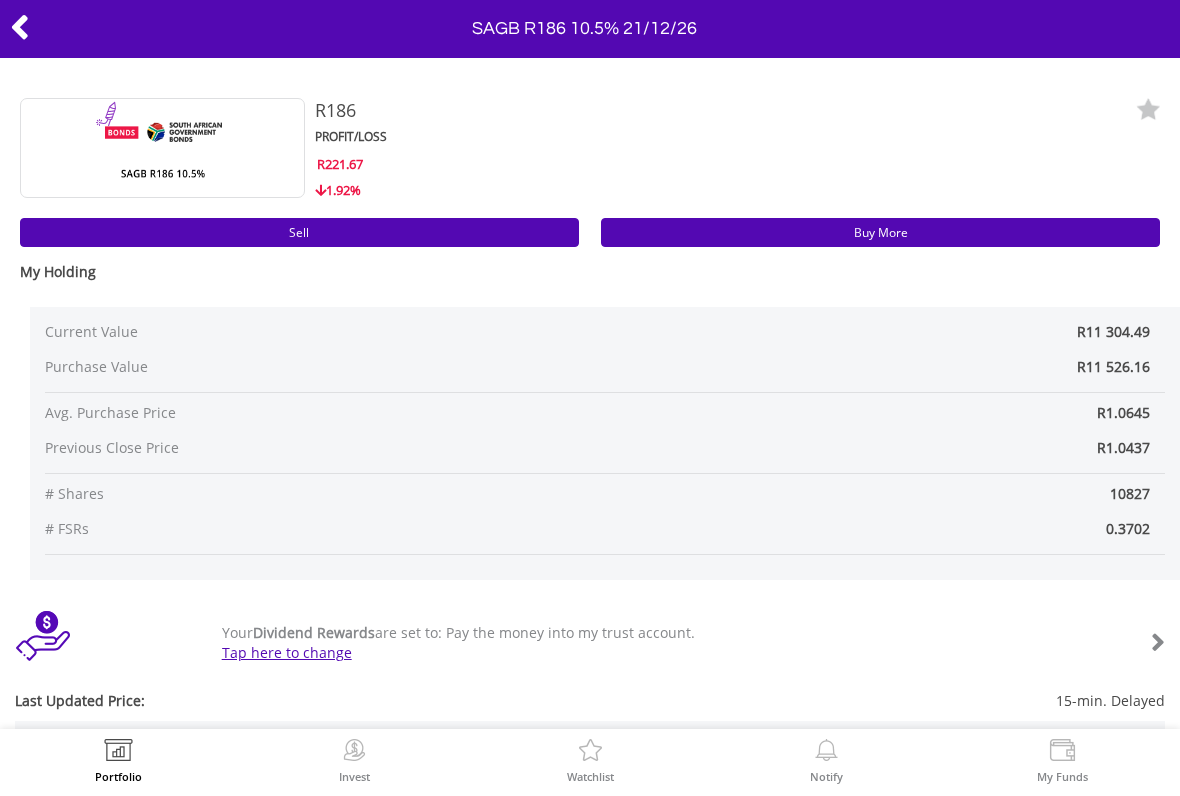 scroll, scrollTop: 0, scrollLeft: 0, axis: both 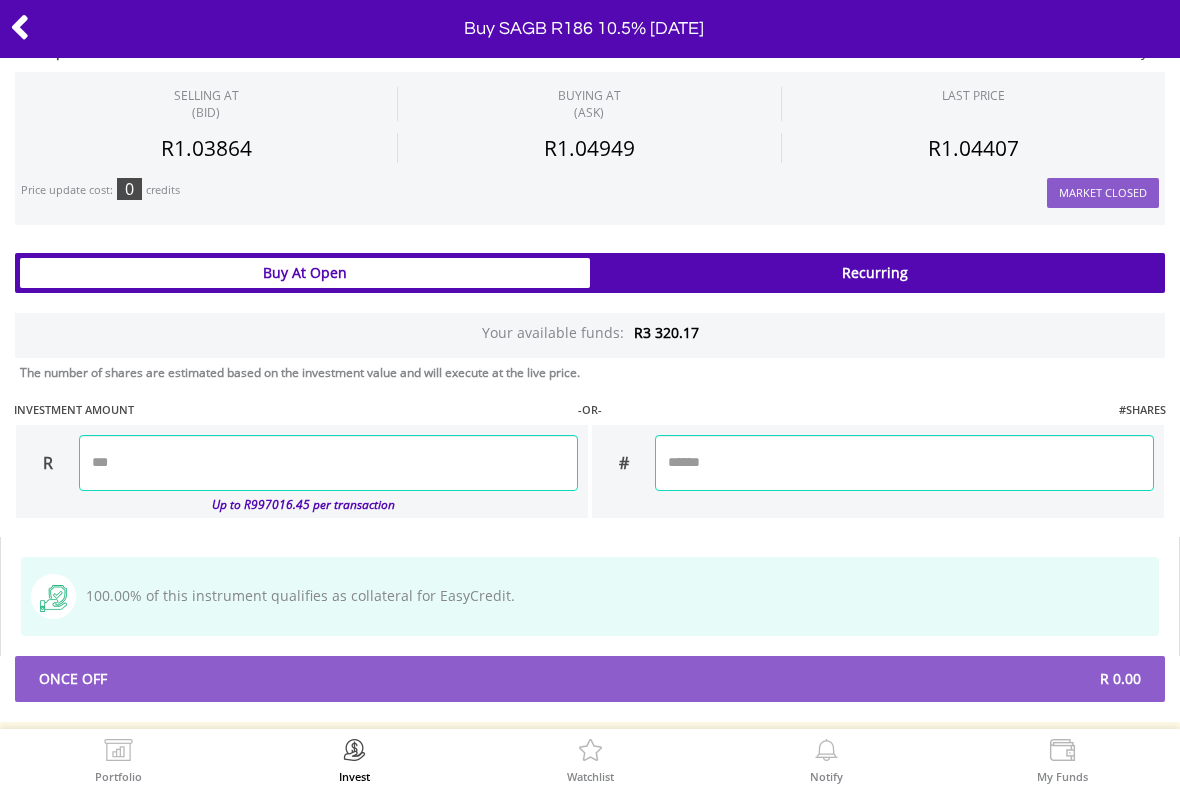 click at bounding box center (328, 463) 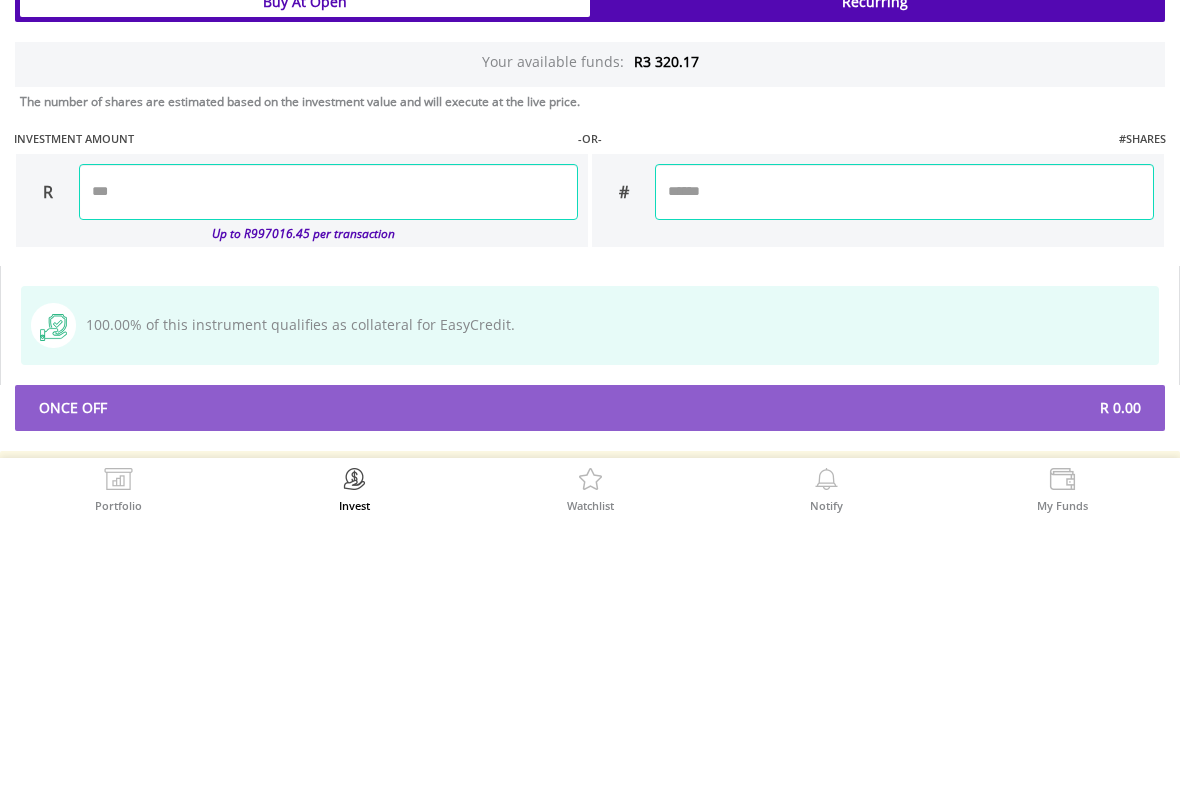 type on "*" 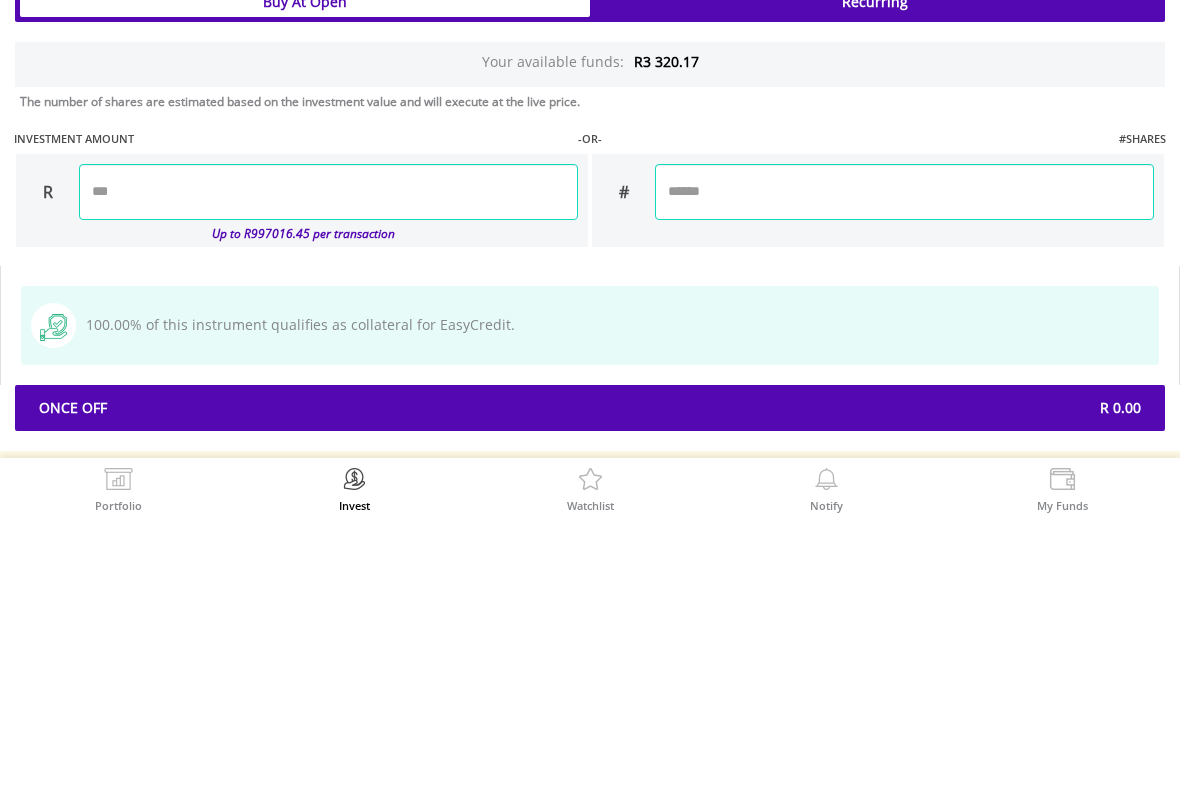 click on "Last Updated Price:
15-min. Delayed
SELLING AT  (BID)
BUYING AT  (ASK)
LAST PRICE" at bounding box center [590, 79] 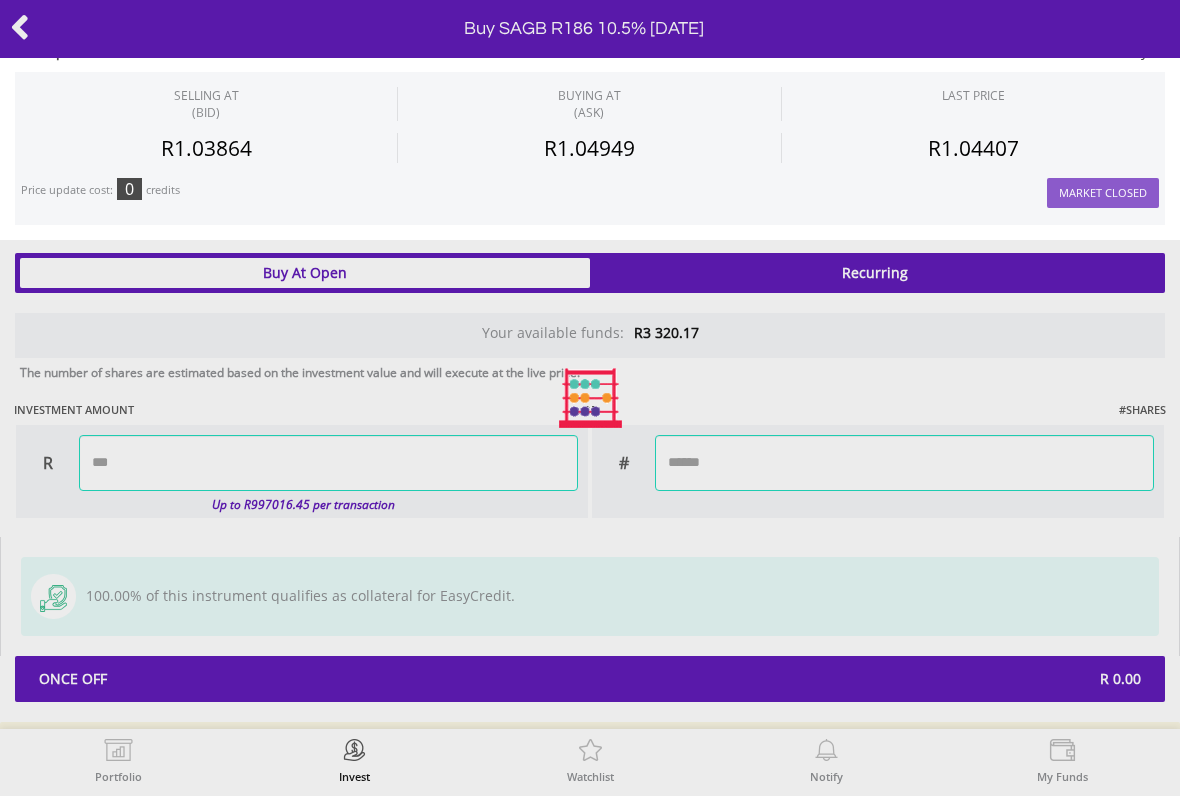 type on "*******" 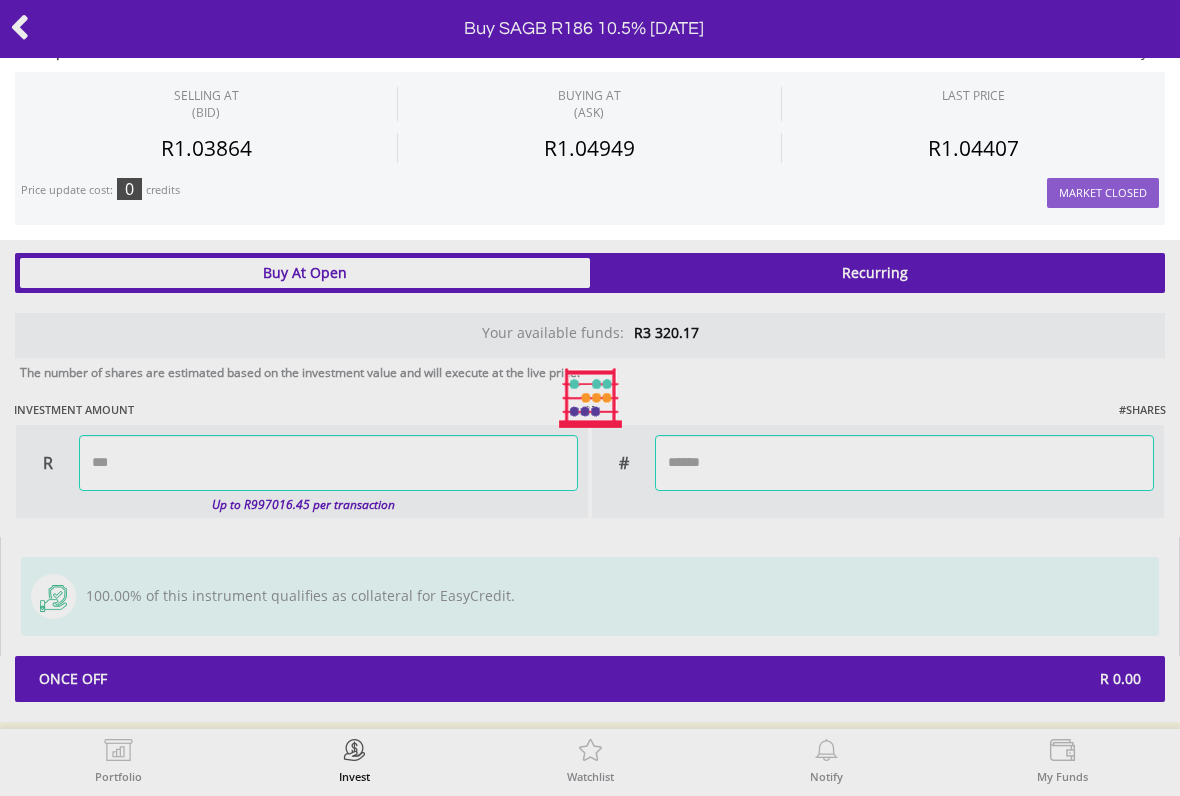 type on "*********" 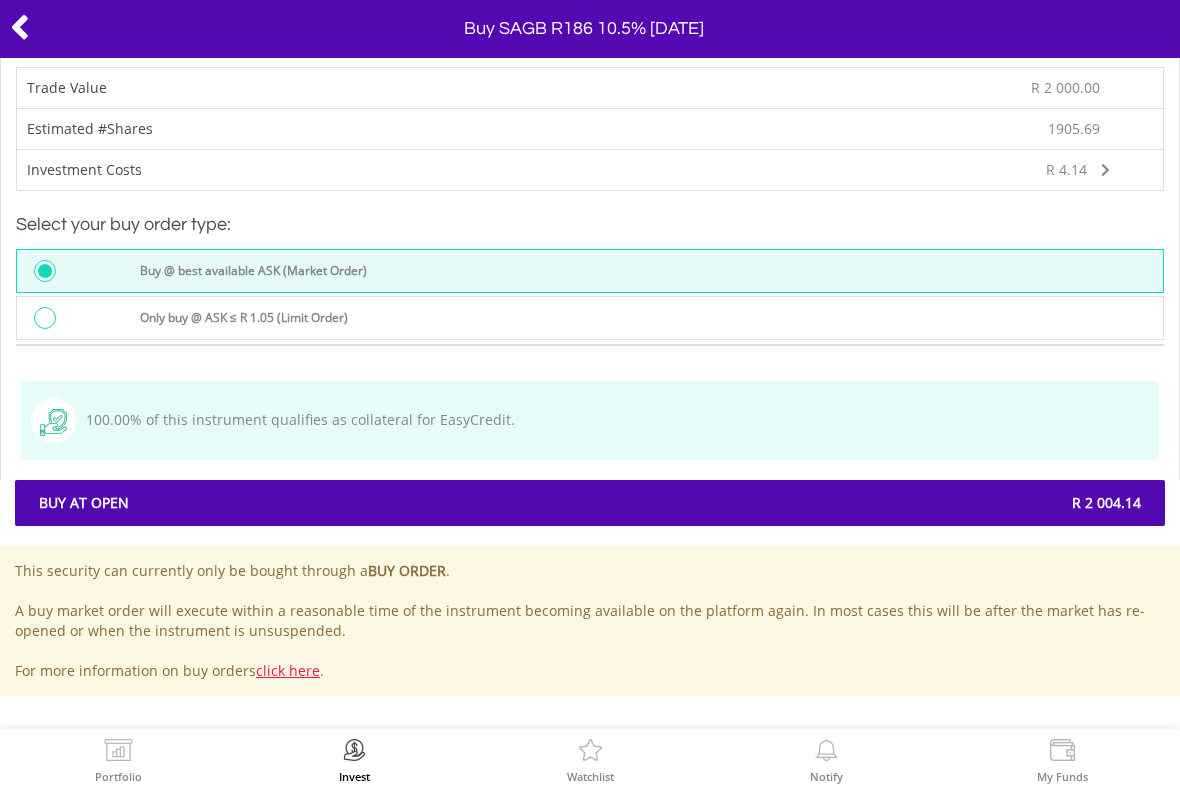 scroll, scrollTop: 1829, scrollLeft: 0, axis: vertical 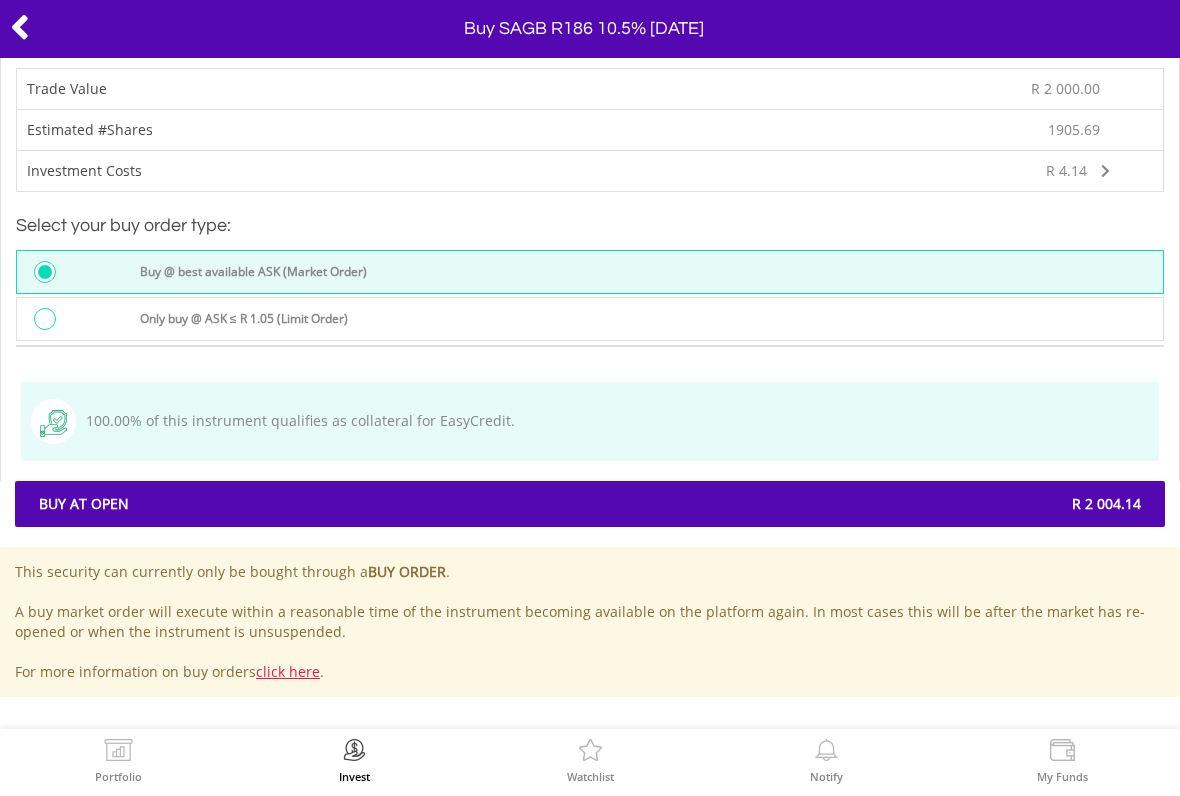 click on "R 2 004.14" at bounding box center (873, 504) 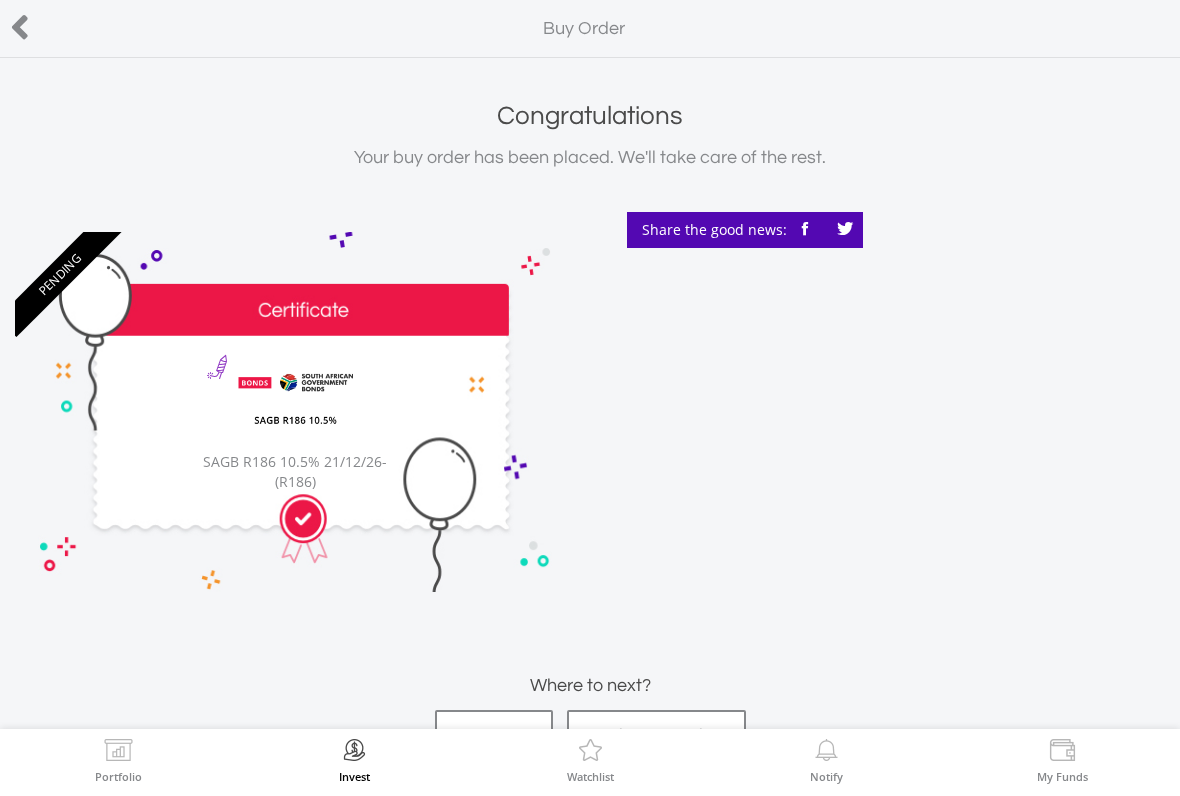scroll, scrollTop: 0, scrollLeft: 0, axis: both 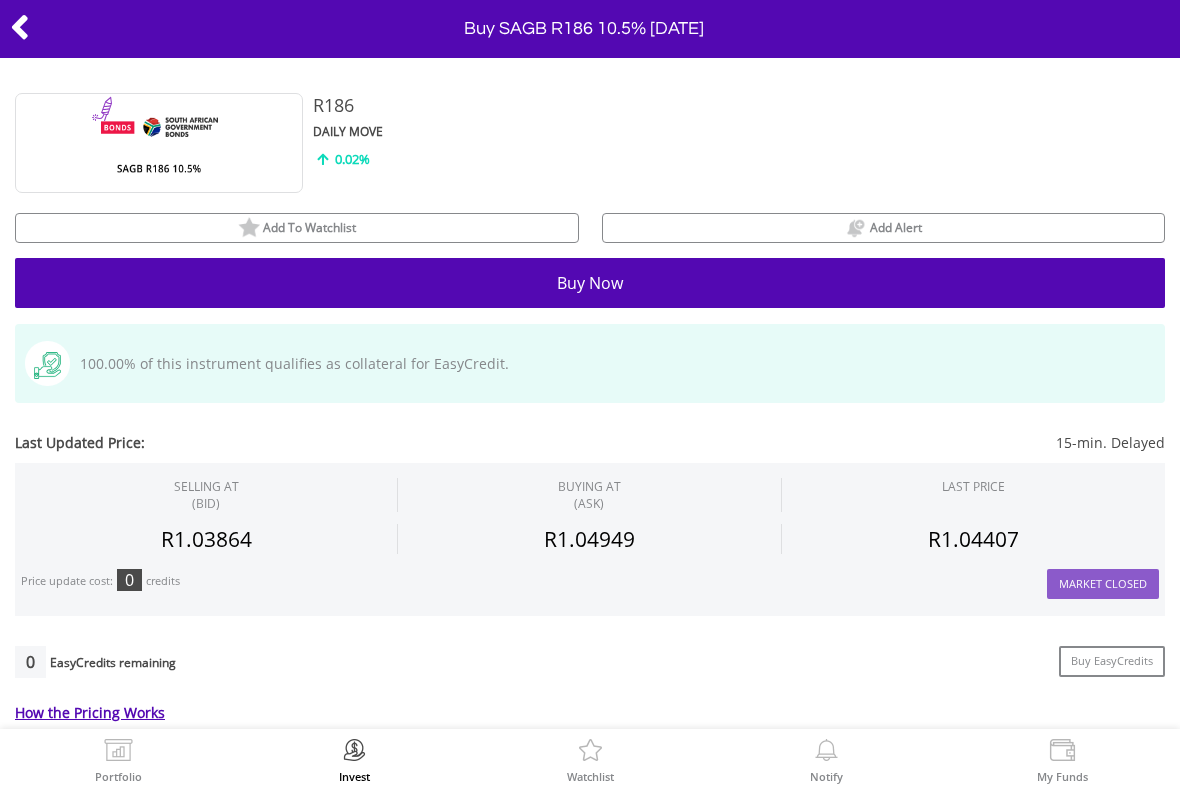 click at bounding box center [20, 27] 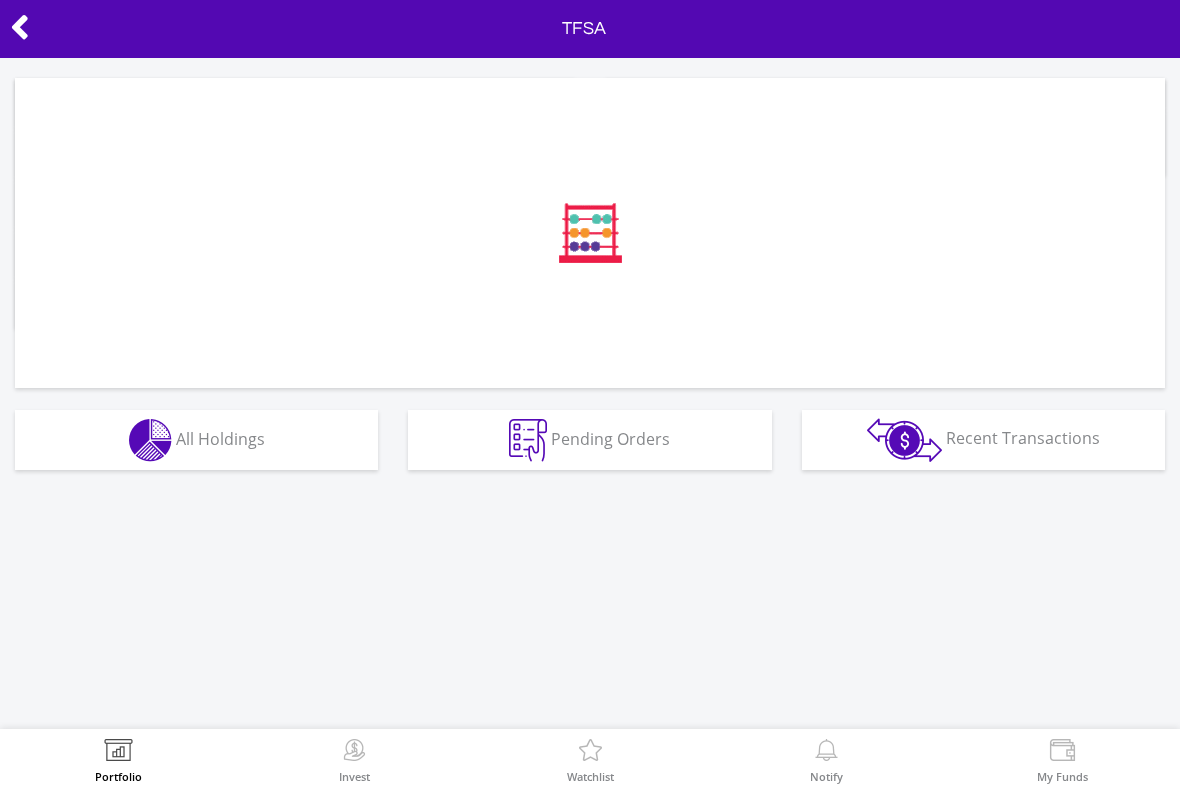 scroll, scrollTop: 0, scrollLeft: 0, axis: both 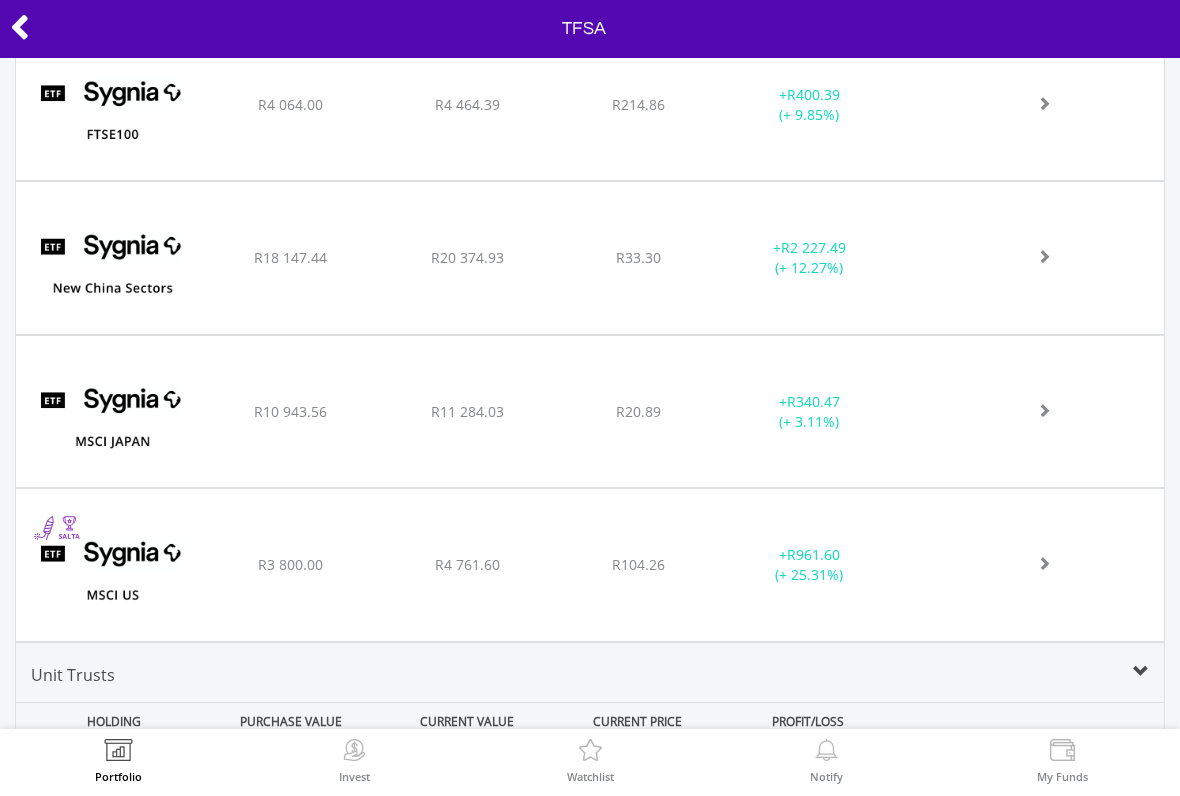 click on "﻿
Sygnia Itrix MSCI China Feeder ETF
R18 147.44
R20 374.93
R33.30
+  R2 227.49 (+ 12.27%)" at bounding box center [590, -2472] 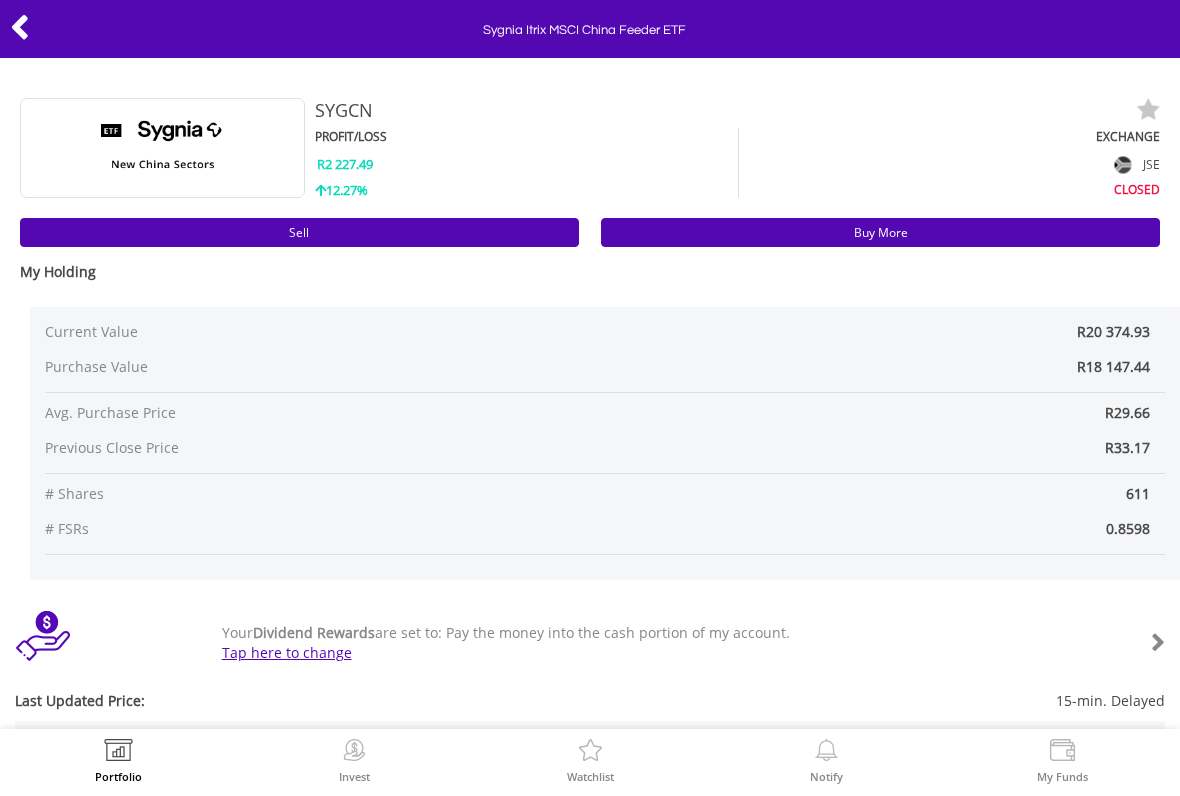 scroll, scrollTop: 0, scrollLeft: 0, axis: both 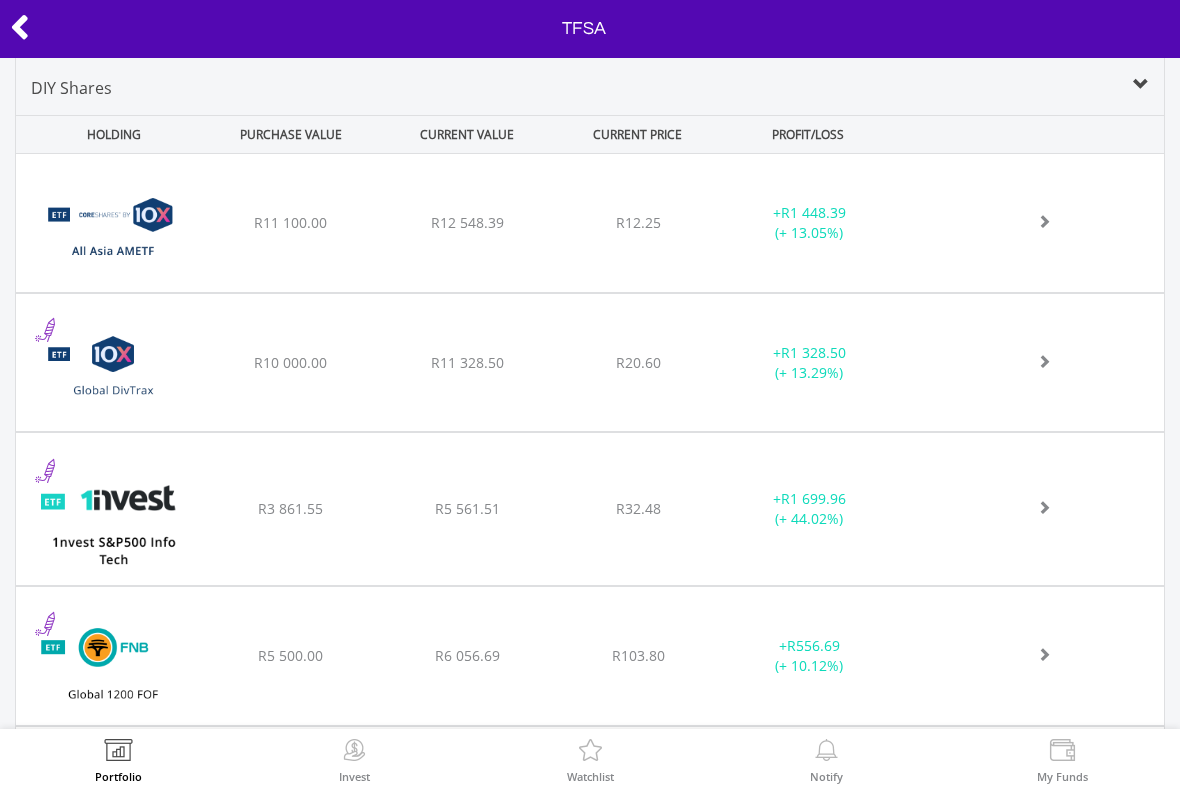 click at bounding box center [20, 27] 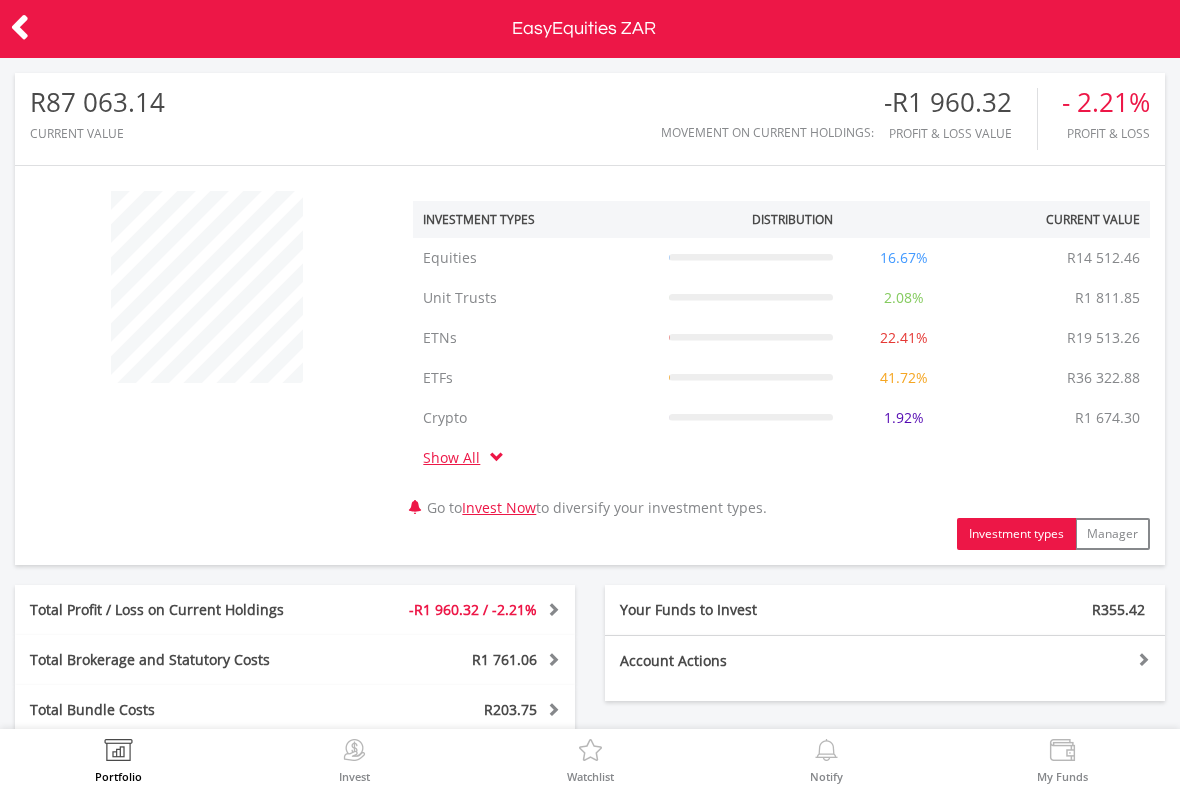 scroll, scrollTop: 0, scrollLeft: 0, axis: both 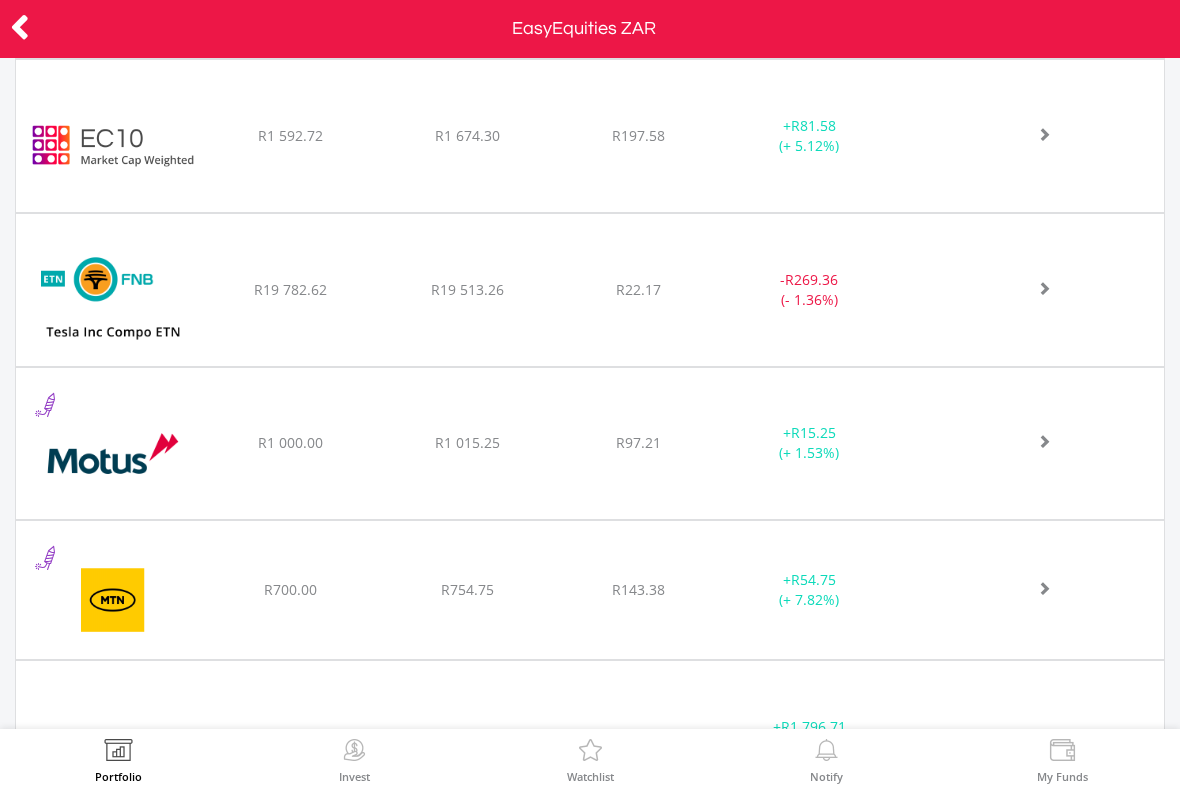 click at bounding box center [1021, -443] 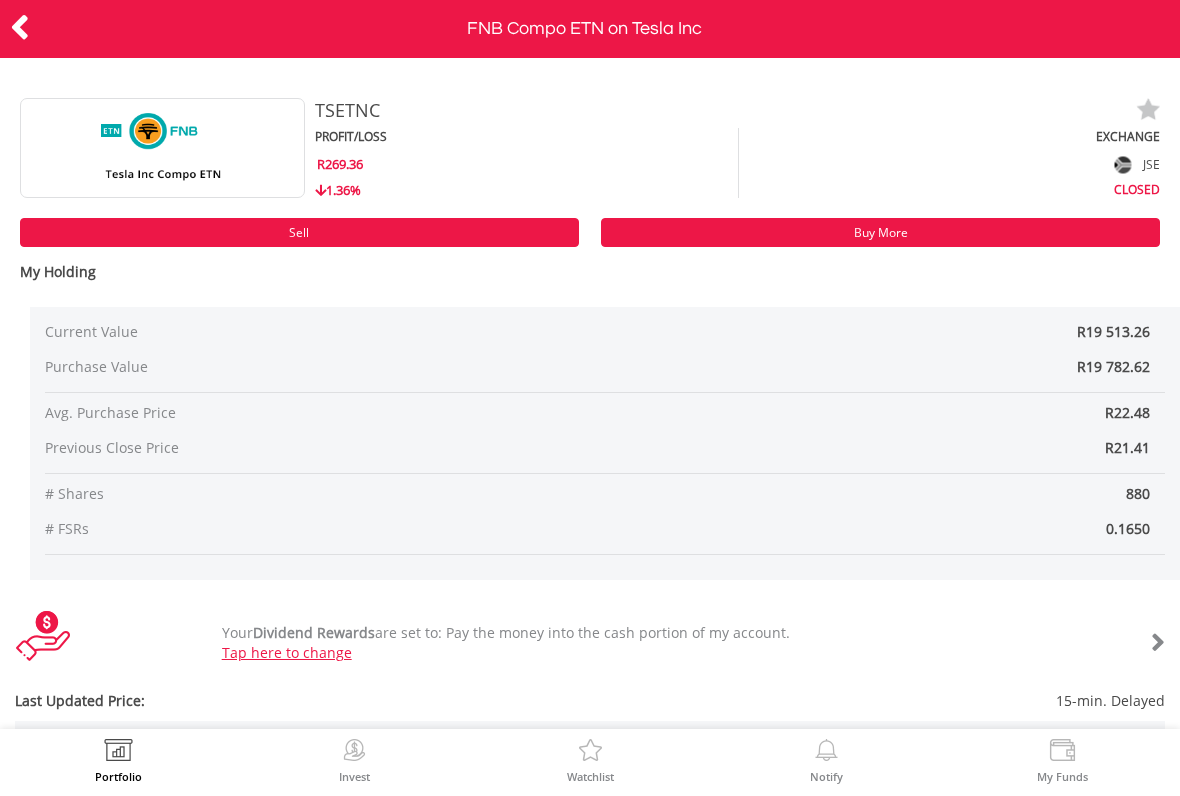 scroll, scrollTop: 0, scrollLeft: 0, axis: both 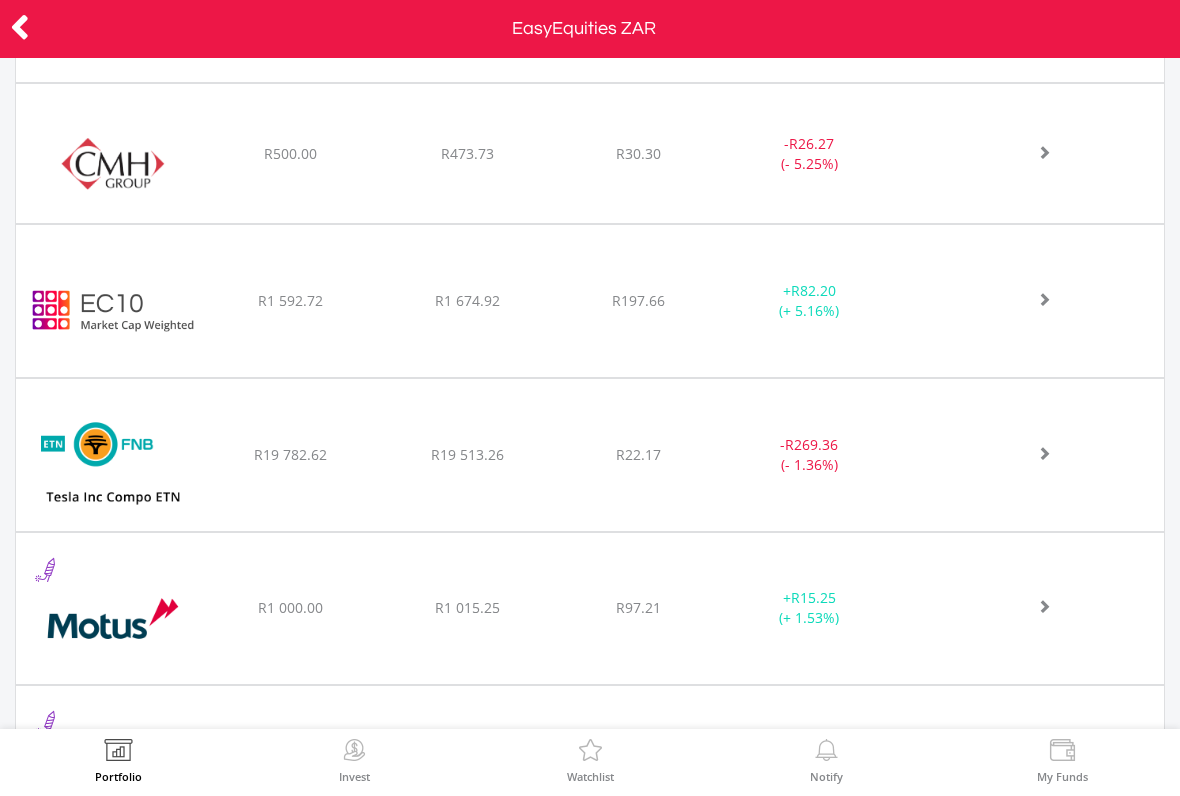 click at bounding box center [1032, -281] 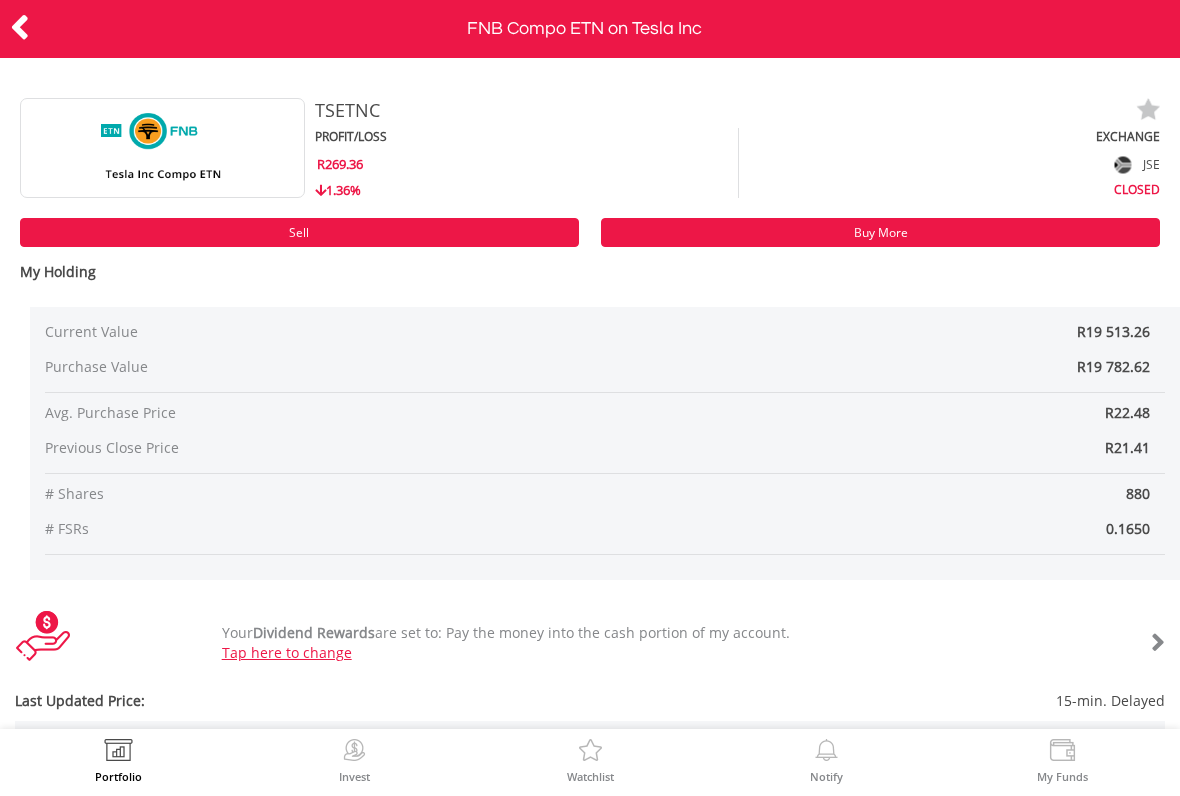 scroll, scrollTop: 0, scrollLeft: 0, axis: both 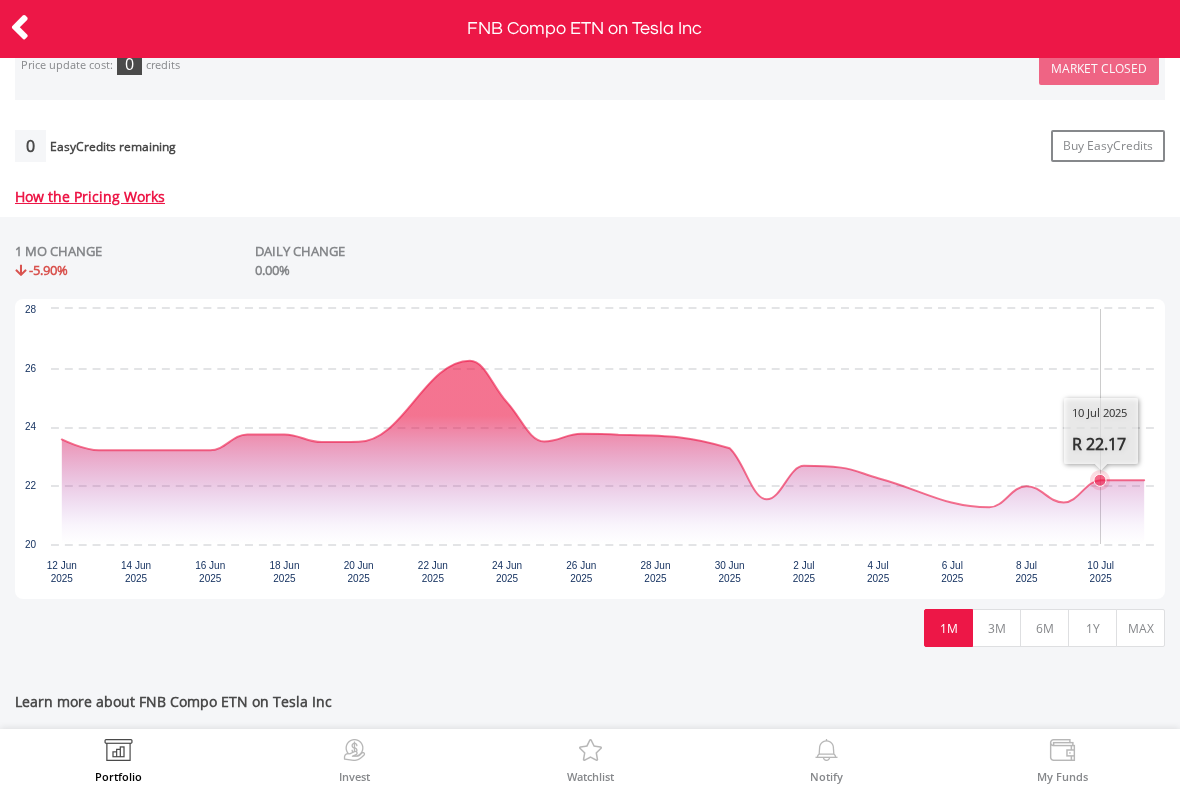 click at bounding box center (20, 27) 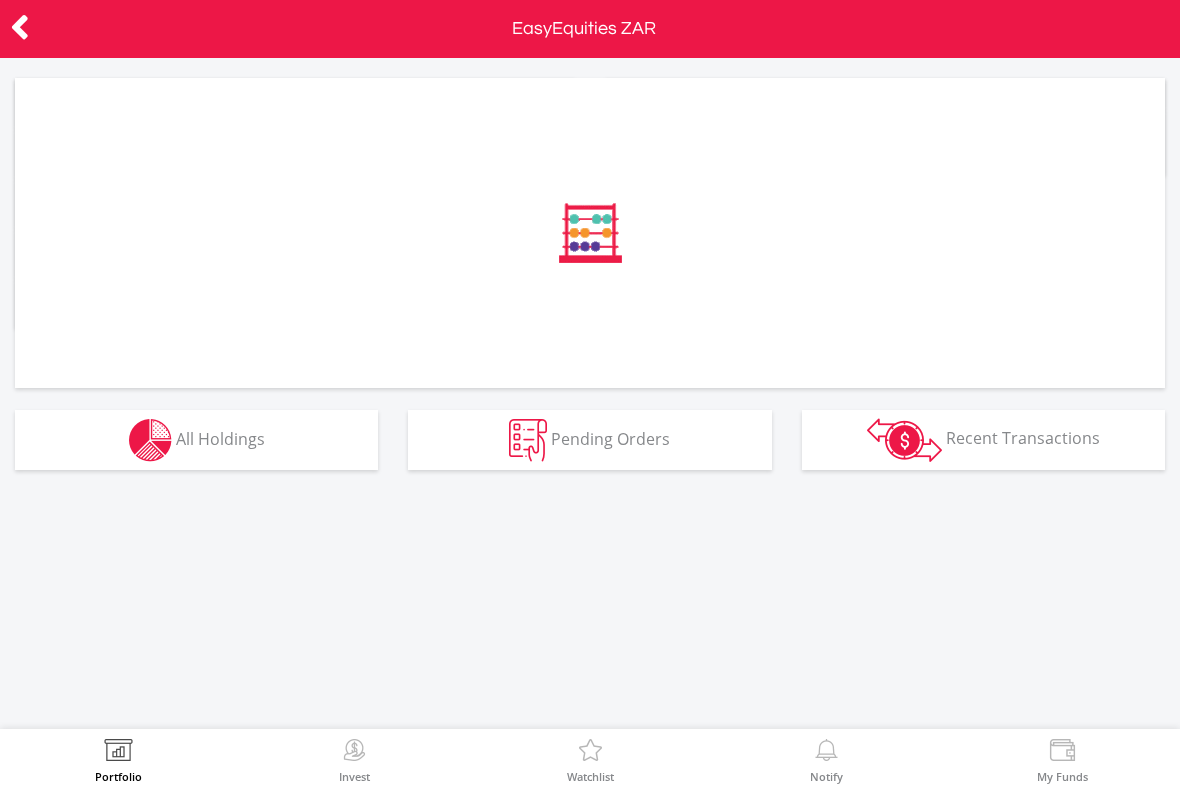 scroll, scrollTop: 0, scrollLeft: 0, axis: both 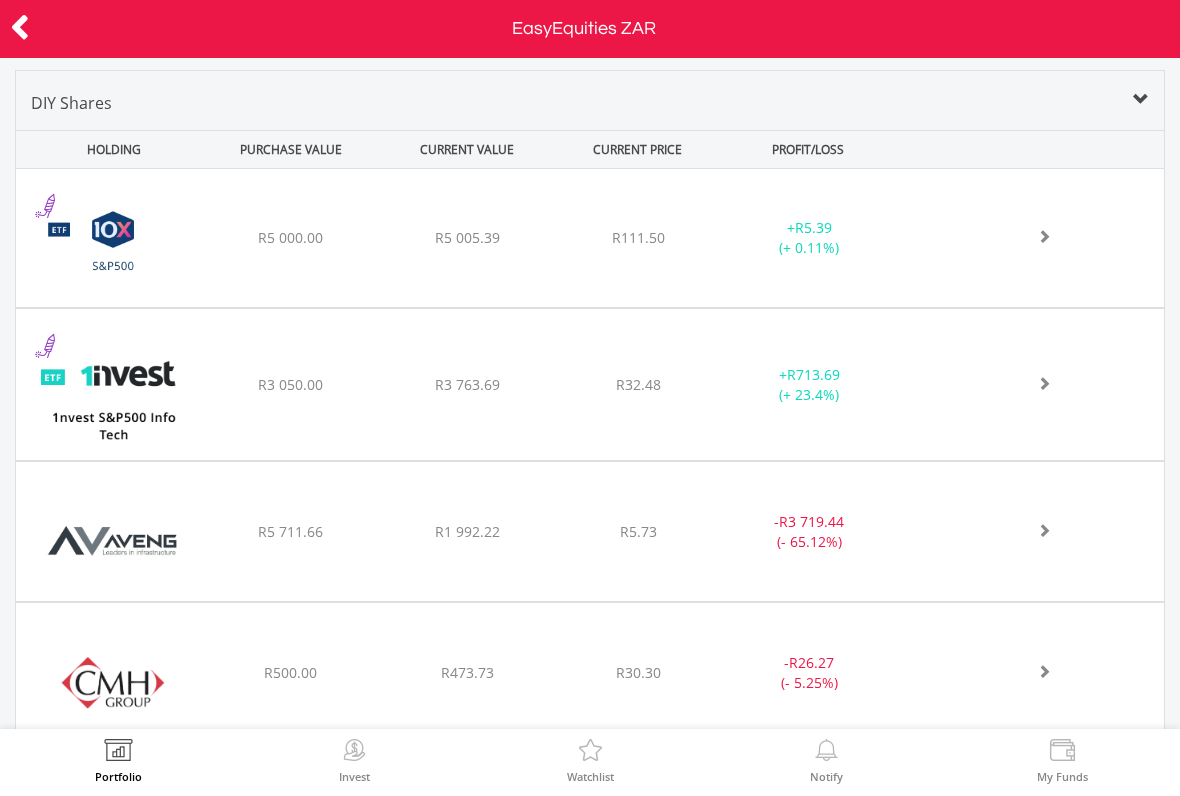 click at bounding box center (20, 27) 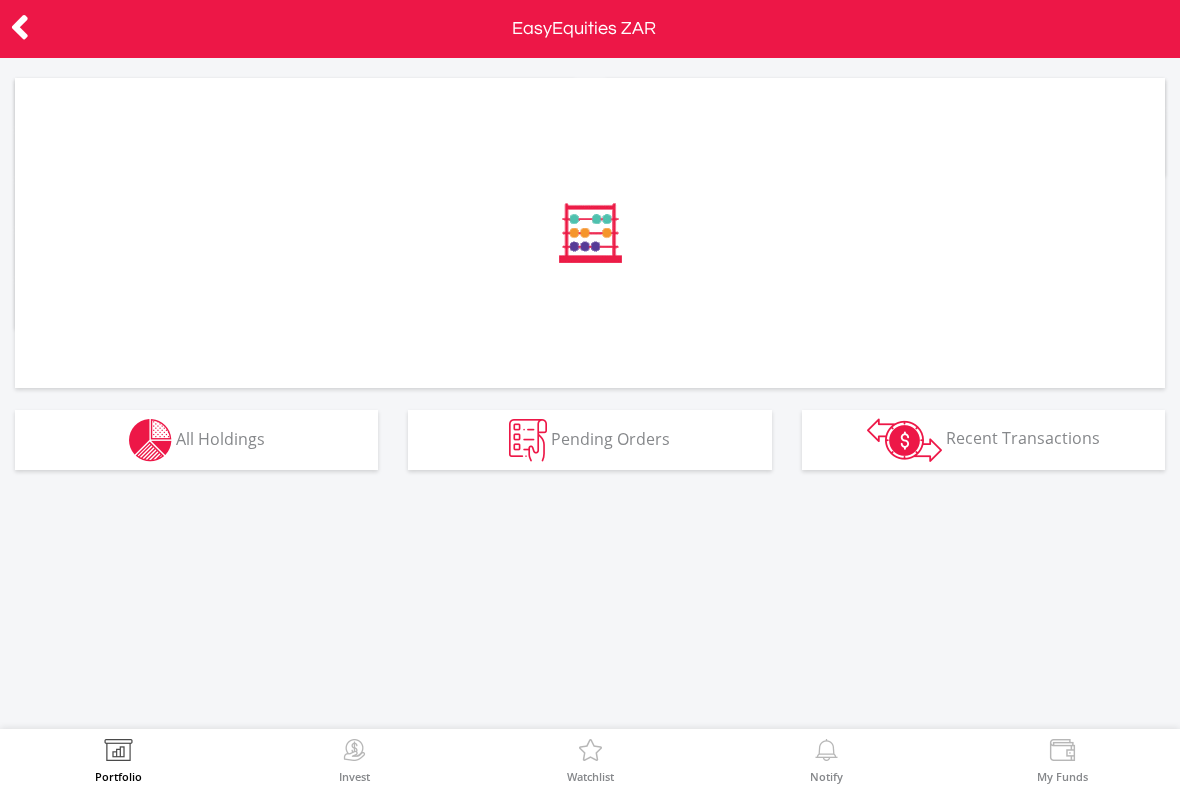 scroll, scrollTop: 0, scrollLeft: 0, axis: both 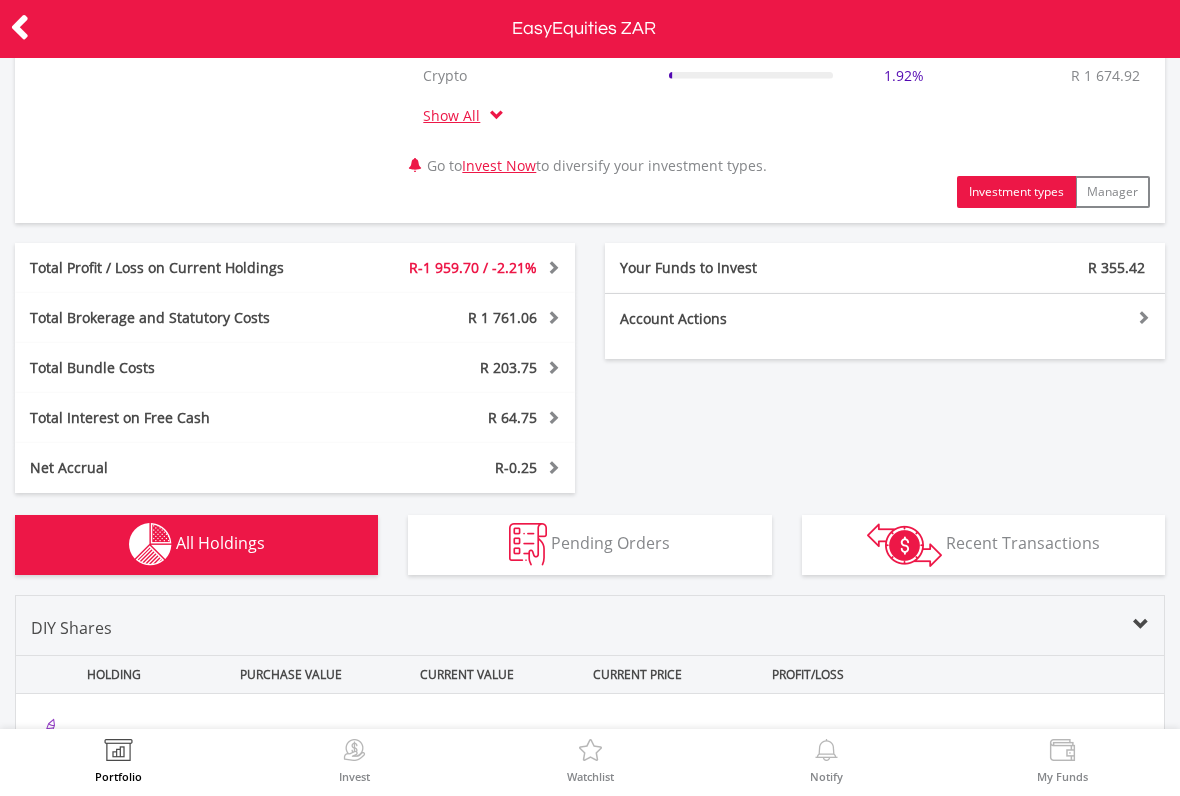 click on "Pending Orders
Pending Orders" at bounding box center (589, 545) 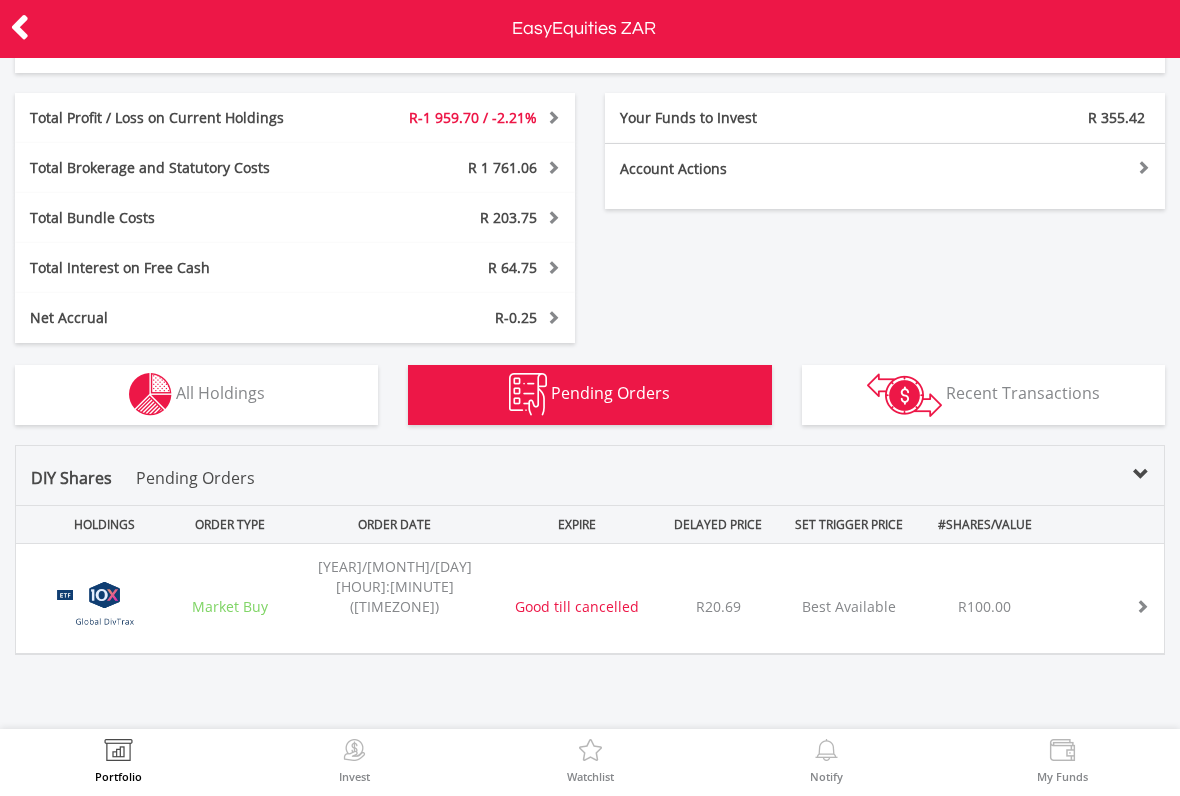 scroll, scrollTop: 492, scrollLeft: 0, axis: vertical 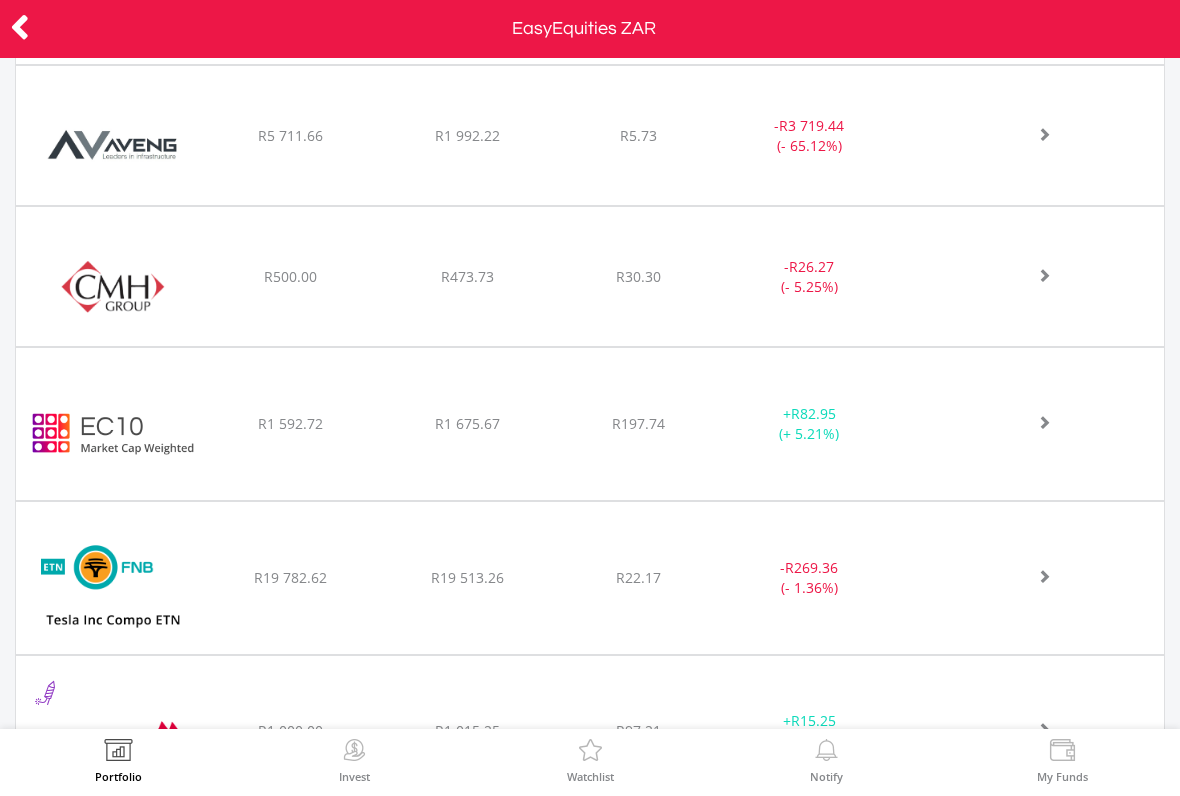 click at bounding box center (1021, -155) 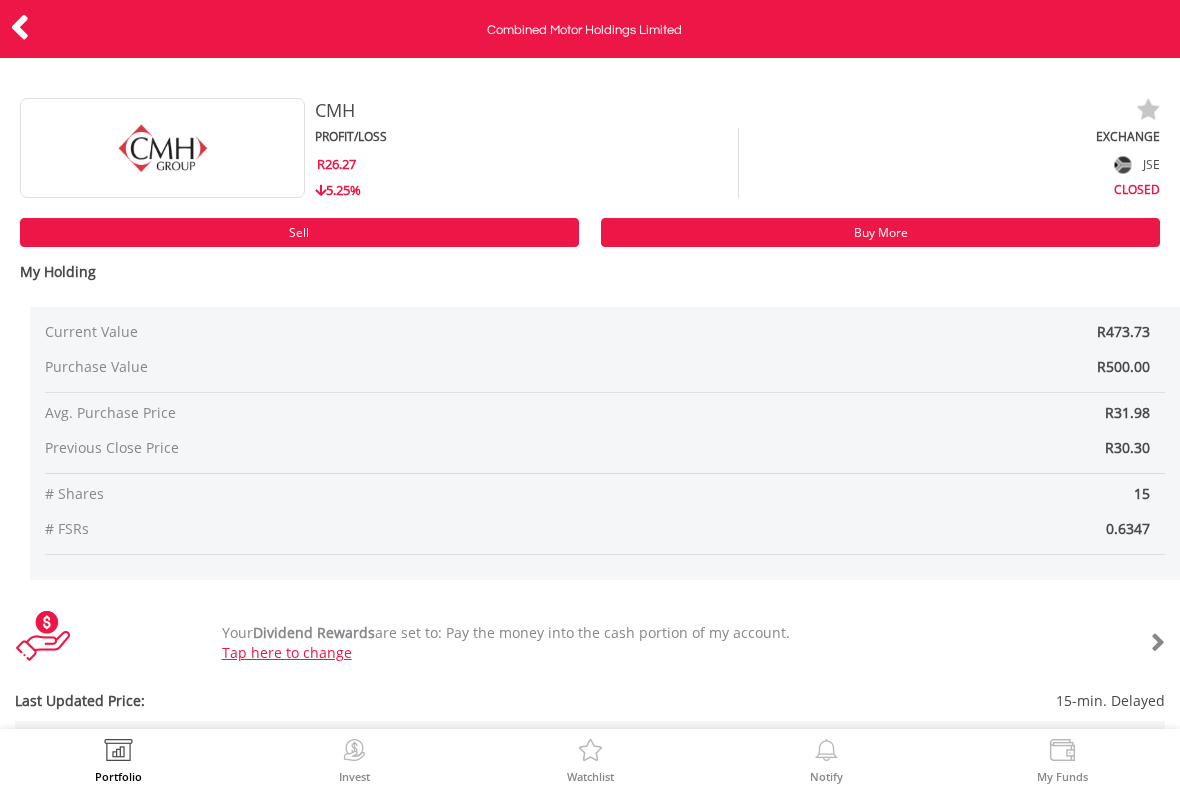 scroll, scrollTop: 0, scrollLeft: 0, axis: both 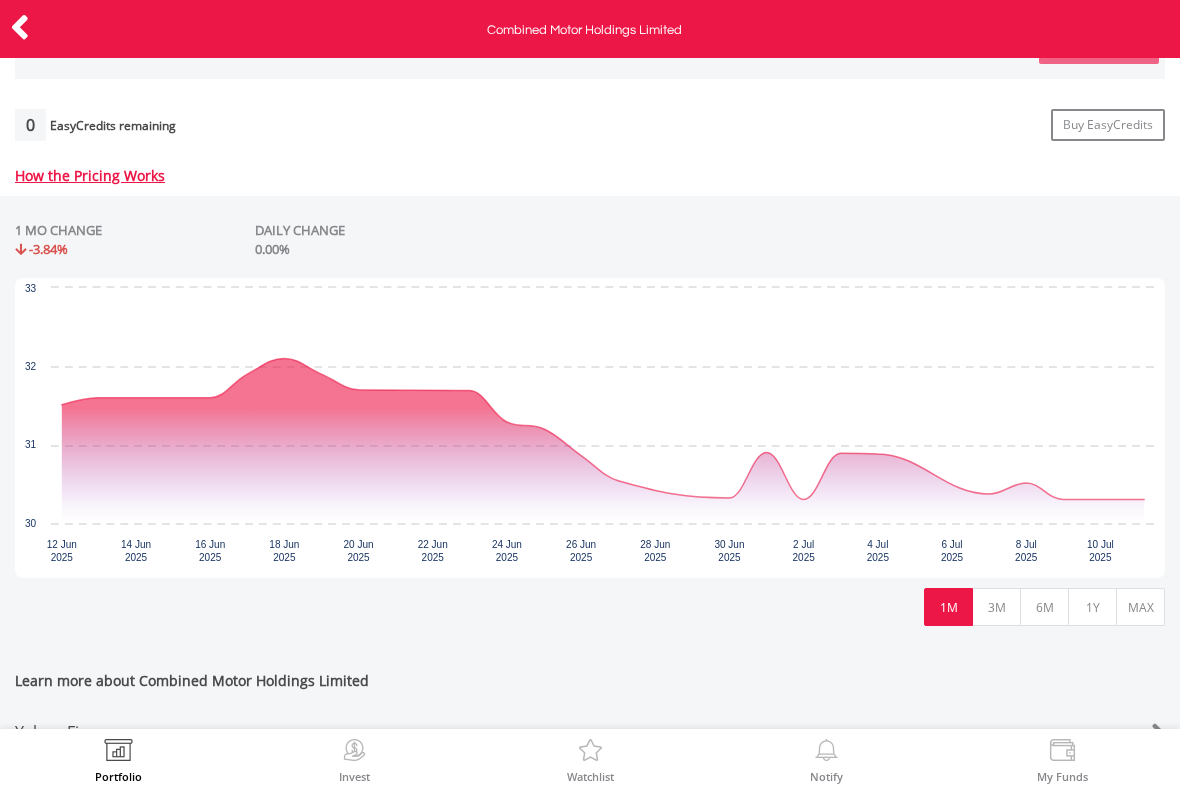 click on "6M" at bounding box center [1044, 607] 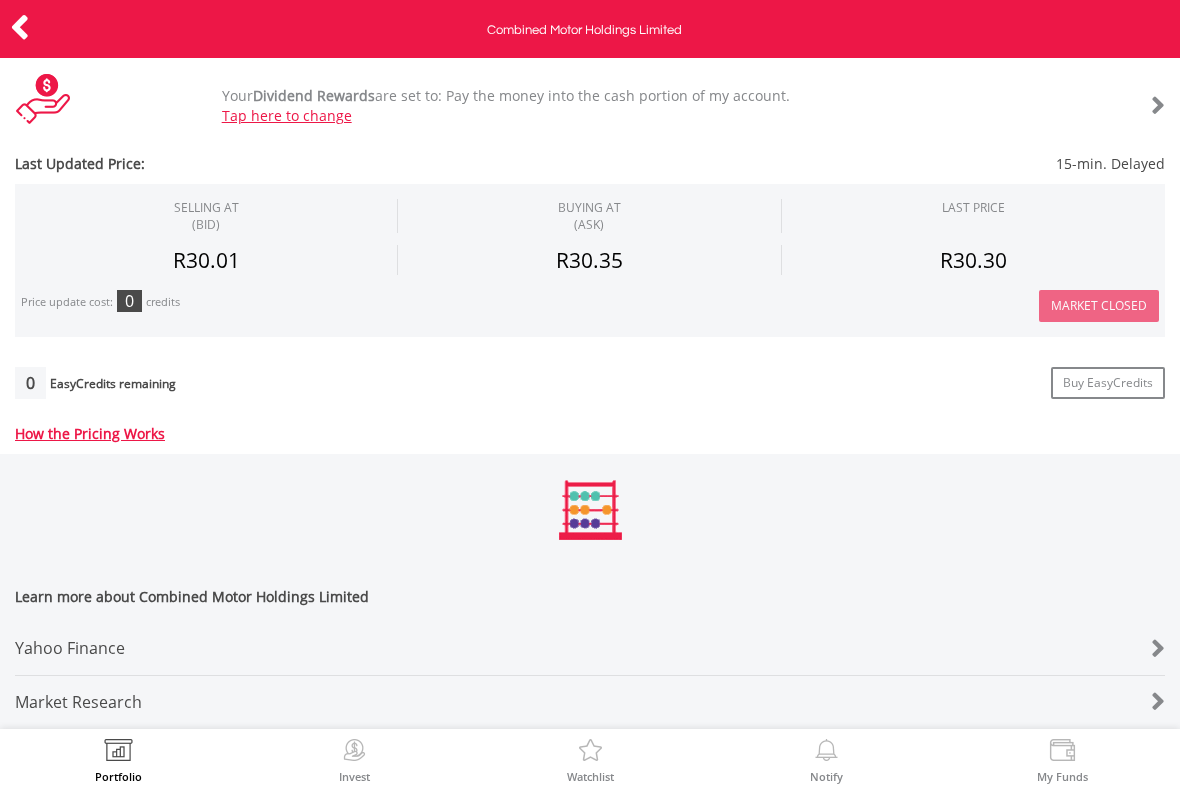 scroll, scrollTop: 550, scrollLeft: 0, axis: vertical 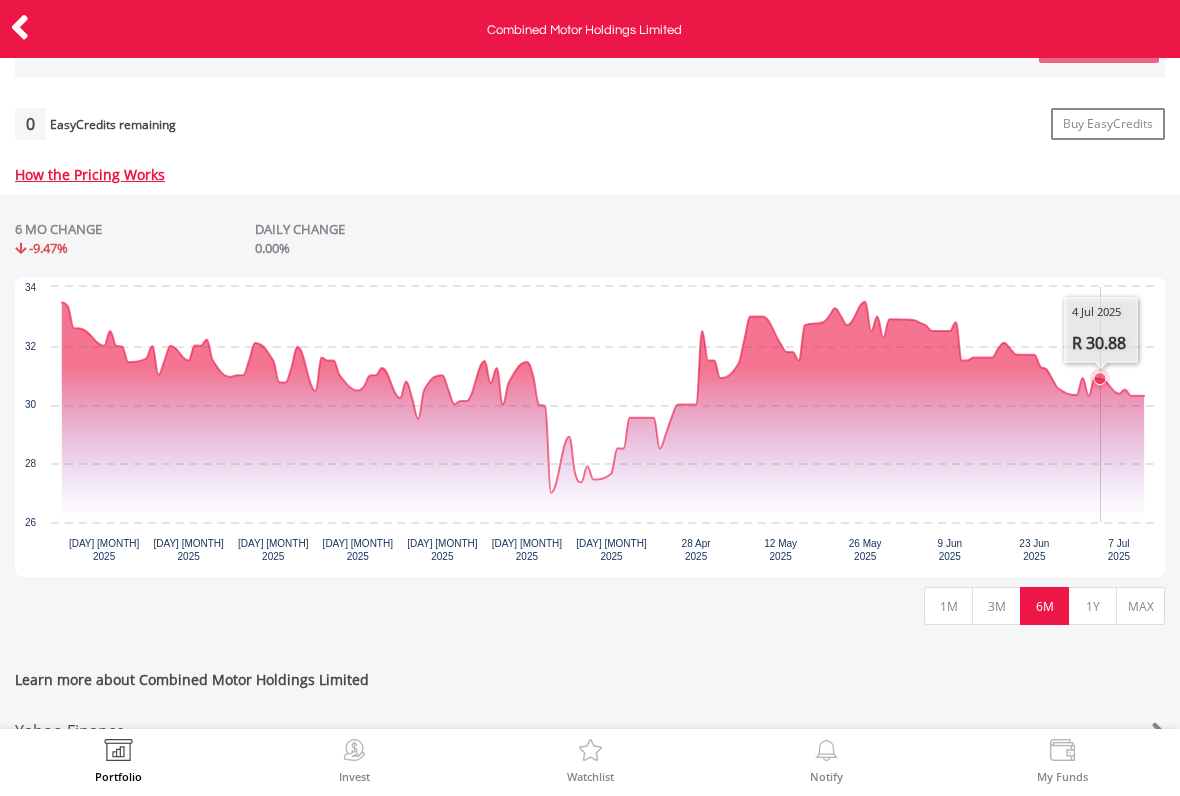 click on "1Y" at bounding box center [1092, 606] 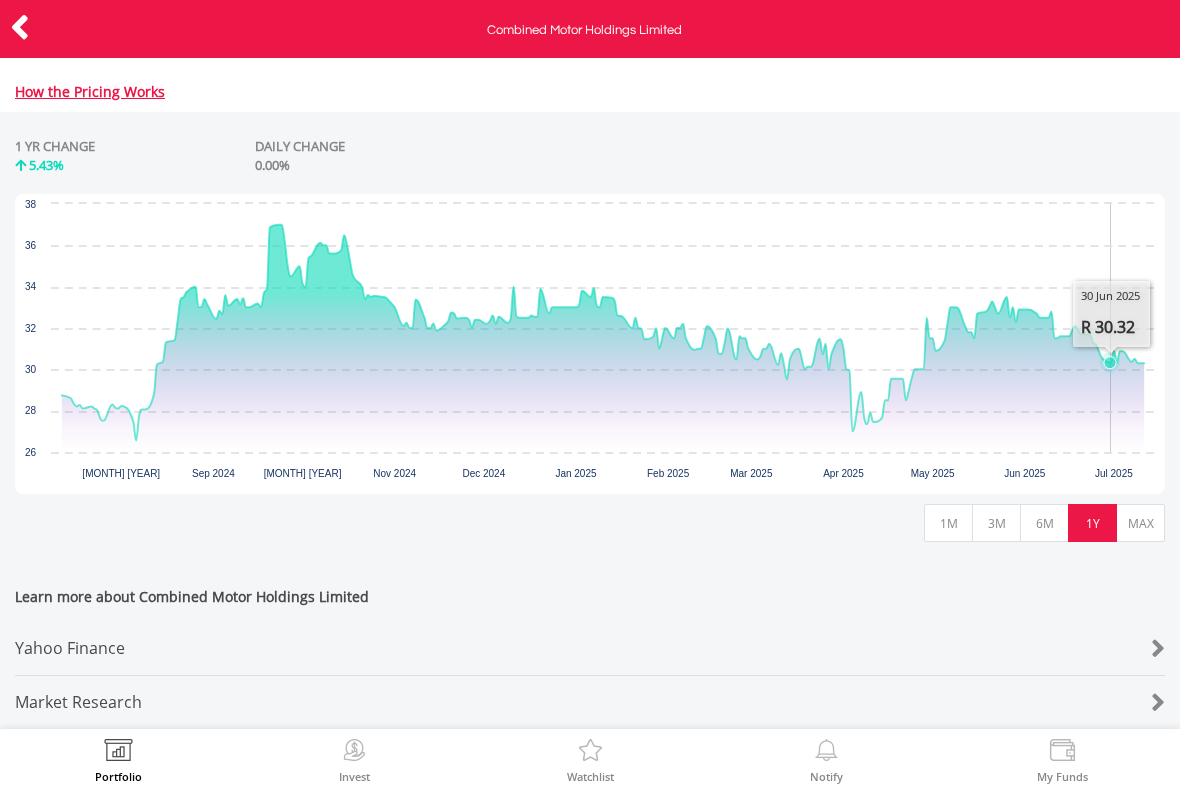 scroll, scrollTop: 891, scrollLeft: 0, axis: vertical 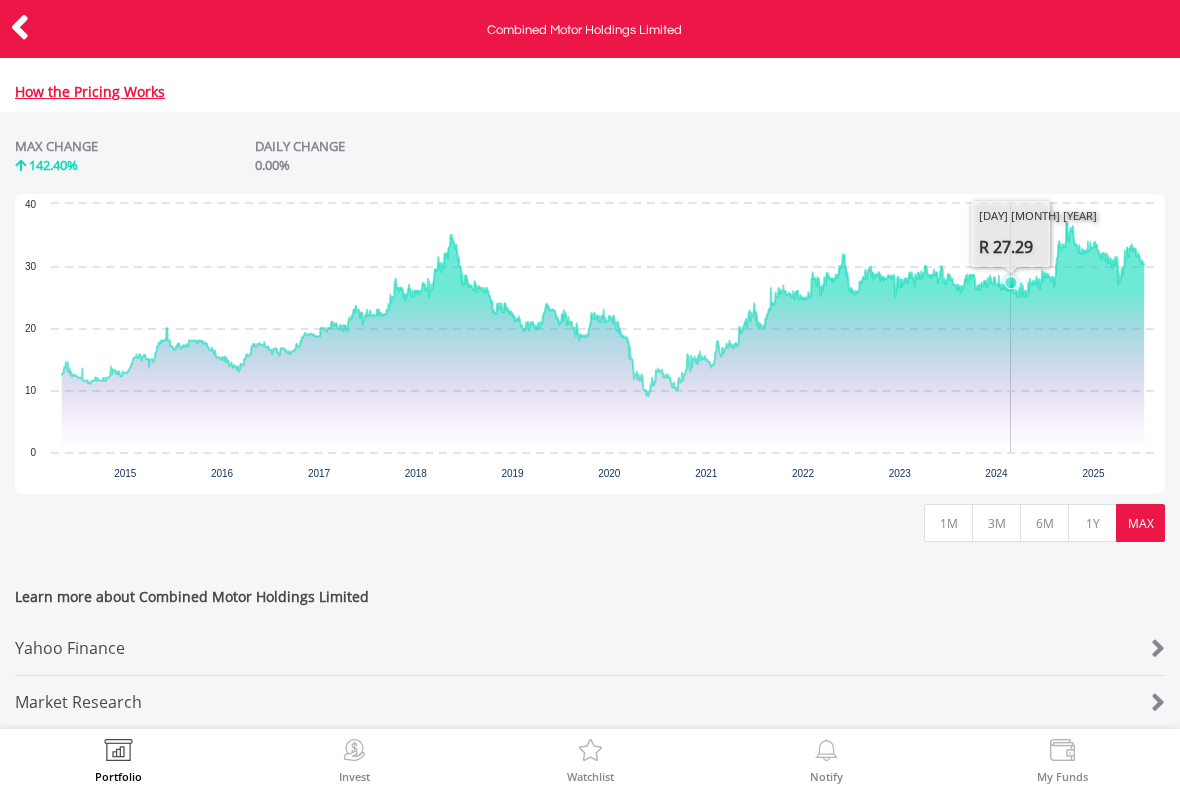 click at bounding box center (20, 27) 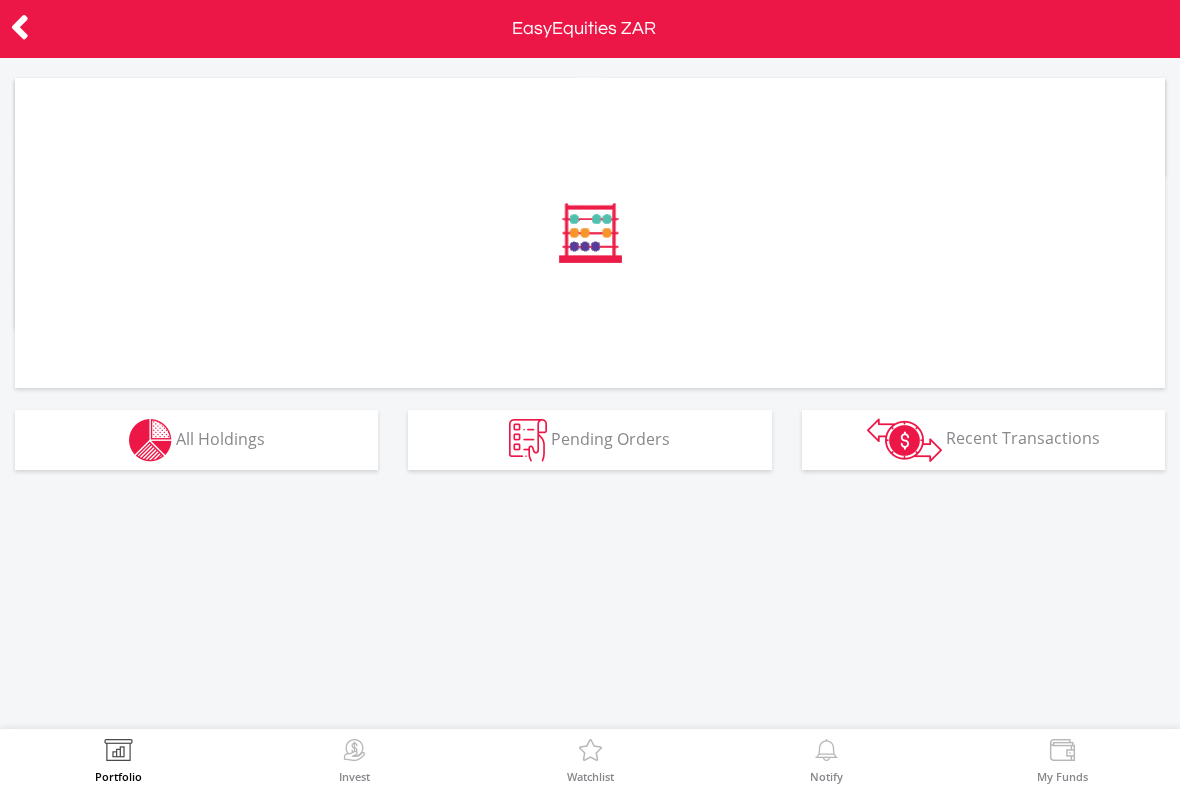 scroll, scrollTop: 0, scrollLeft: 0, axis: both 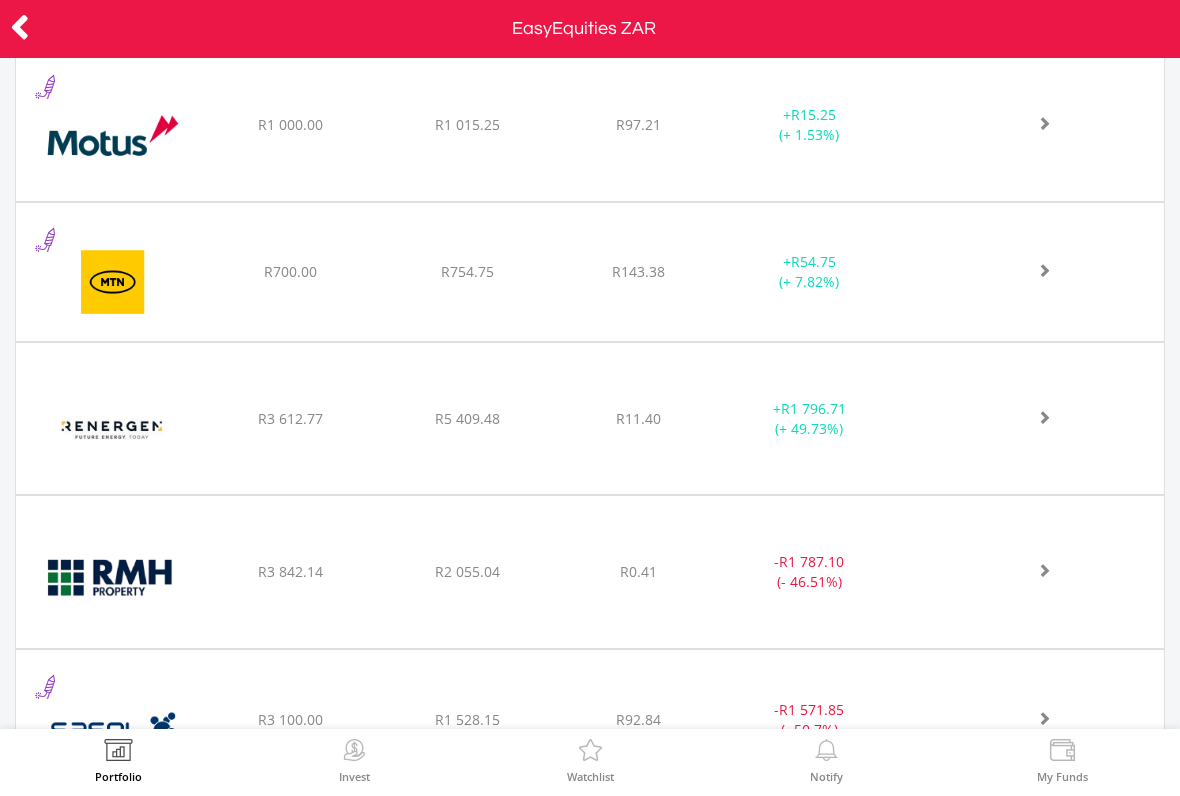 click at bounding box center (1032, -764) 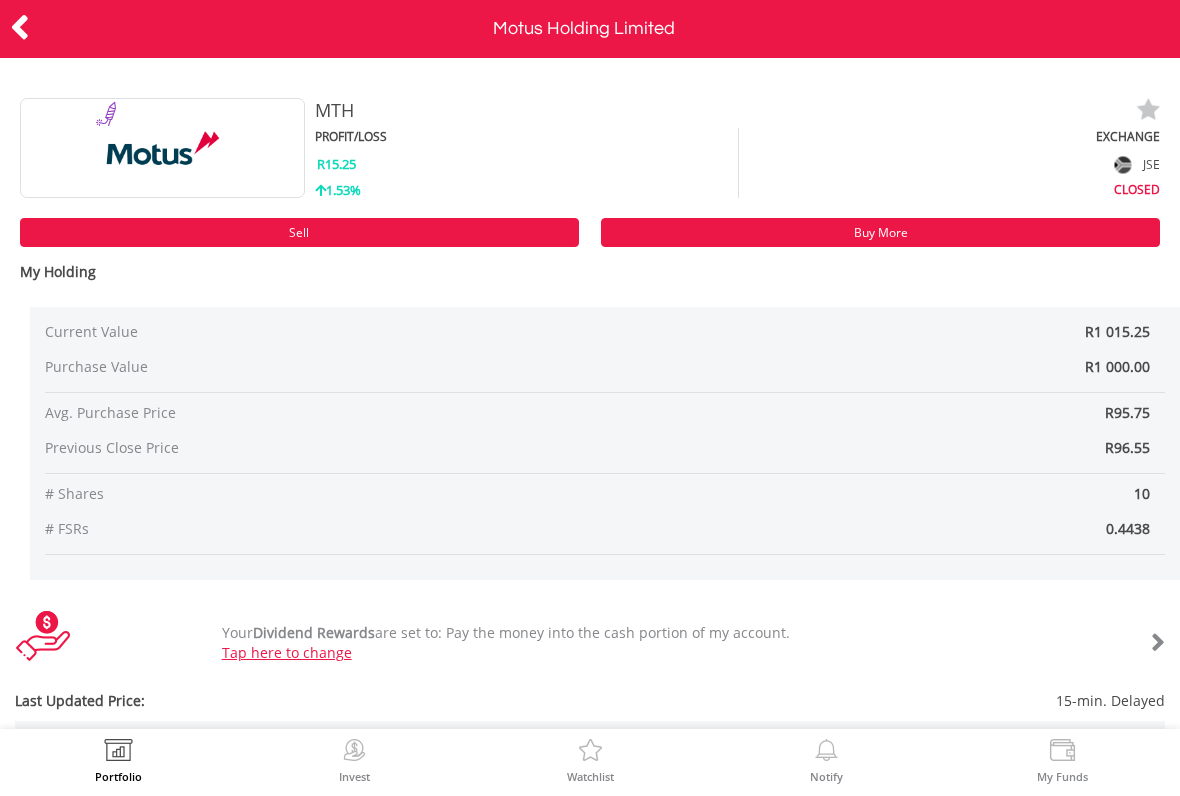 scroll, scrollTop: 0, scrollLeft: 0, axis: both 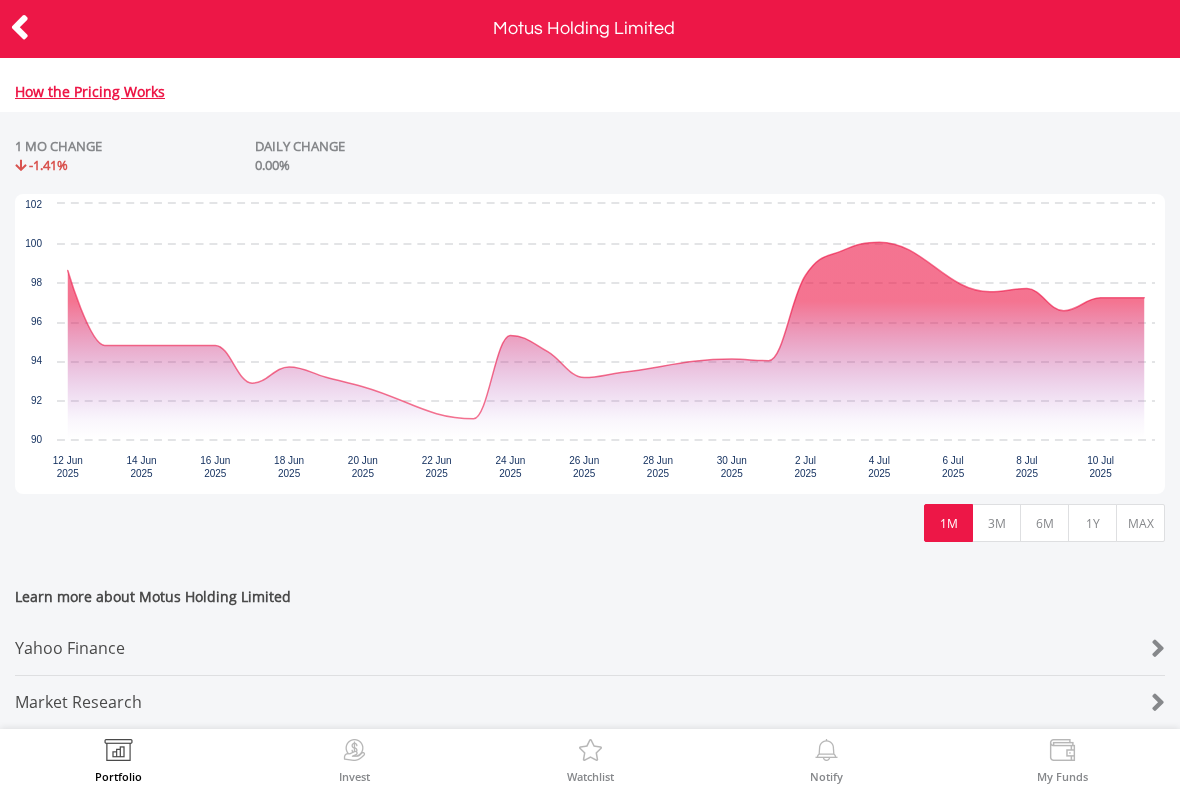 click on "1Y" at bounding box center [1092, 523] 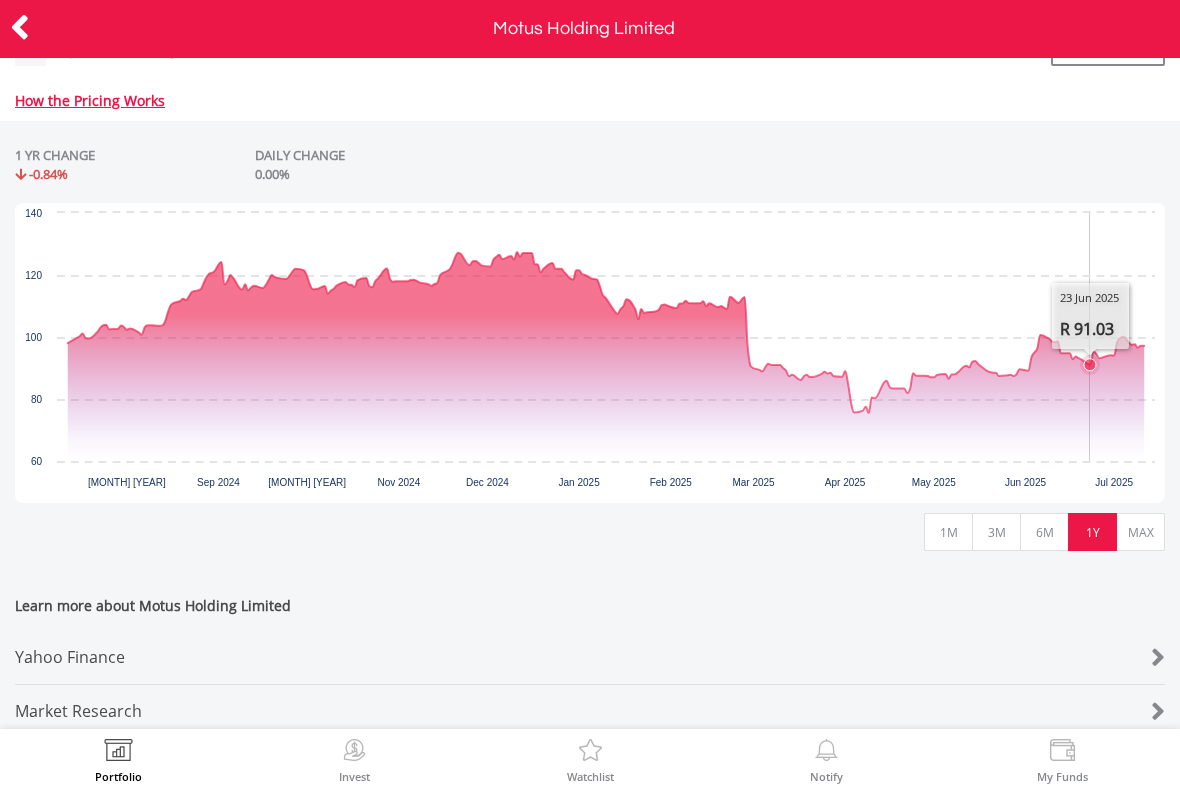 click on "MAX" at bounding box center (1140, 532) 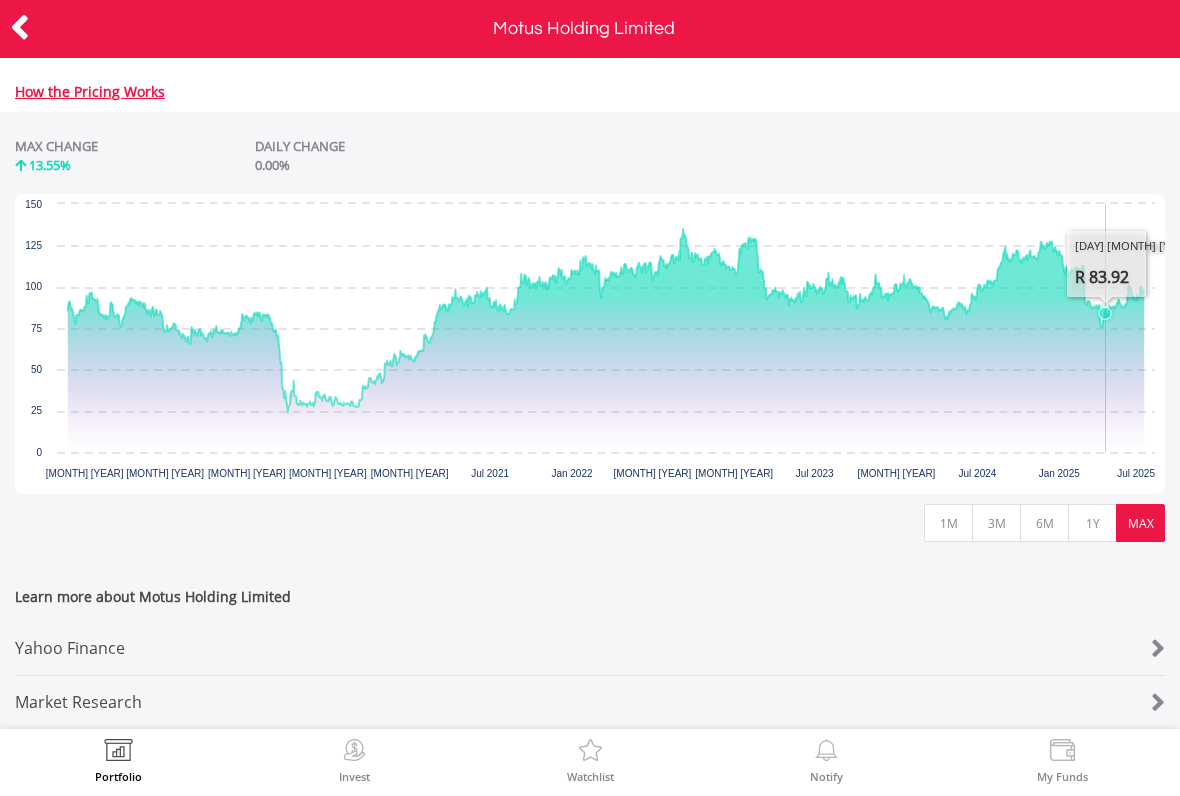 scroll, scrollTop: 891, scrollLeft: 0, axis: vertical 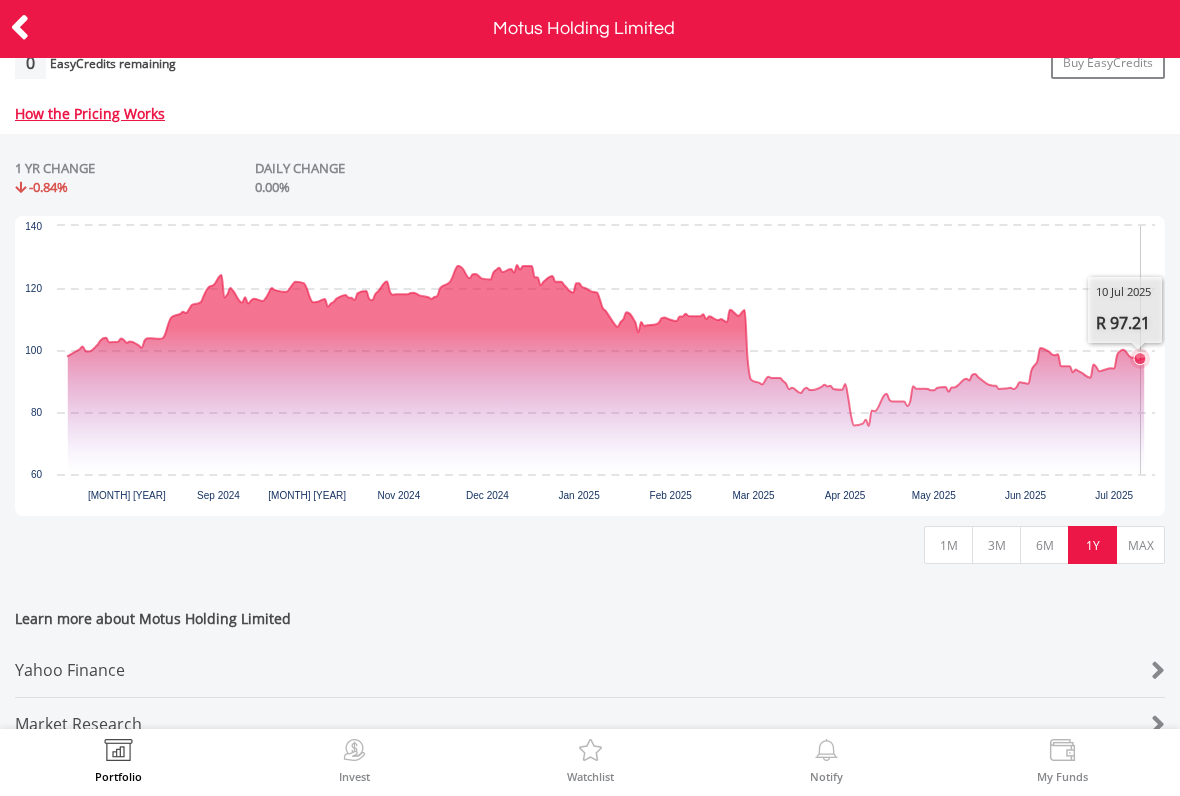 click 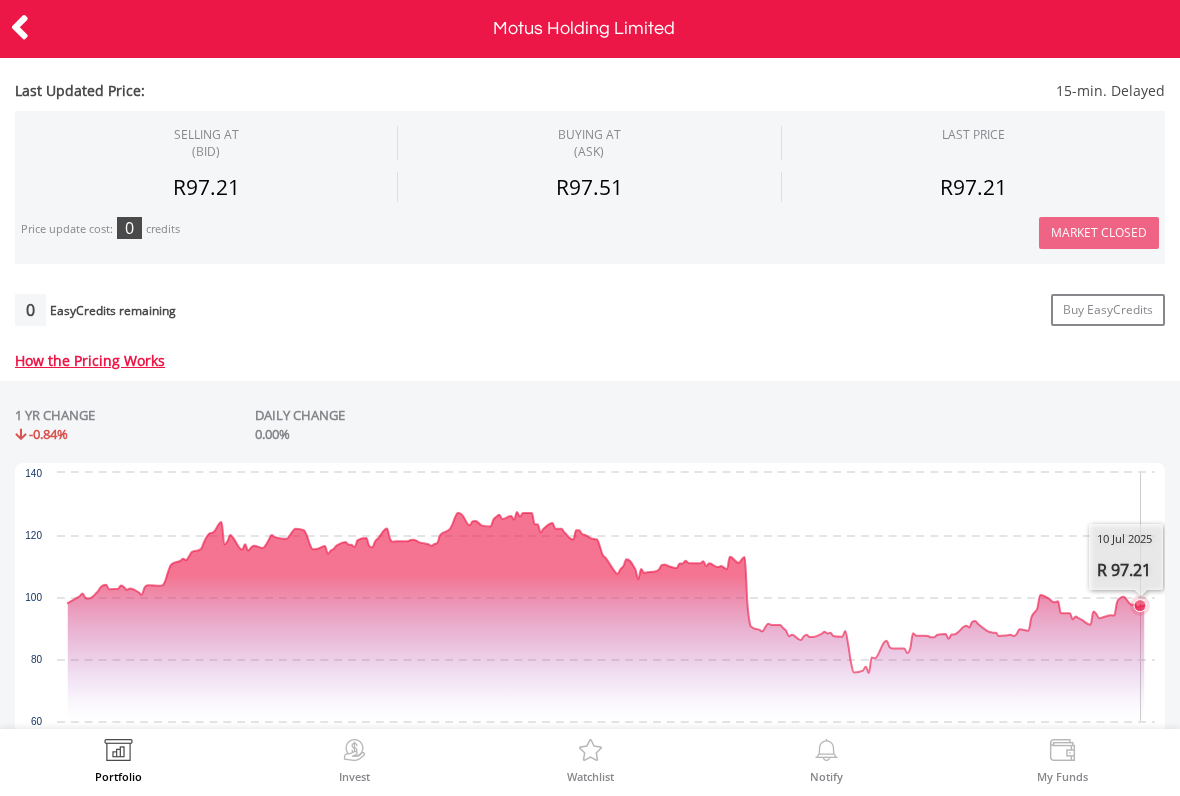 scroll, scrollTop: 609, scrollLeft: 0, axis: vertical 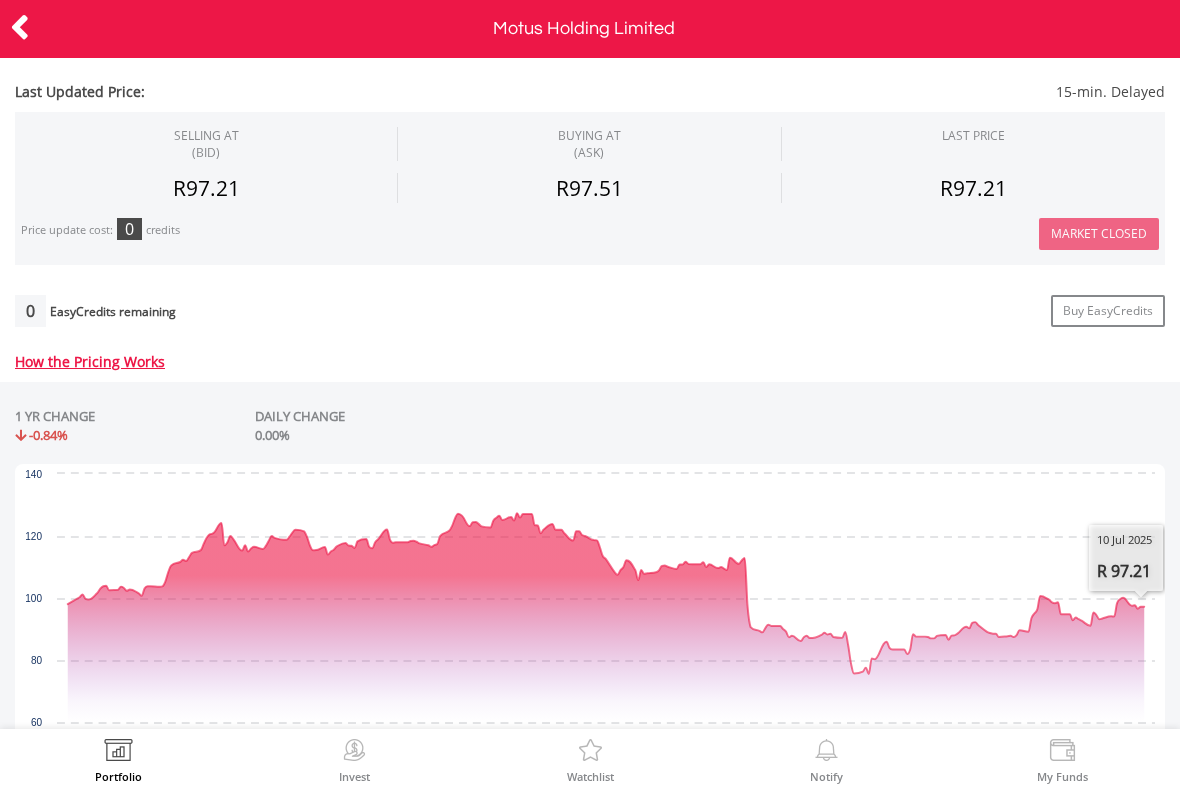 click at bounding box center (20, 27) 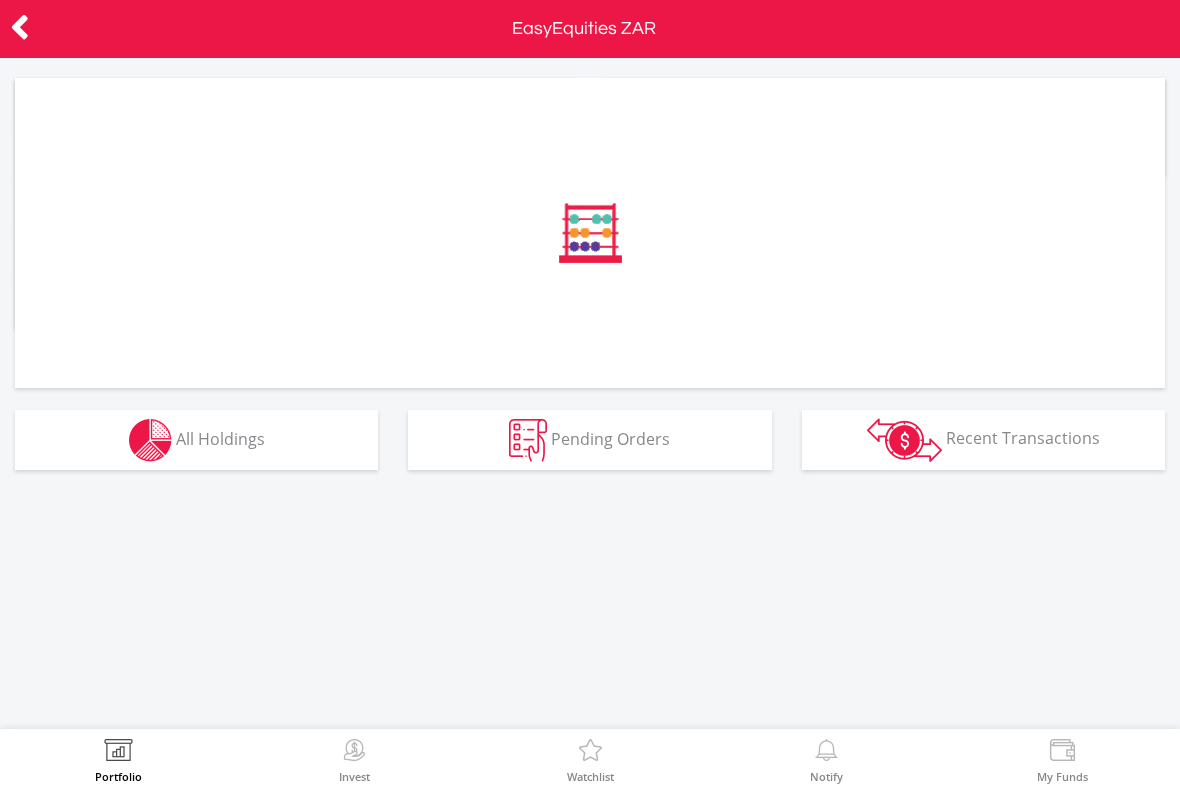 scroll, scrollTop: 0, scrollLeft: 0, axis: both 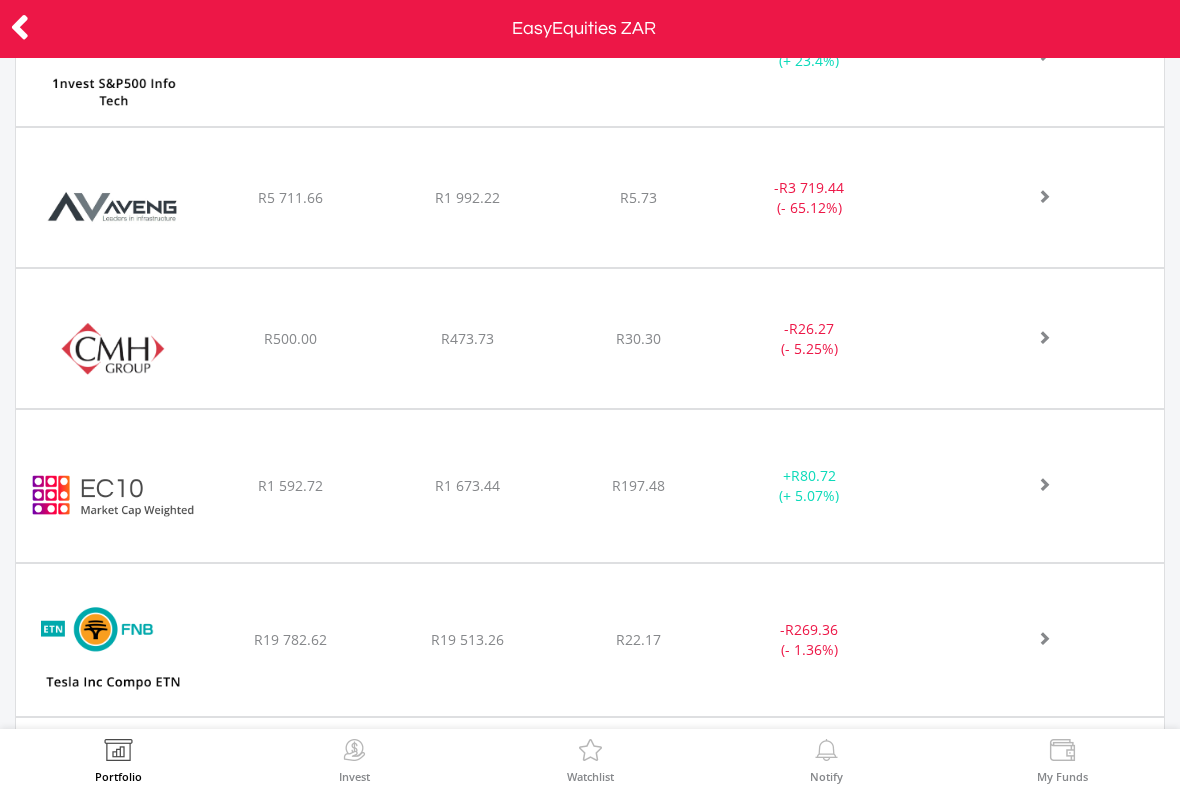 click on "﻿
Combined Motor Holdings Limited
R500.00
R473.73
R30.30
-  R26.27 (- 5.25%)" at bounding box center (590, -96) 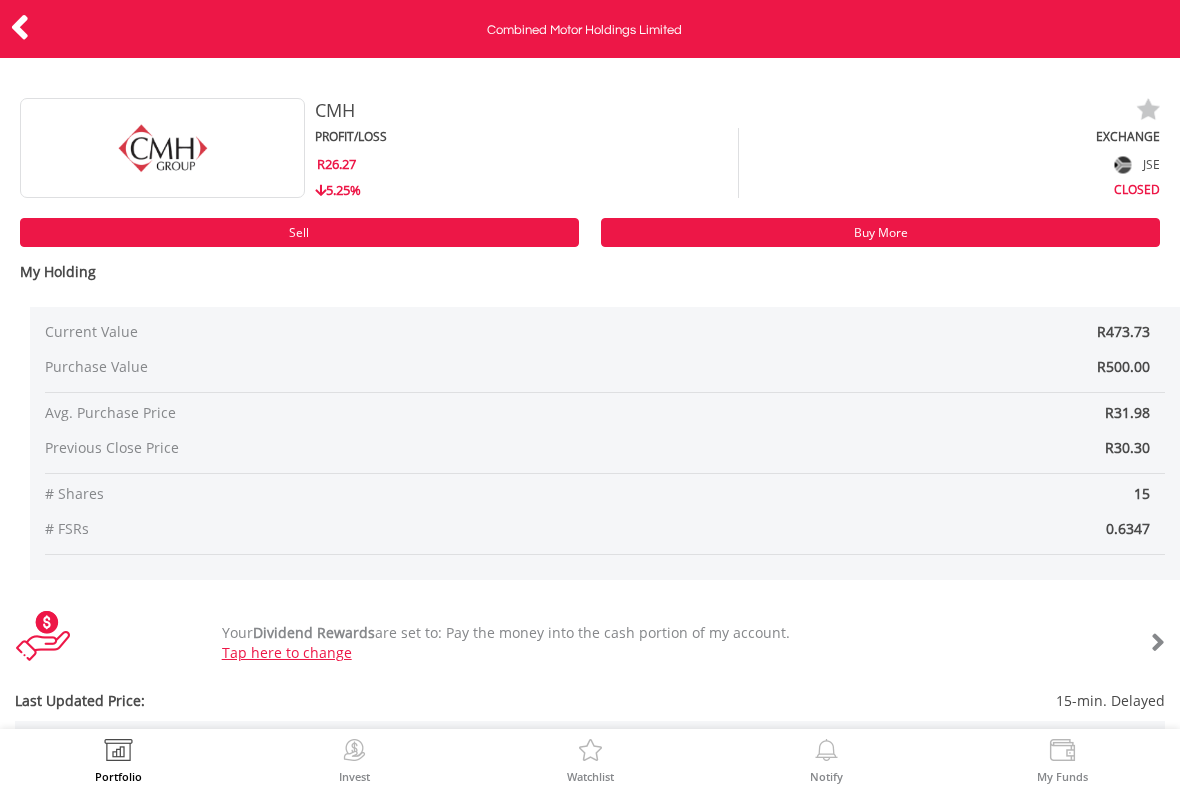 scroll, scrollTop: 0, scrollLeft: 0, axis: both 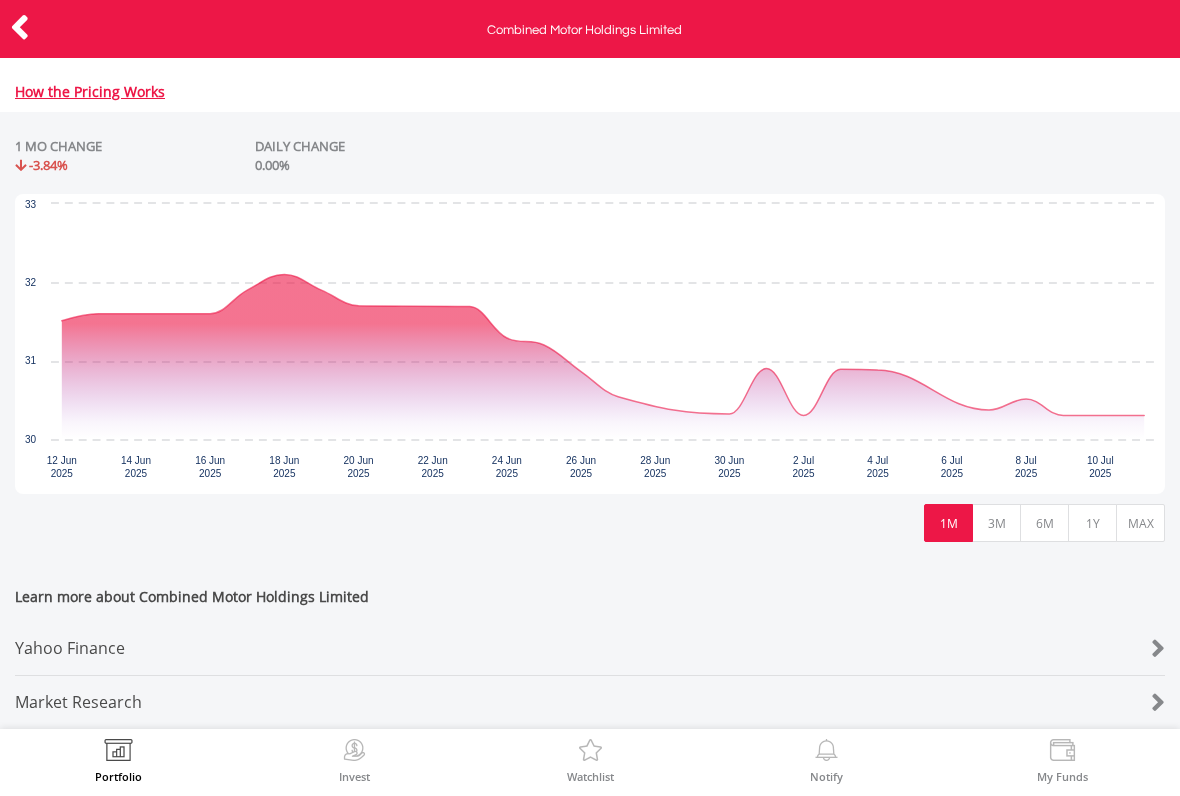 click on "Yahoo Finance" at bounding box center (542, 648) 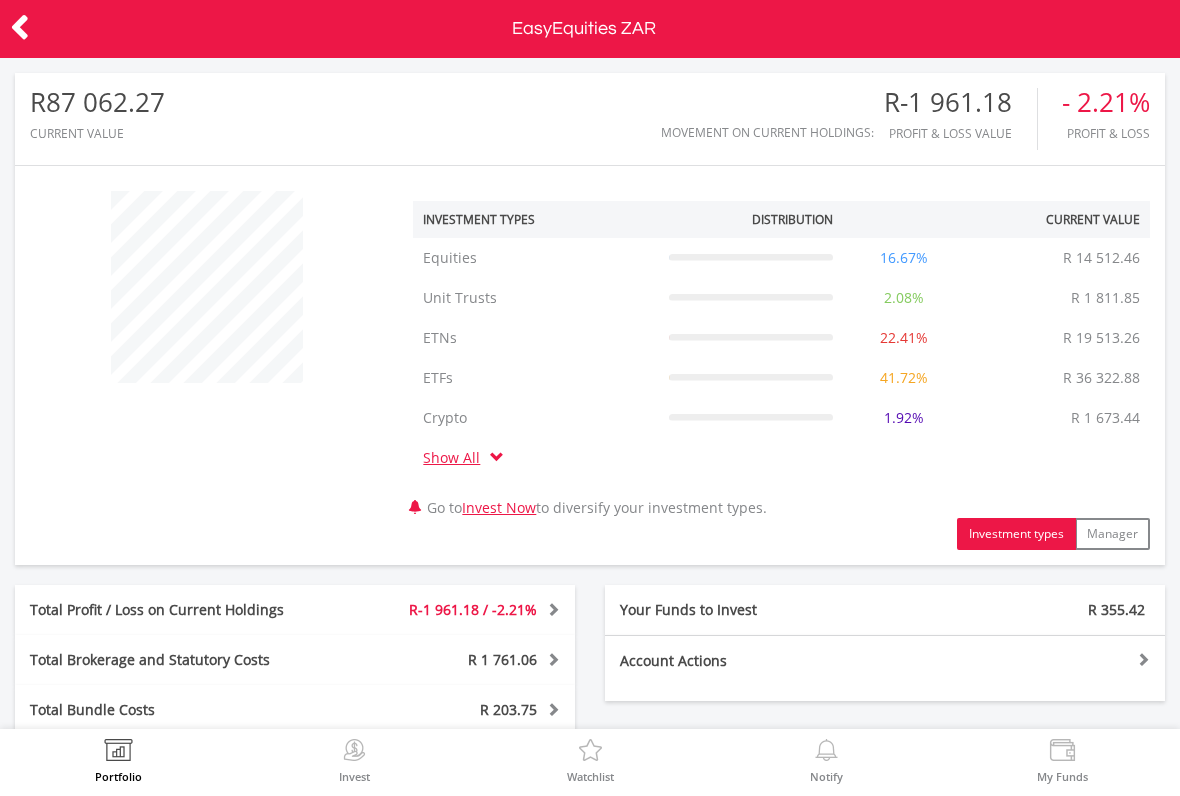 scroll, scrollTop: 0, scrollLeft: 0, axis: both 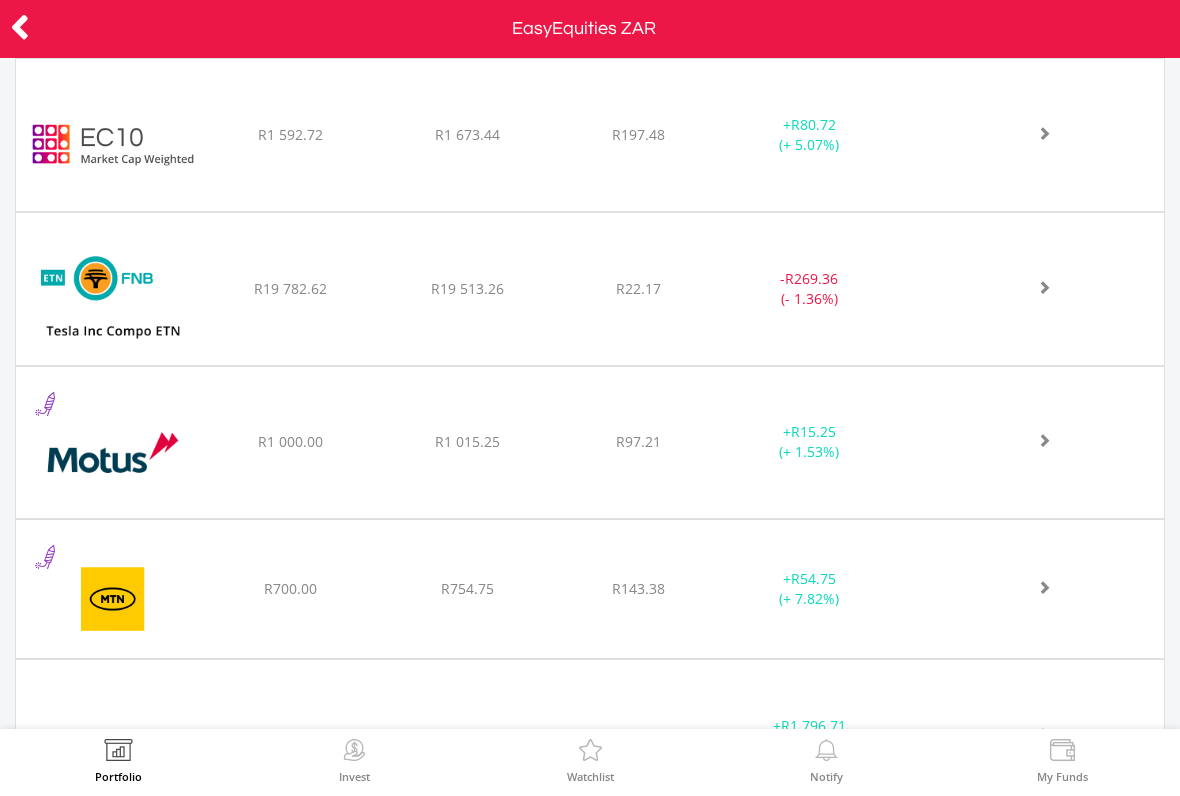 click at bounding box center (1032, -447) 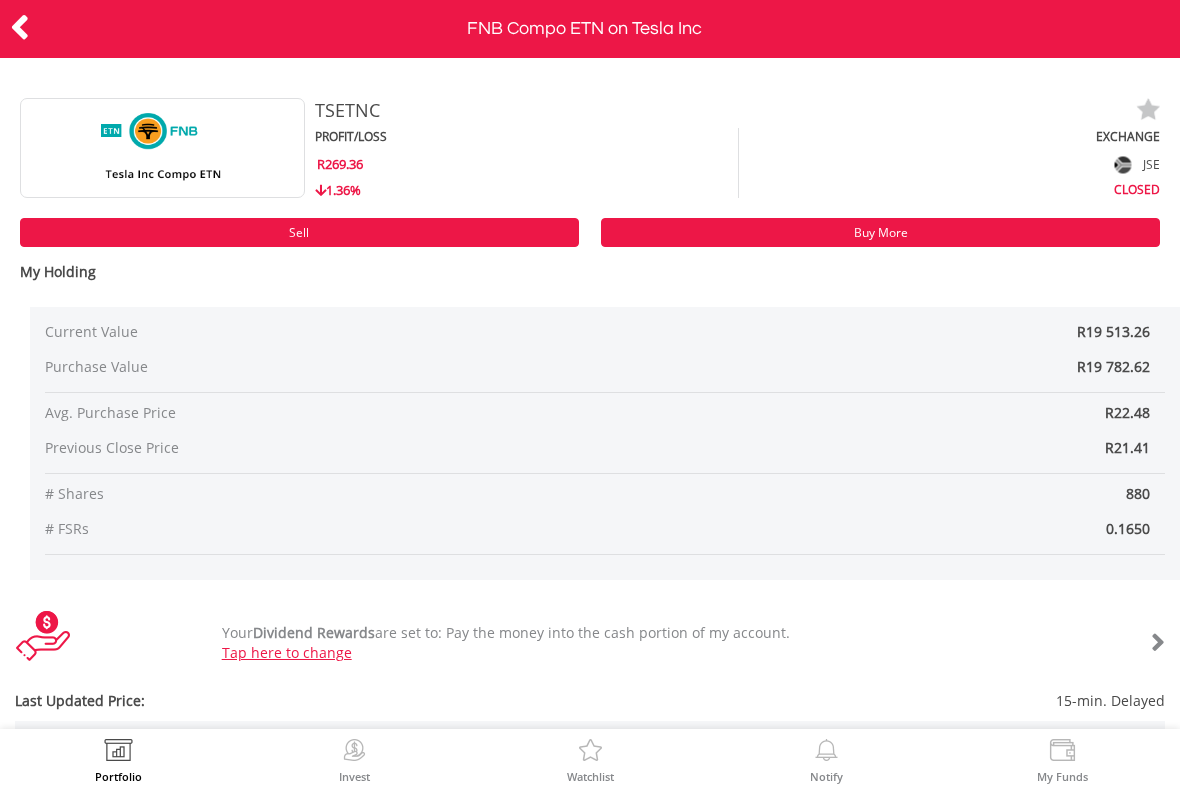 scroll, scrollTop: 0, scrollLeft: 0, axis: both 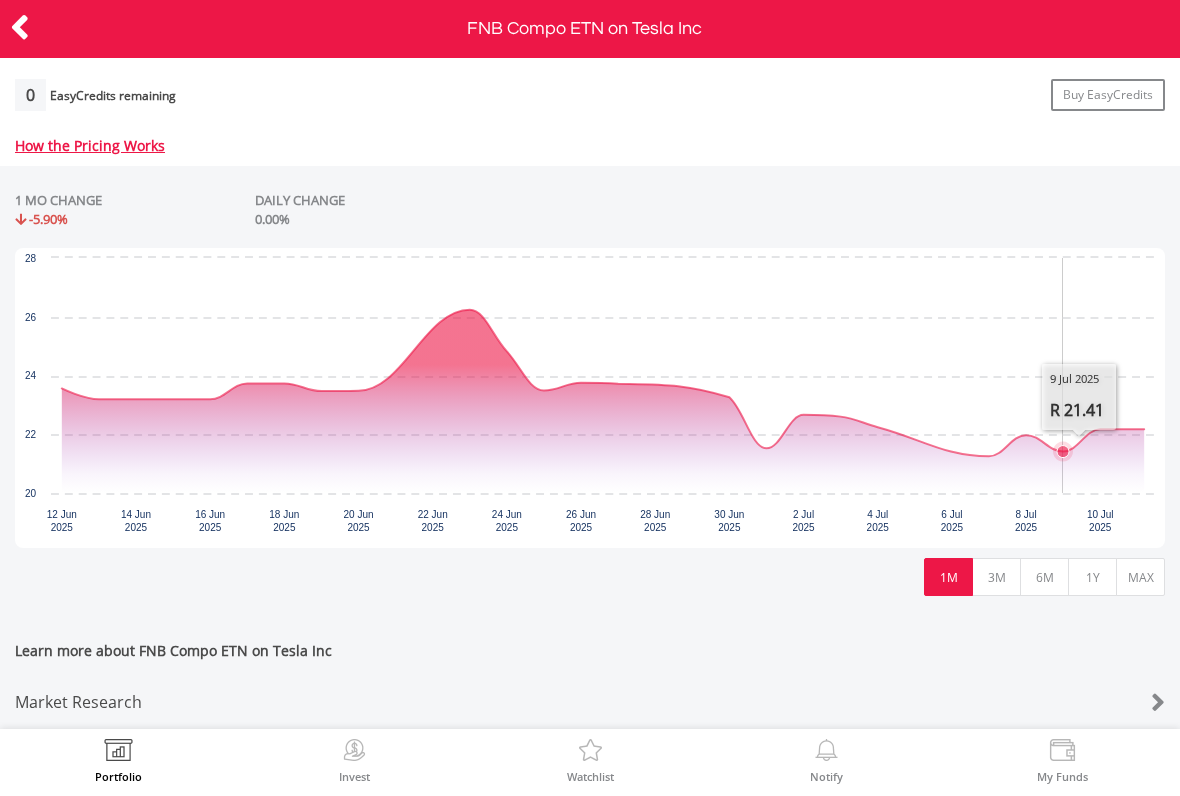 click 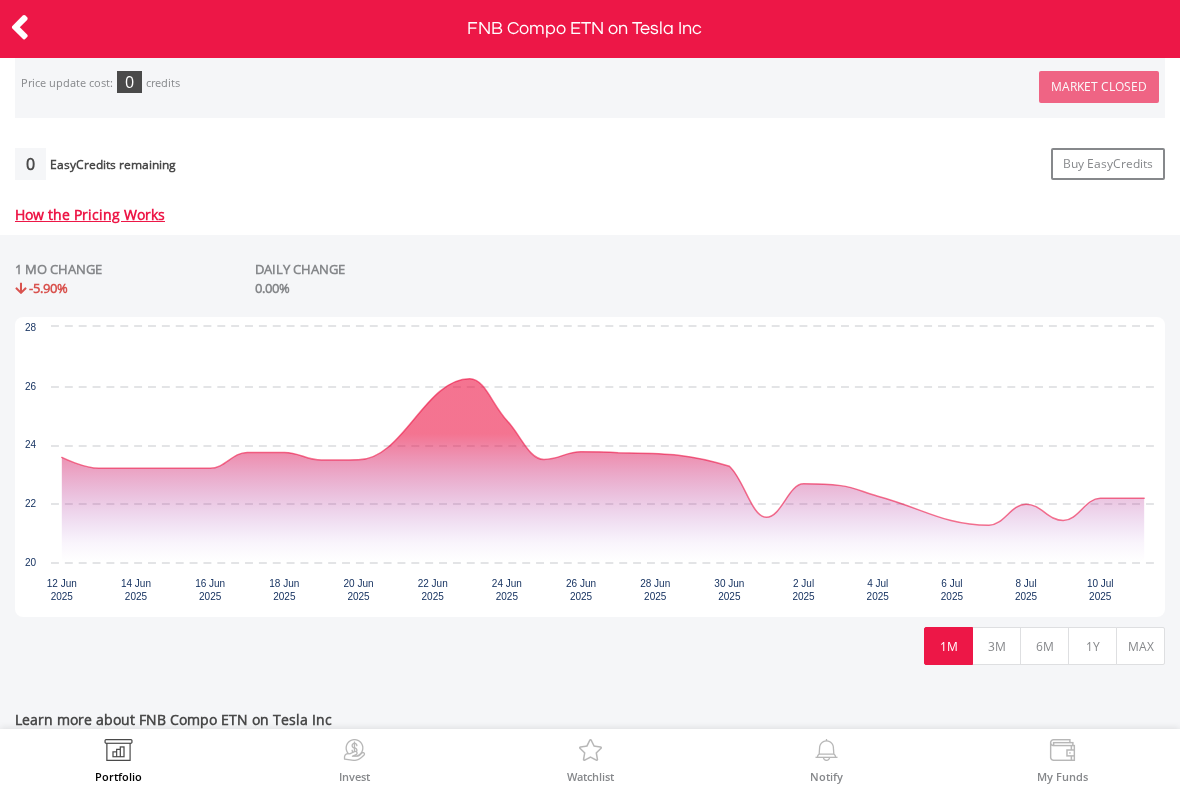 scroll, scrollTop: 756, scrollLeft: 0, axis: vertical 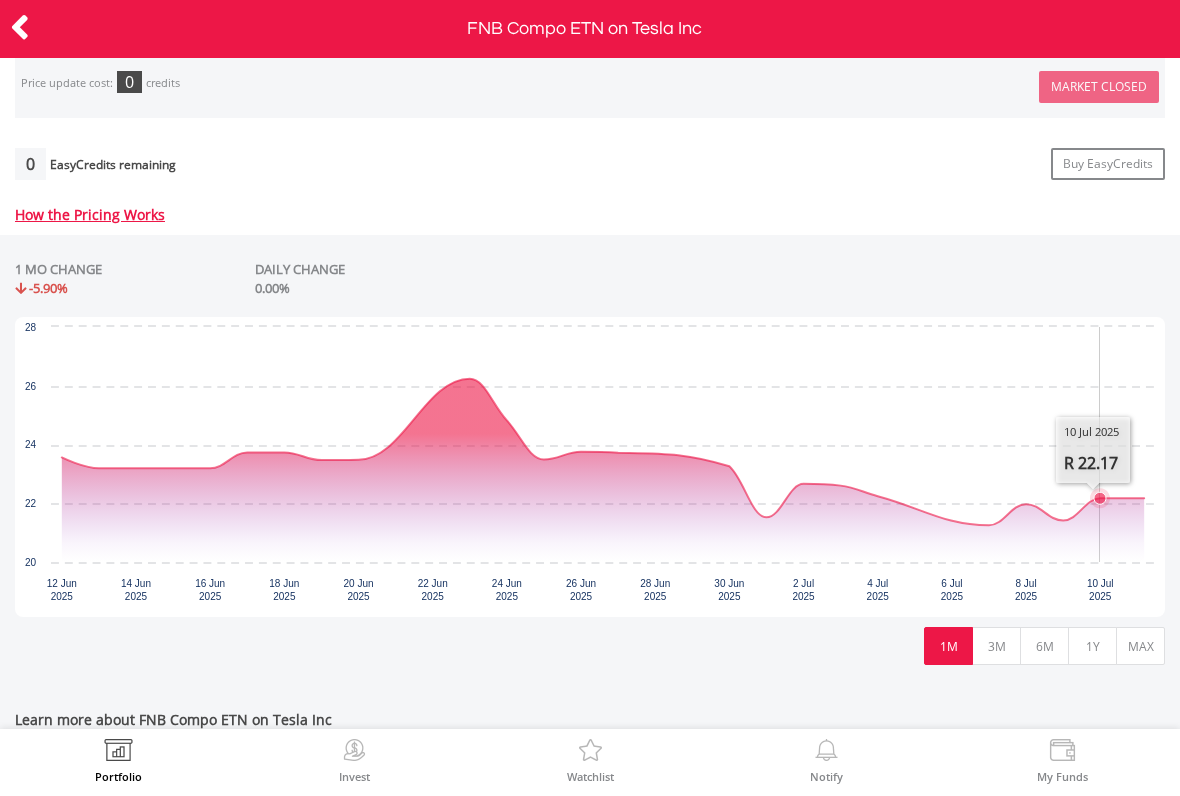 click 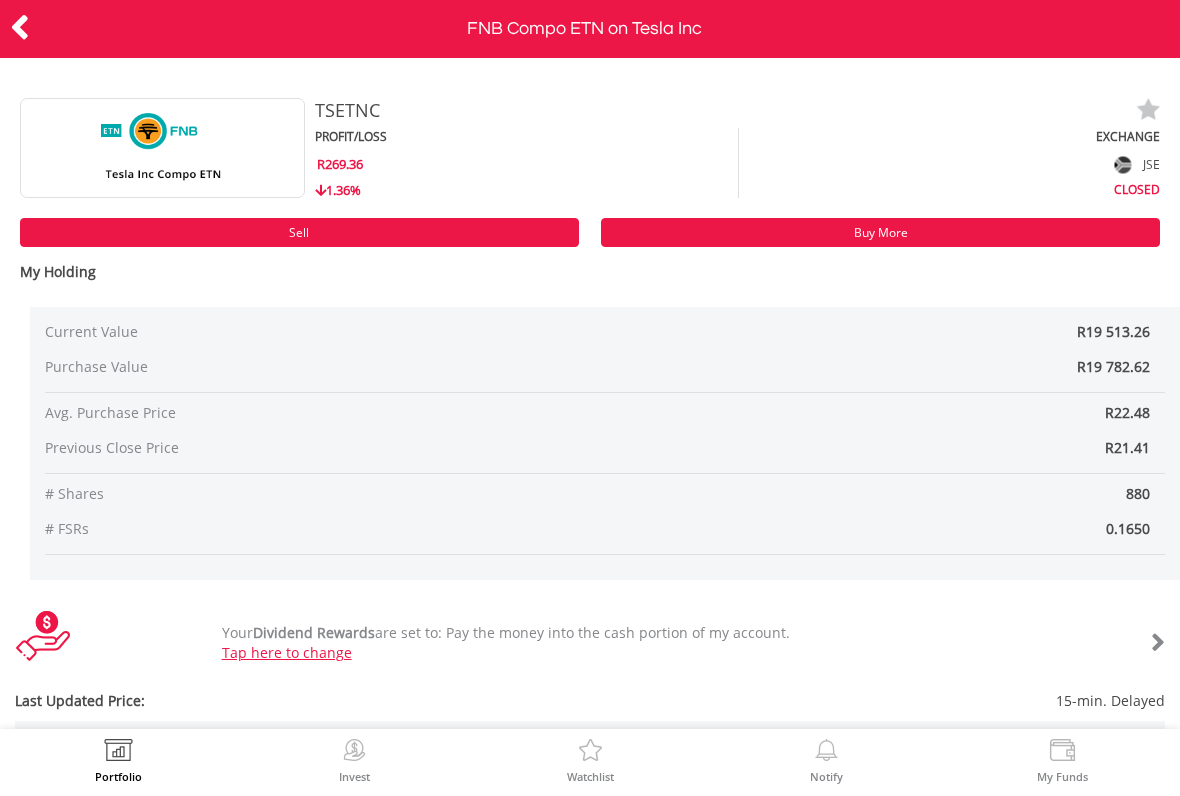 scroll, scrollTop: 0, scrollLeft: 0, axis: both 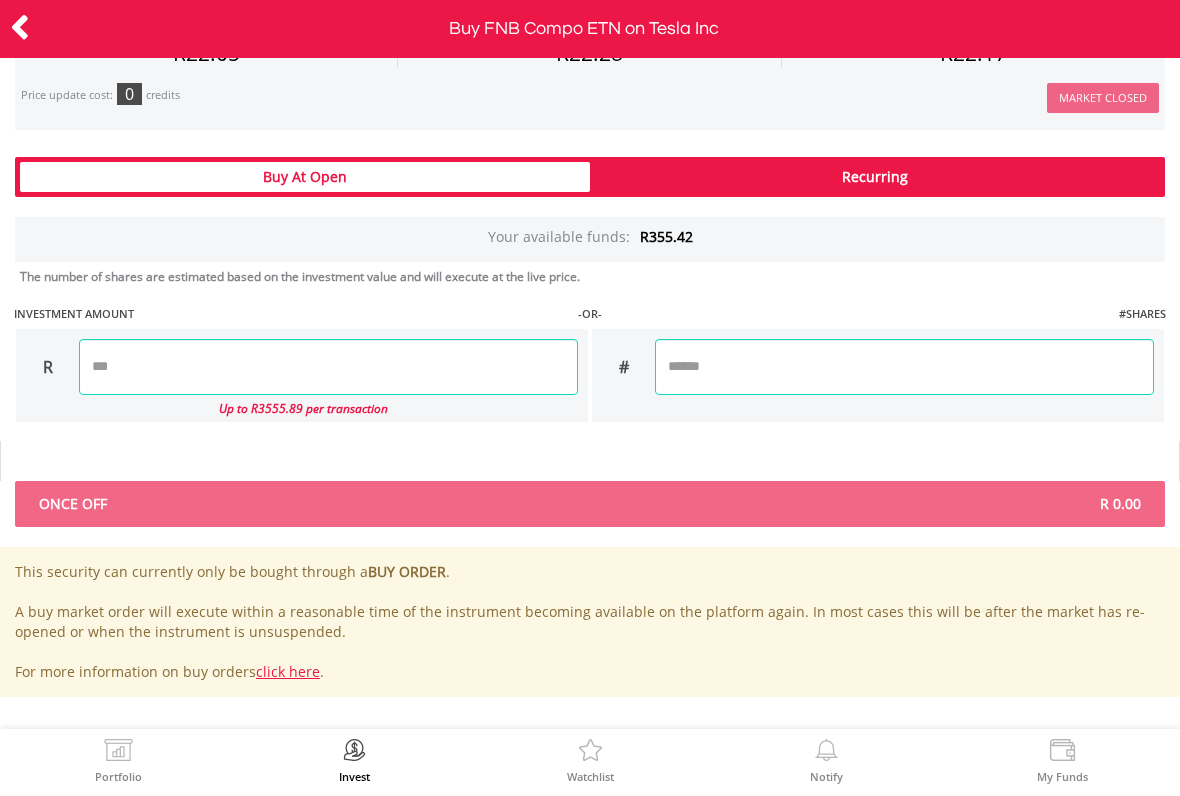 click at bounding box center (328, 367) 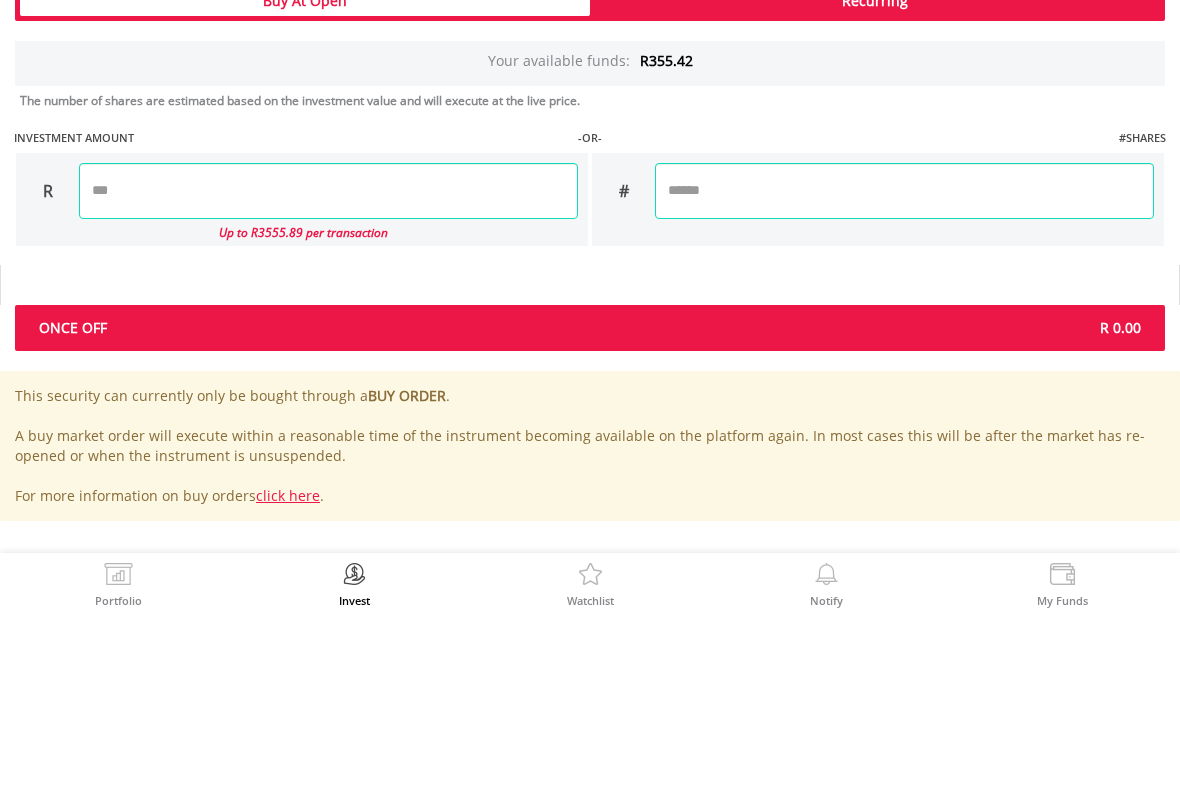 type on "******" 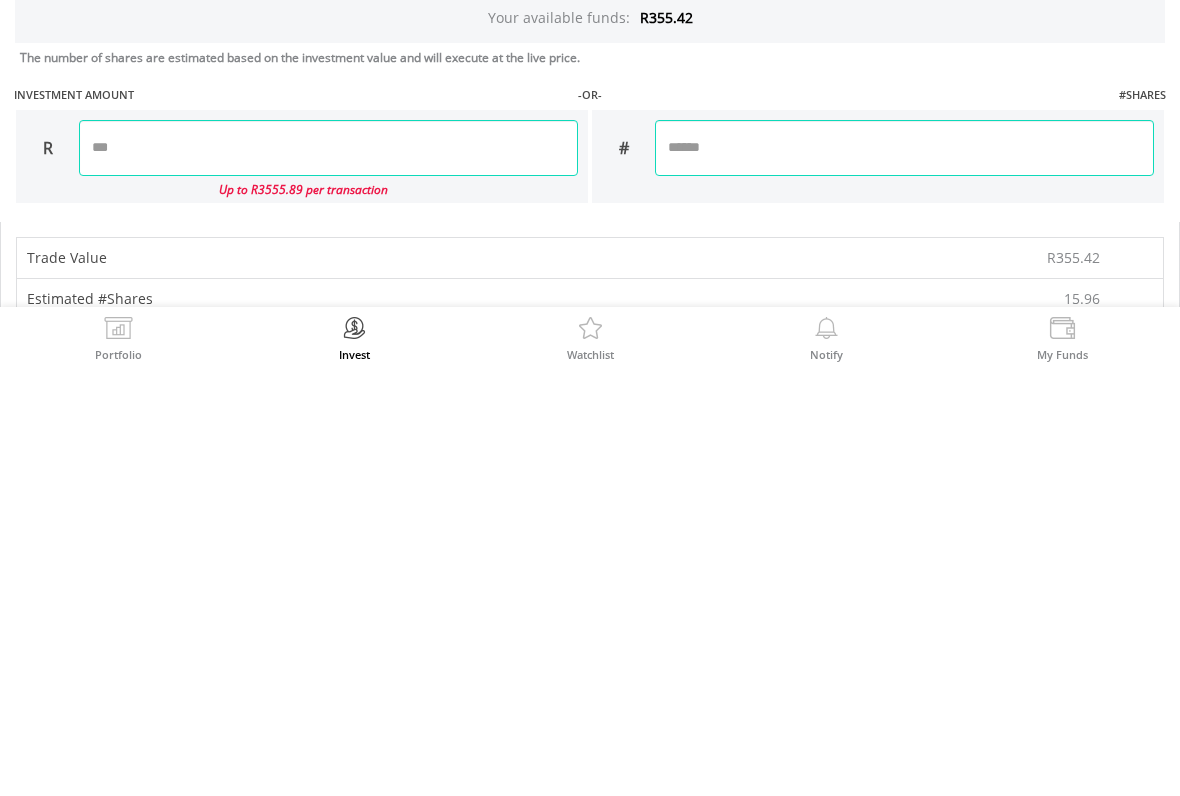 scroll, scrollTop: 866, scrollLeft: 0, axis: vertical 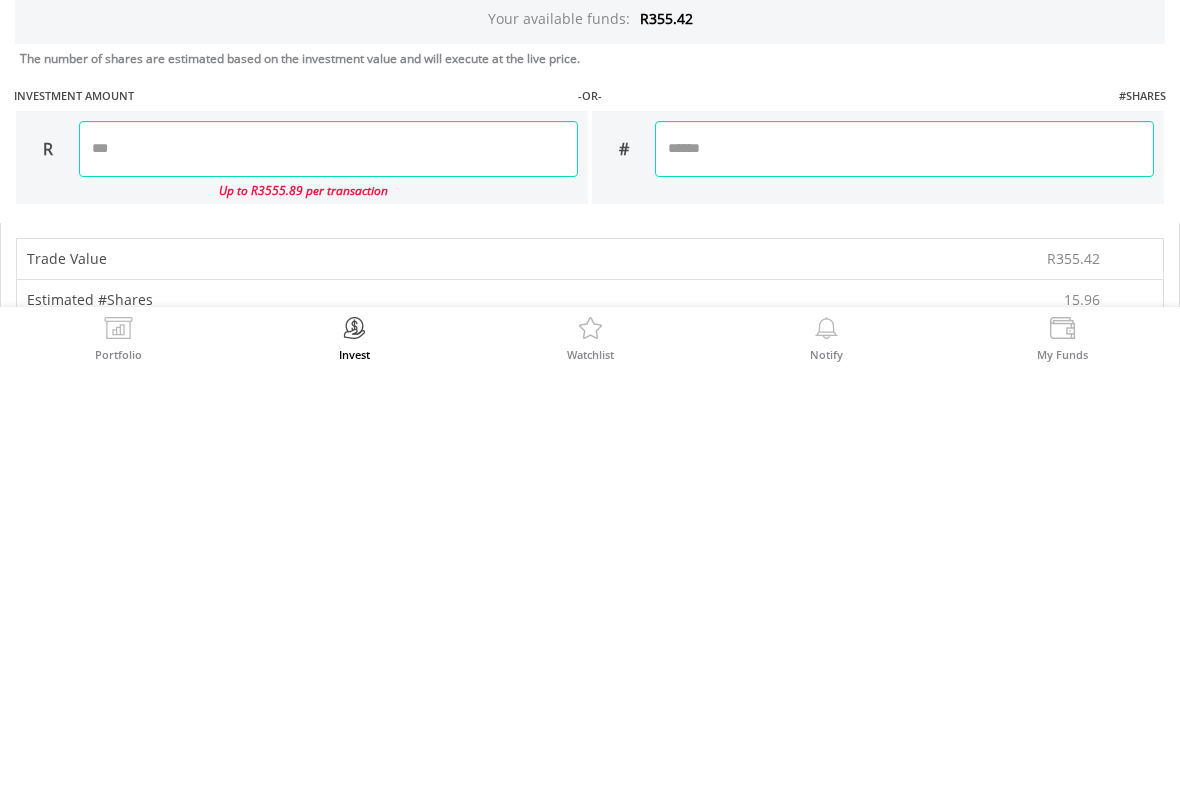 click on "******" at bounding box center [328, 571] 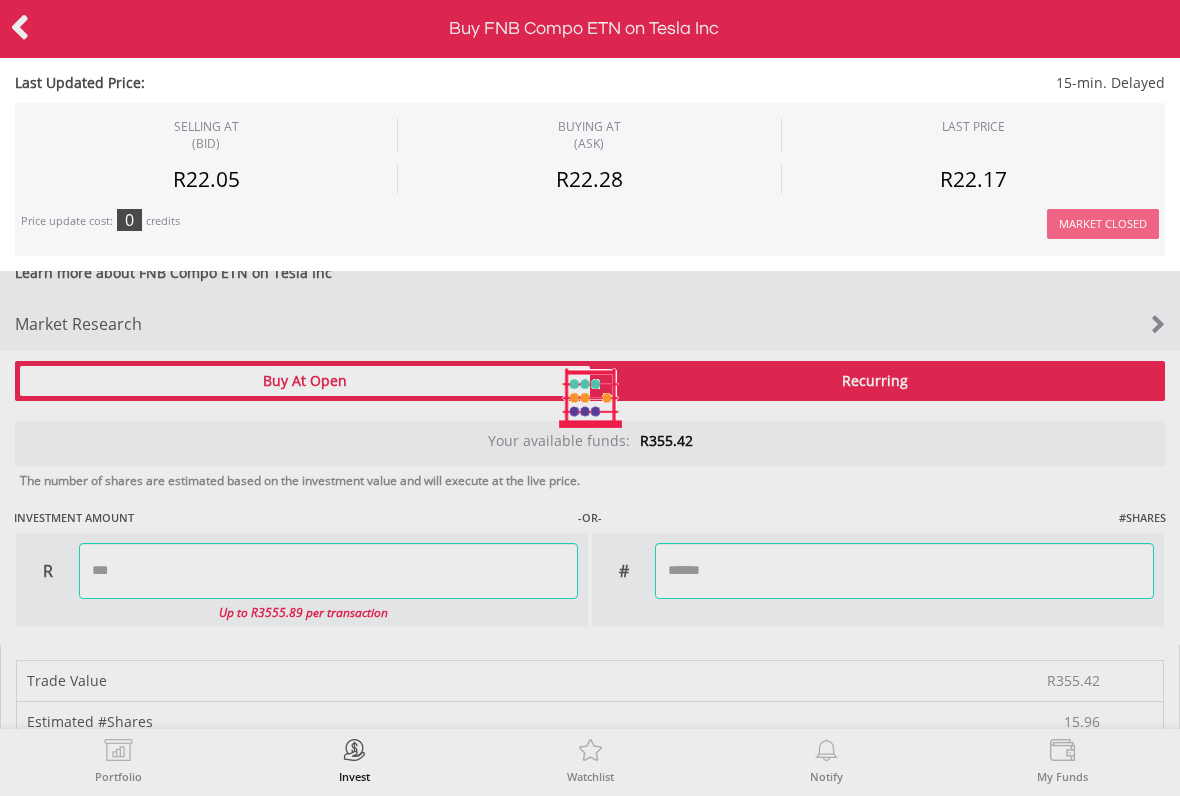 type on "*******" 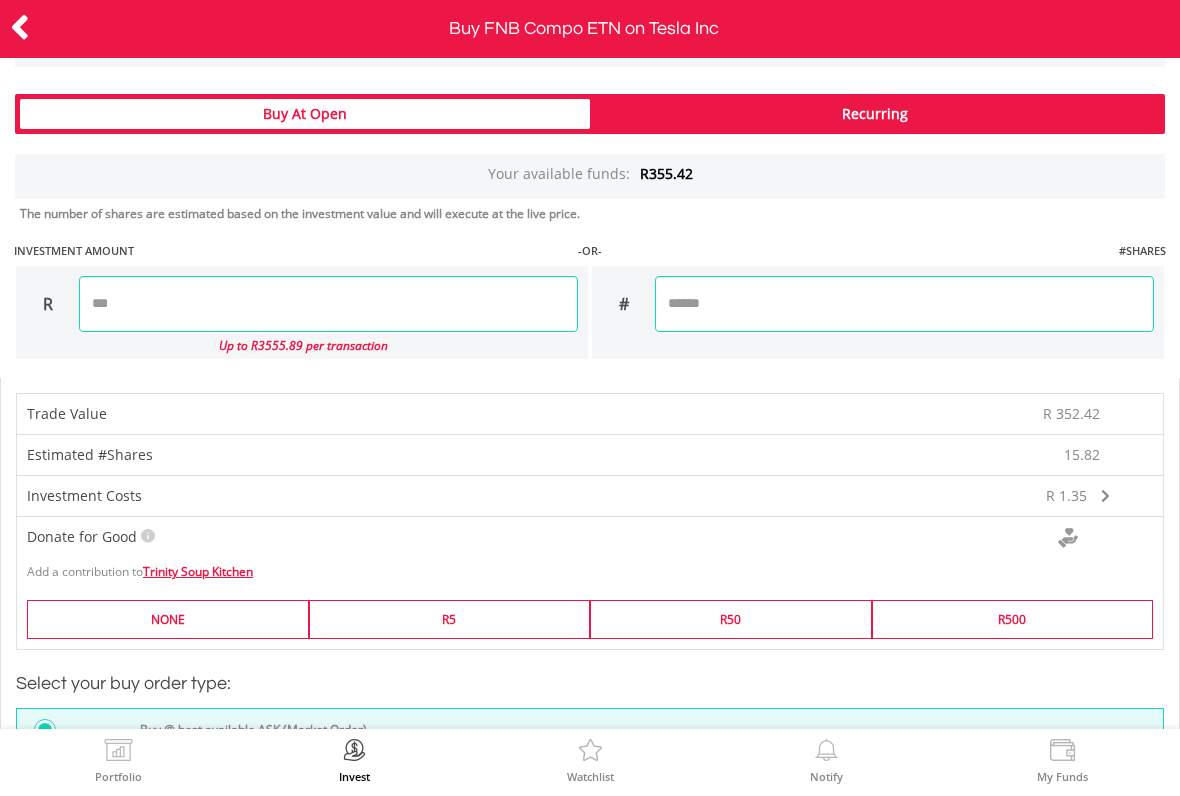 scroll, scrollTop: 1133, scrollLeft: 0, axis: vertical 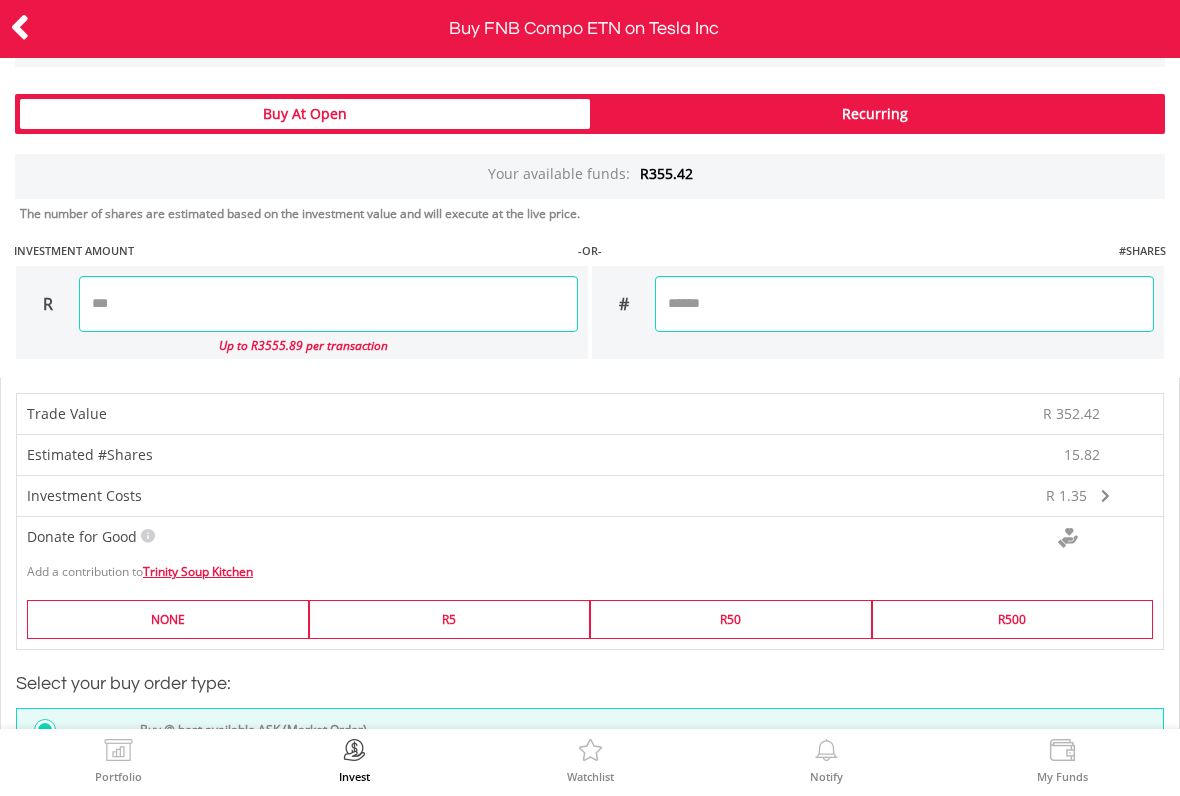 click on "******" at bounding box center [328, 304] 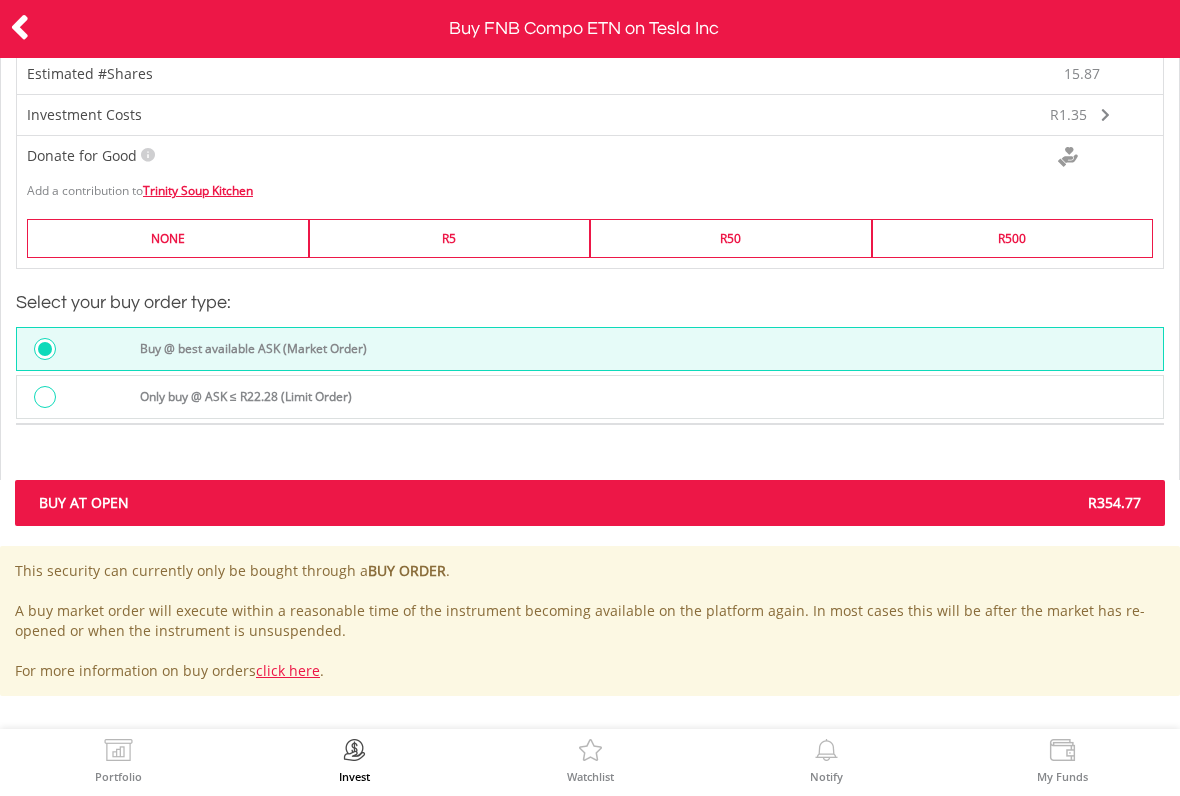 scroll, scrollTop: 1513, scrollLeft: 0, axis: vertical 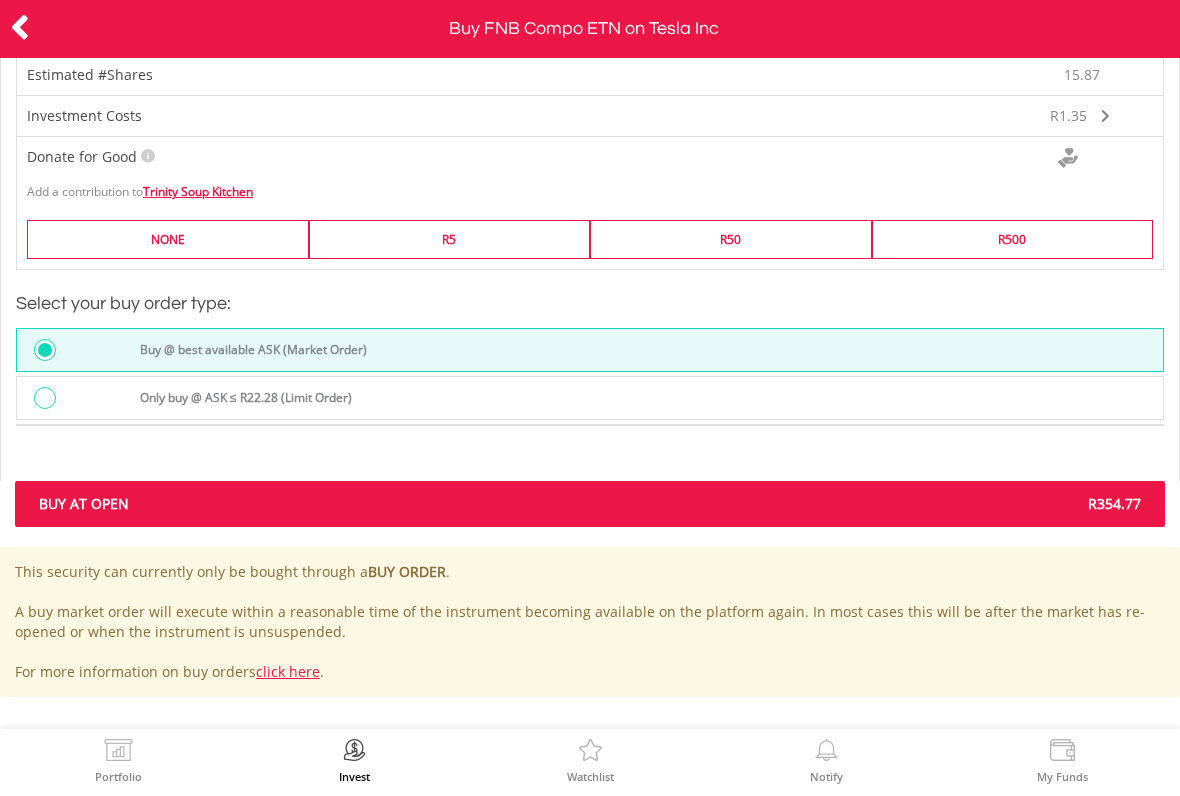 click on "R354.77" at bounding box center [873, 504] 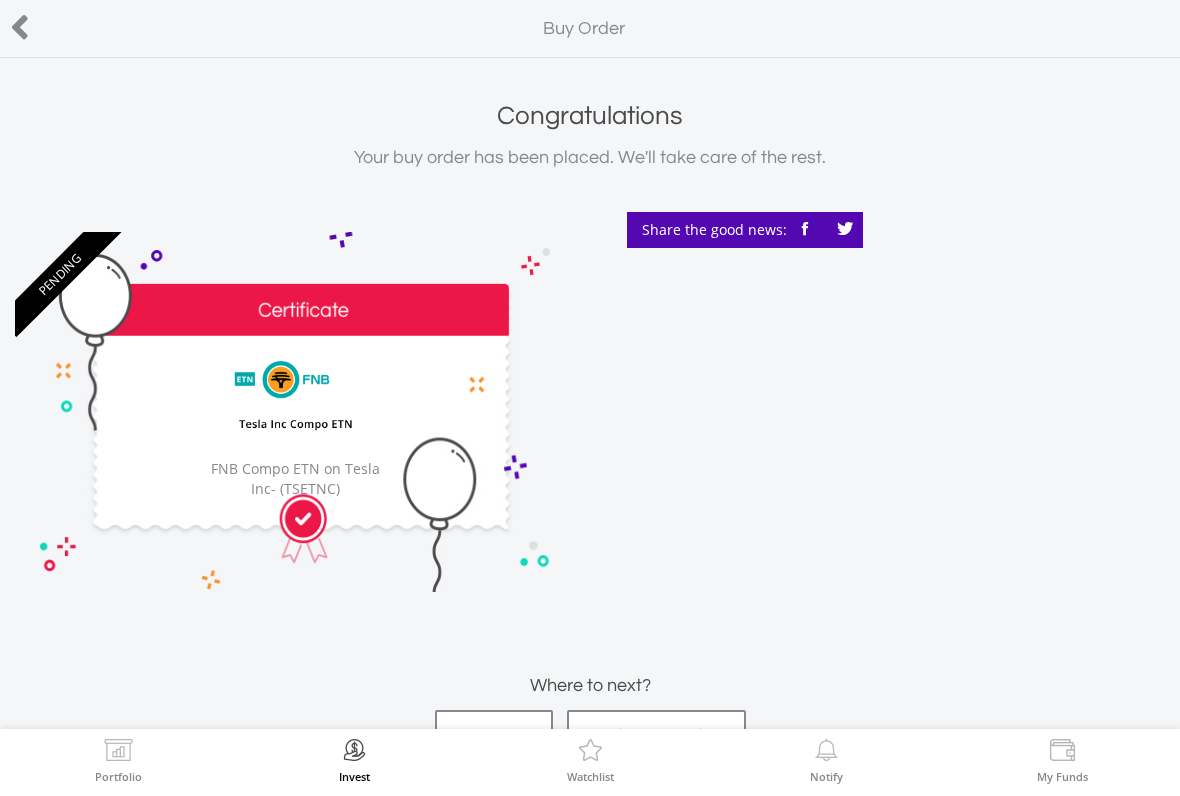 scroll, scrollTop: 0, scrollLeft: 0, axis: both 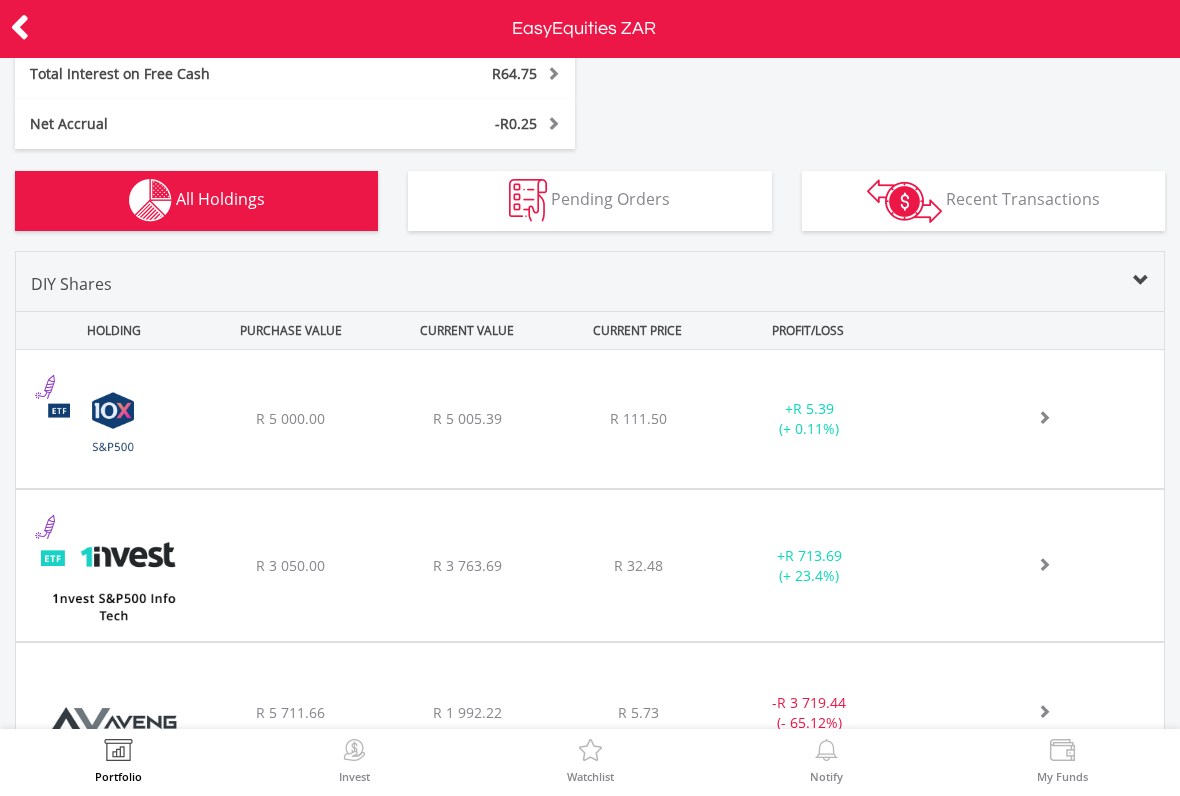 click on "Pending Orders
Pending Orders" at bounding box center [589, 201] 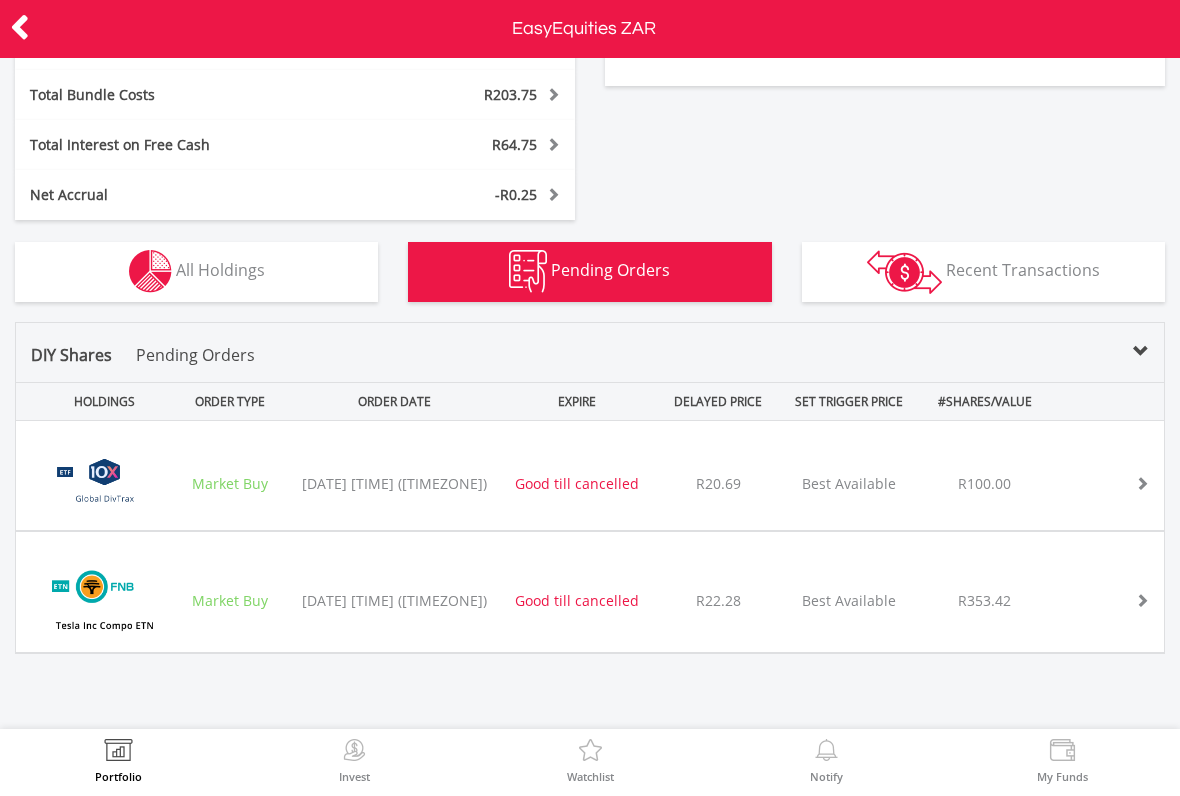 scroll, scrollTop: 614, scrollLeft: 0, axis: vertical 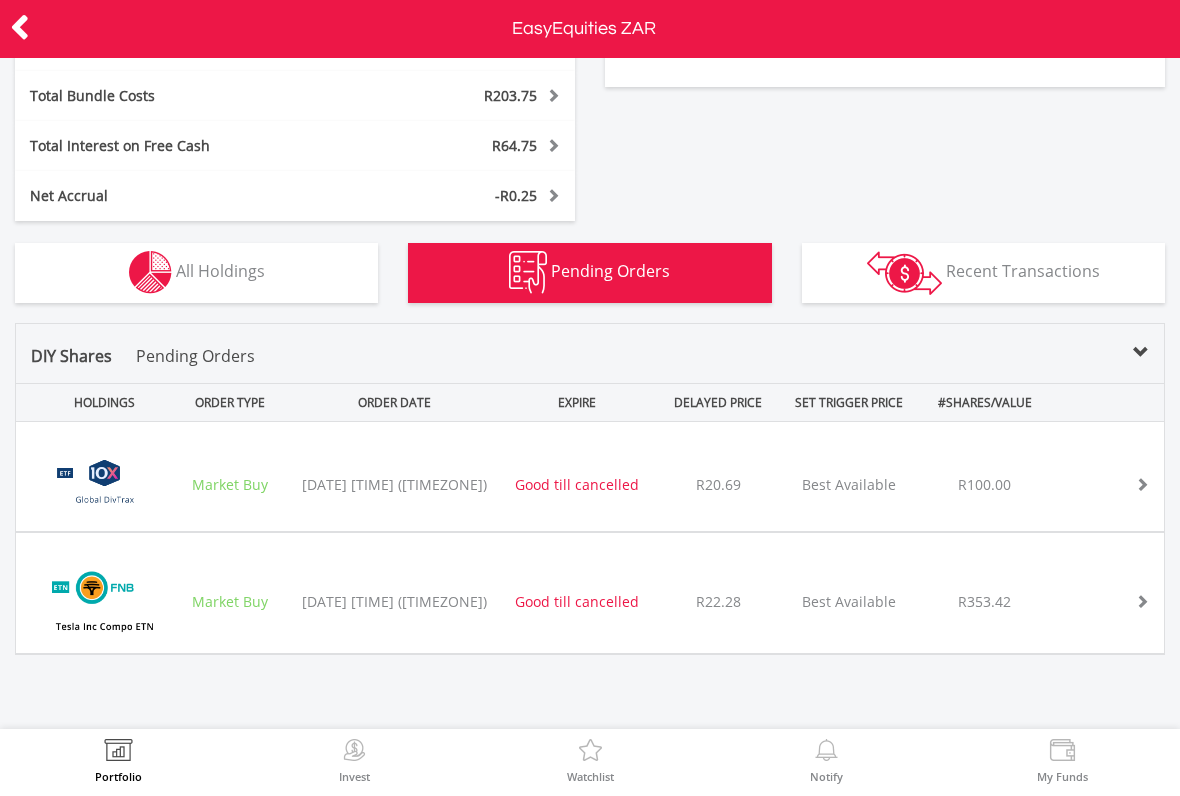 click at bounding box center [20, 27] 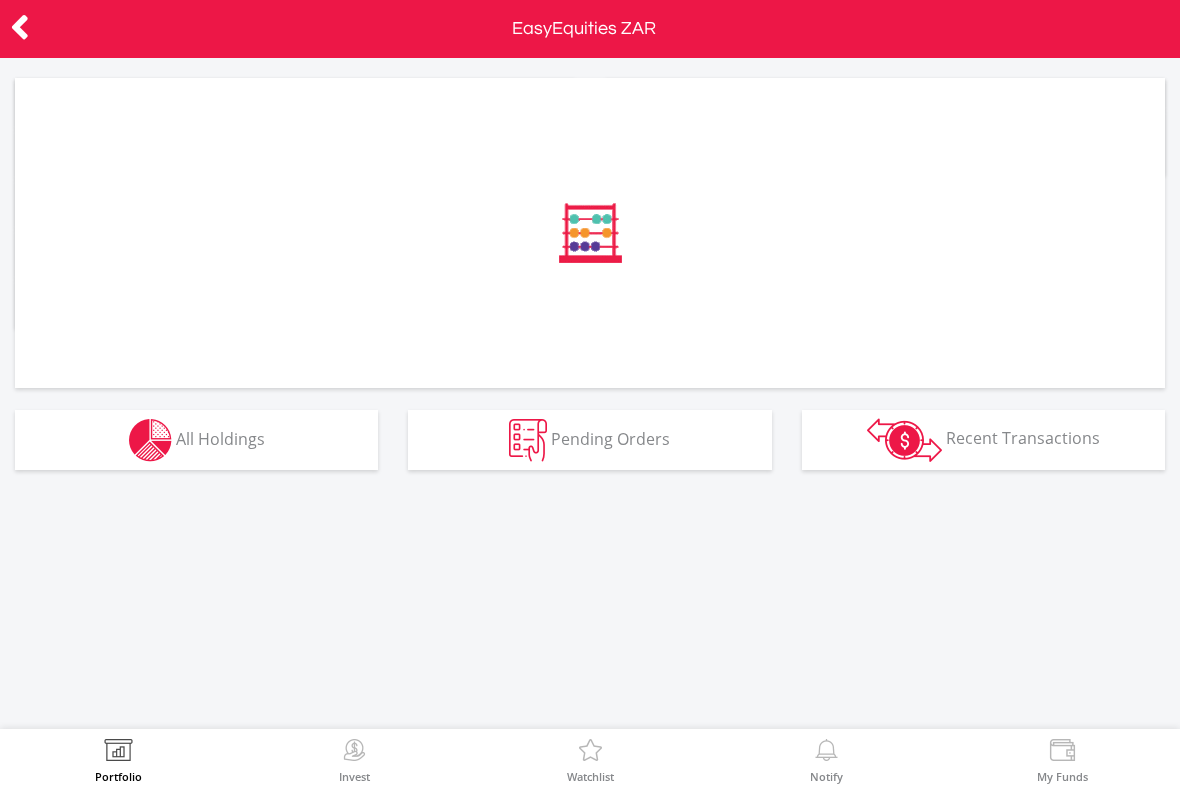 scroll, scrollTop: 0, scrollLeft: 0, axis: both 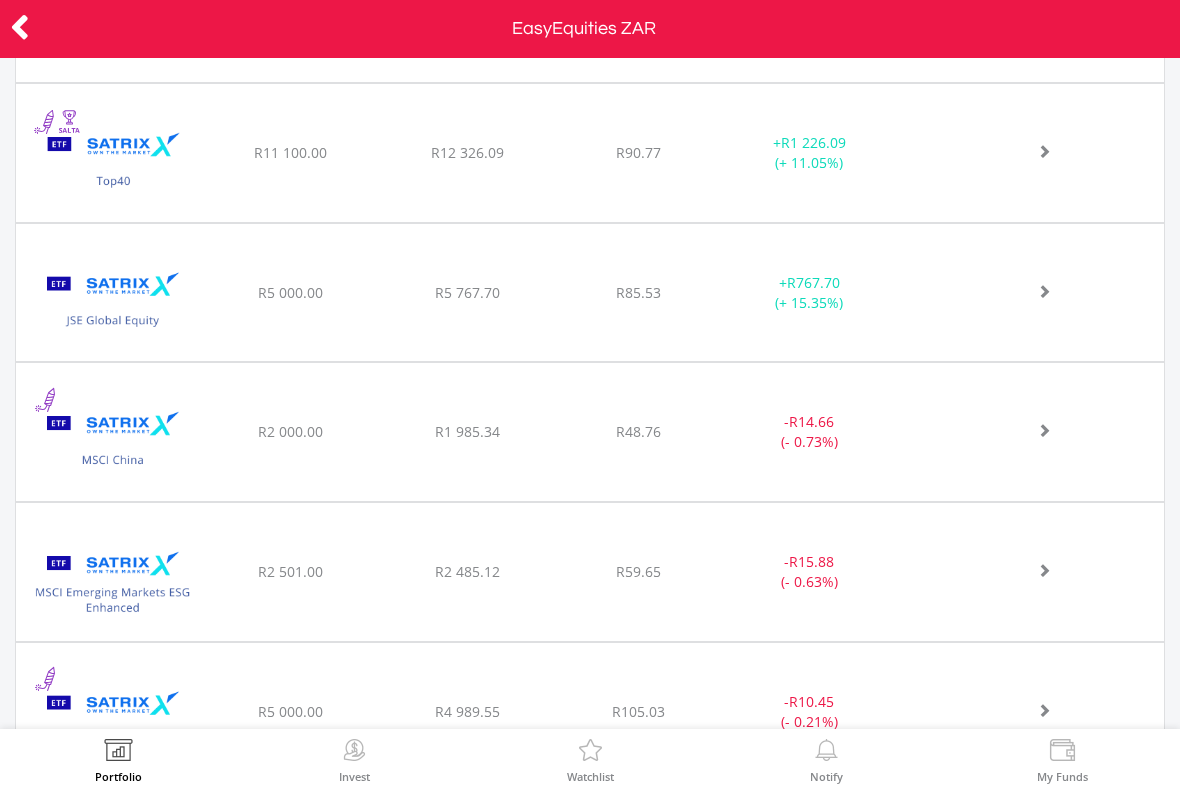 click at bounding box center (1032, -1471) 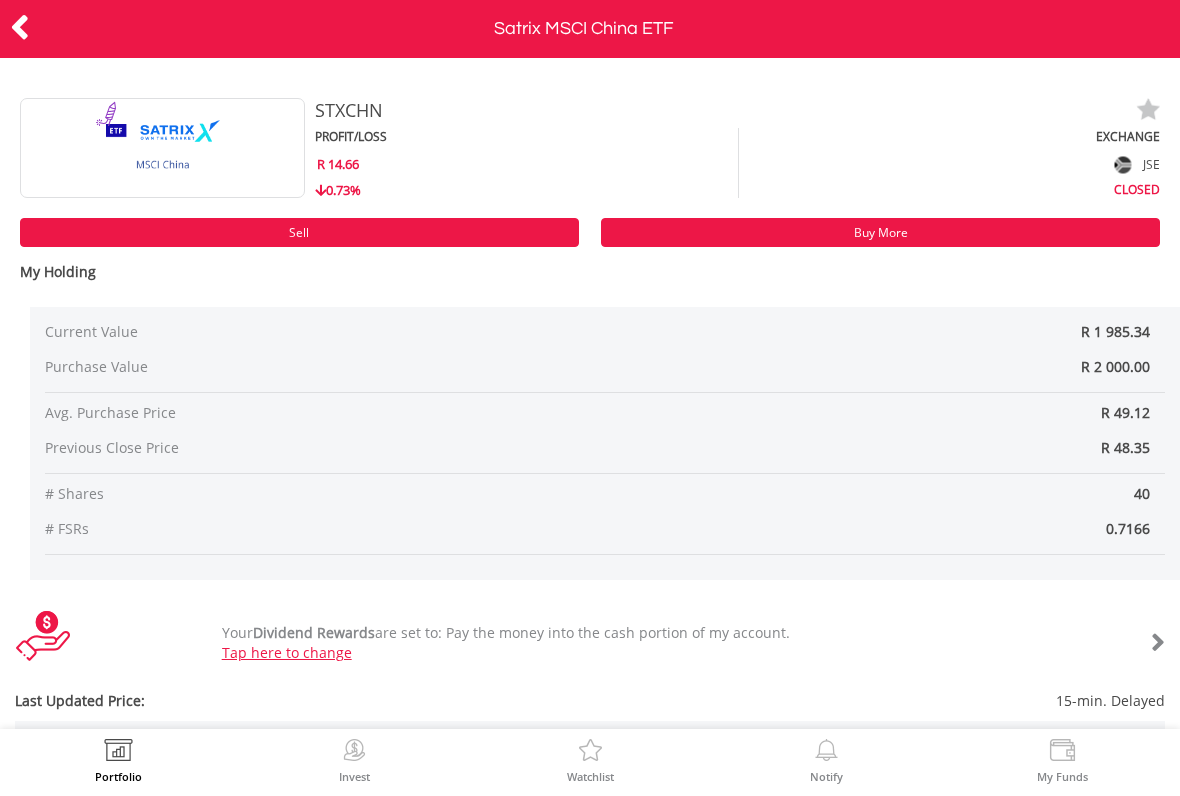 scroll, scrollTop: 0, scrollLeft: 0, axis: both 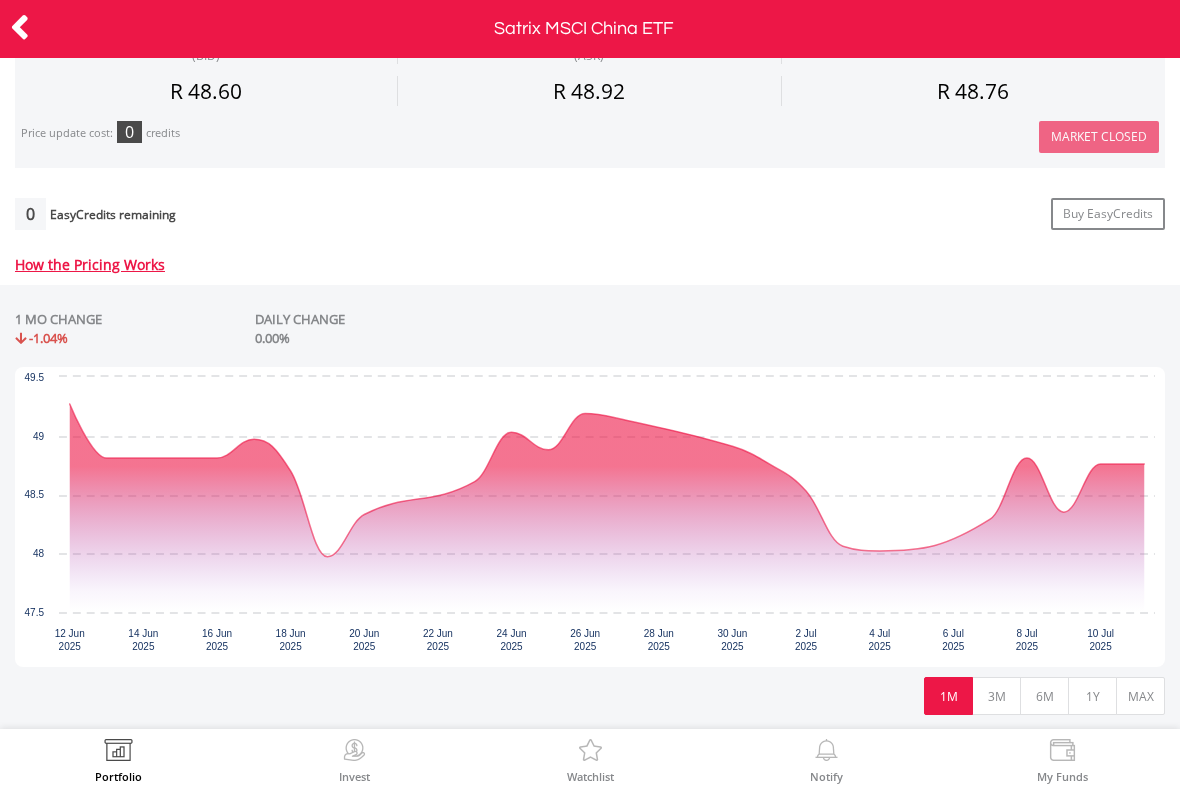 click on "3M" at bounding box center [996, 696] 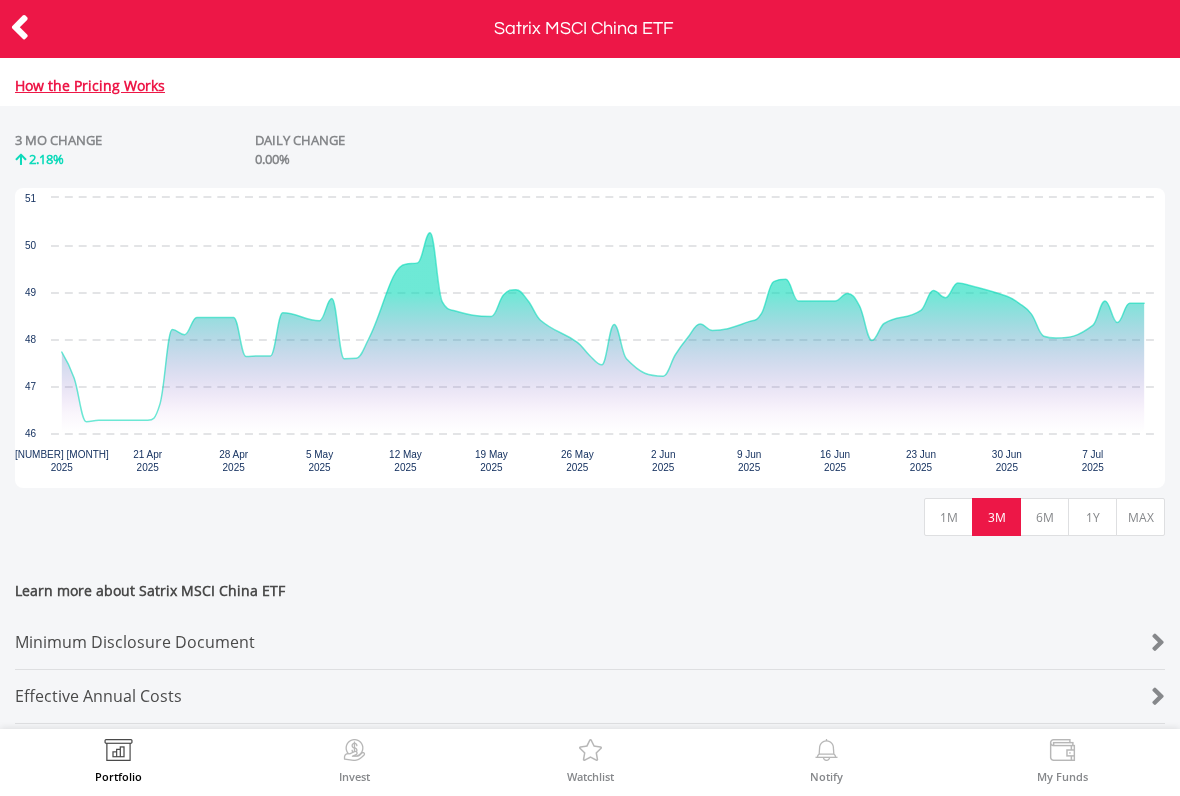 click on "6M" at bounding box center (1044, 517) 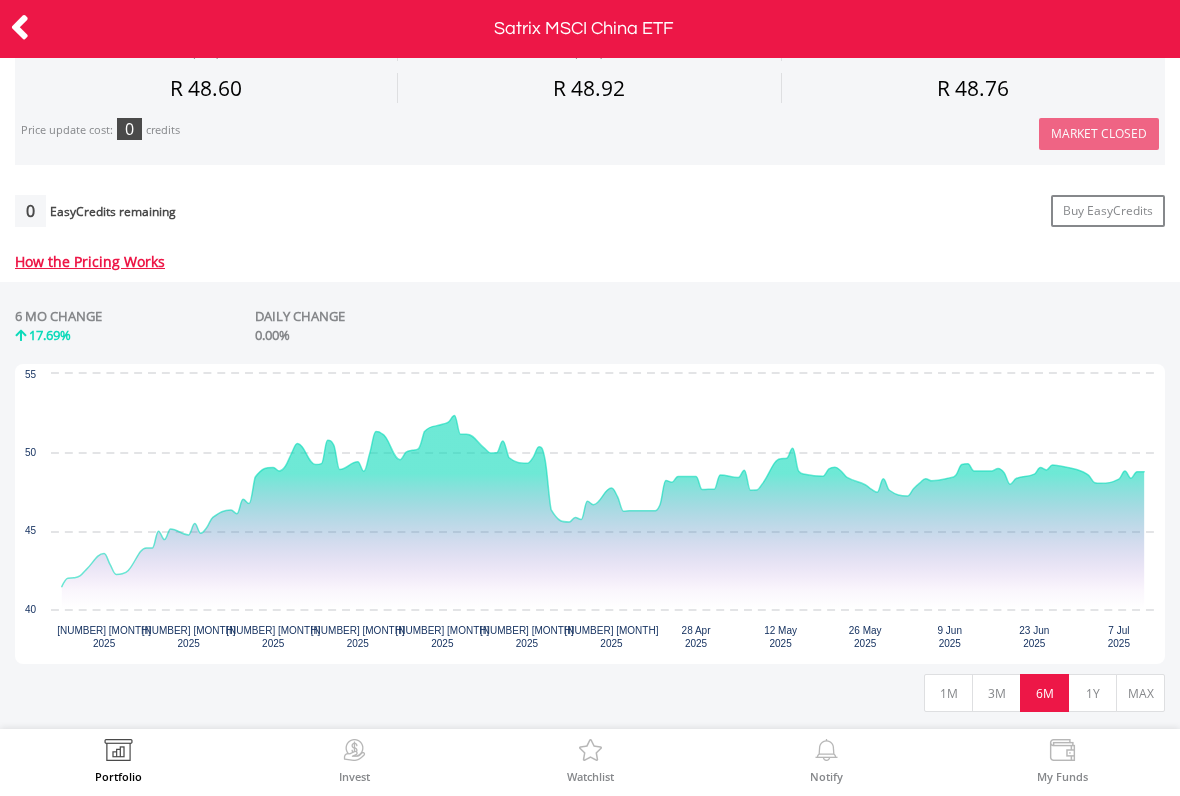 click on "1Y" at bounding box center (1092, 693) 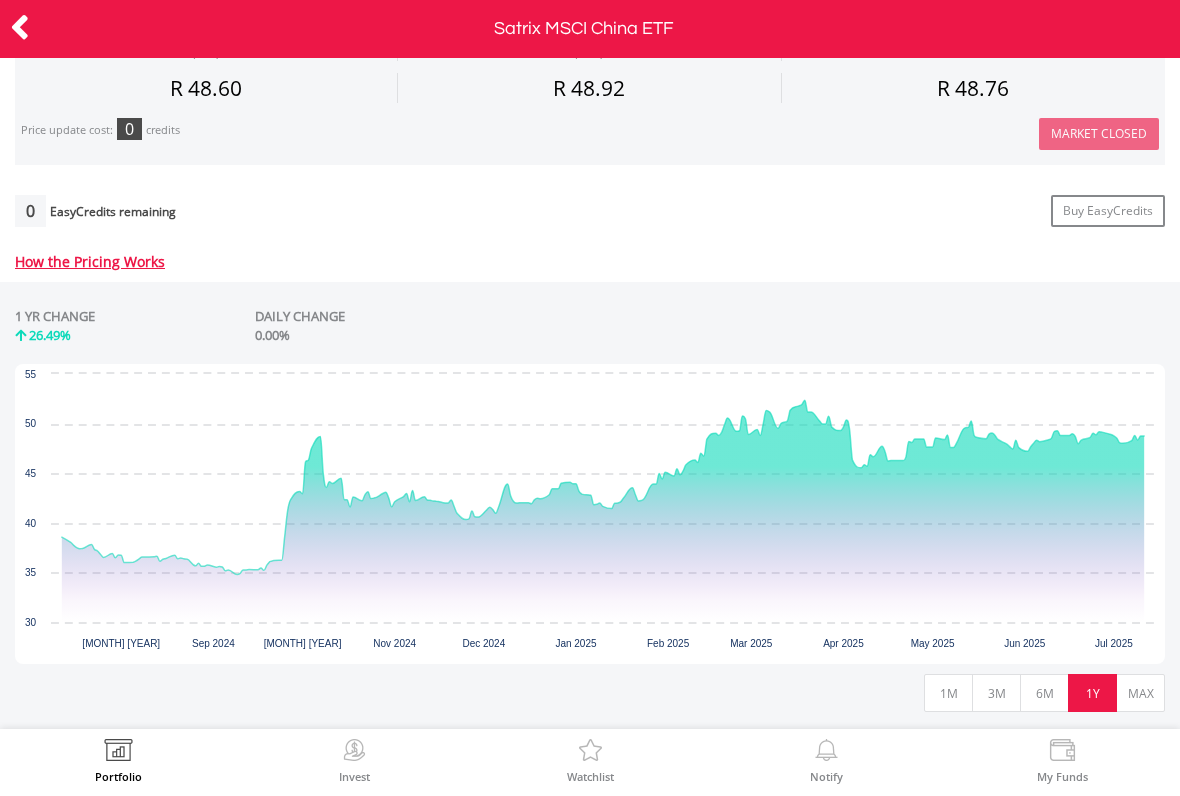 click on "MAX" at bounding box center [1140, 693] 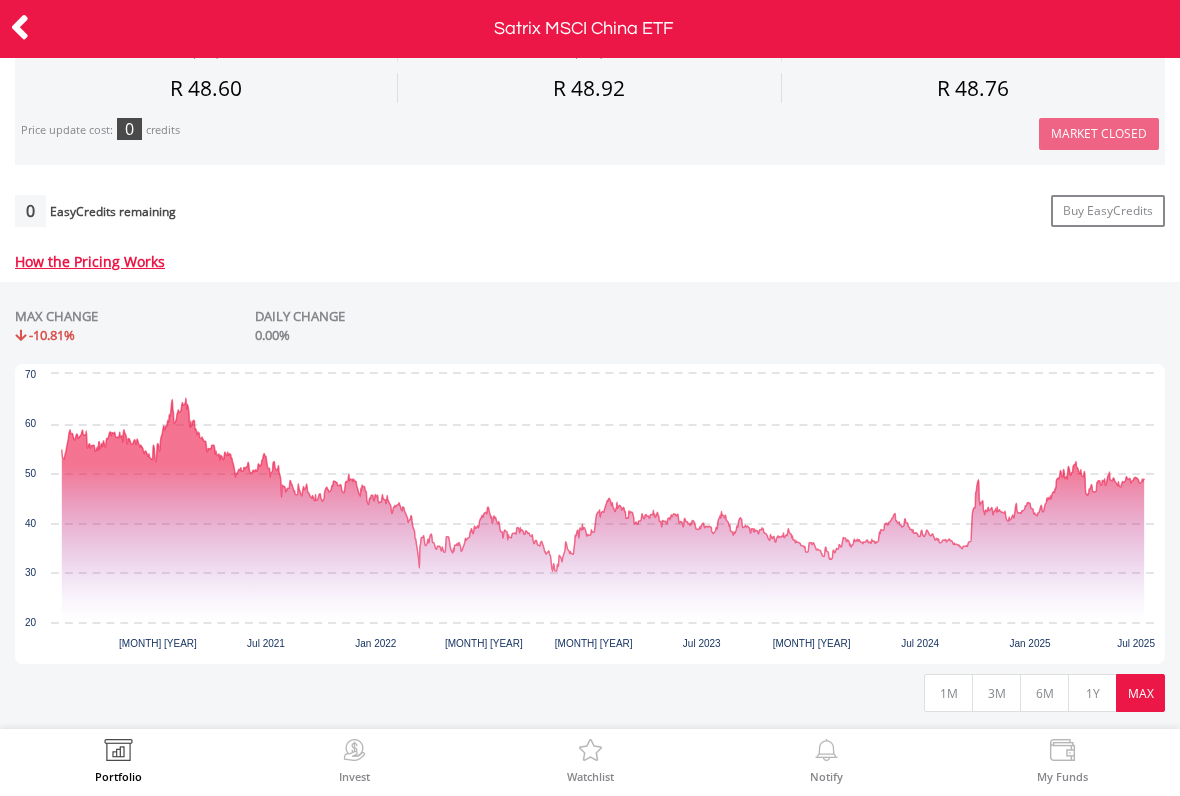 click at bounding box center [20, 27] 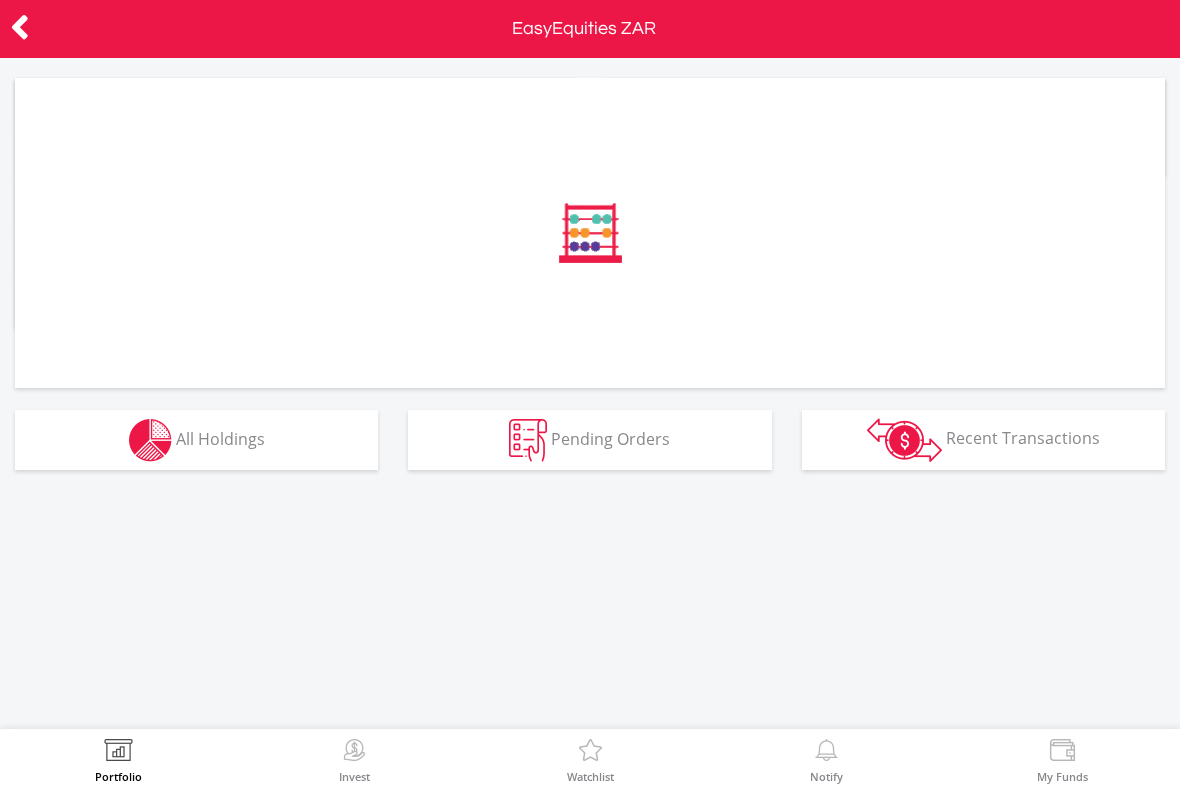 scroll, scrollTop: 0, scrollLeft: 0, axis: both 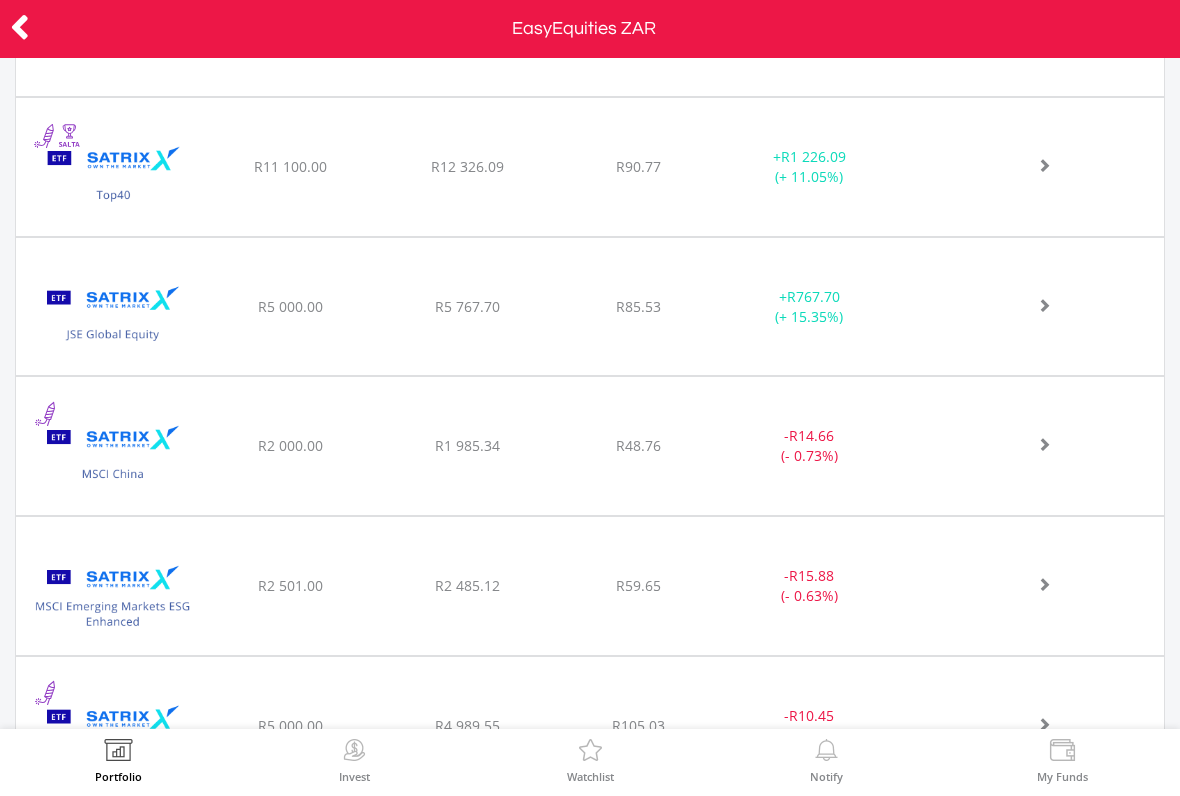 click at bounding box center [20, 27] 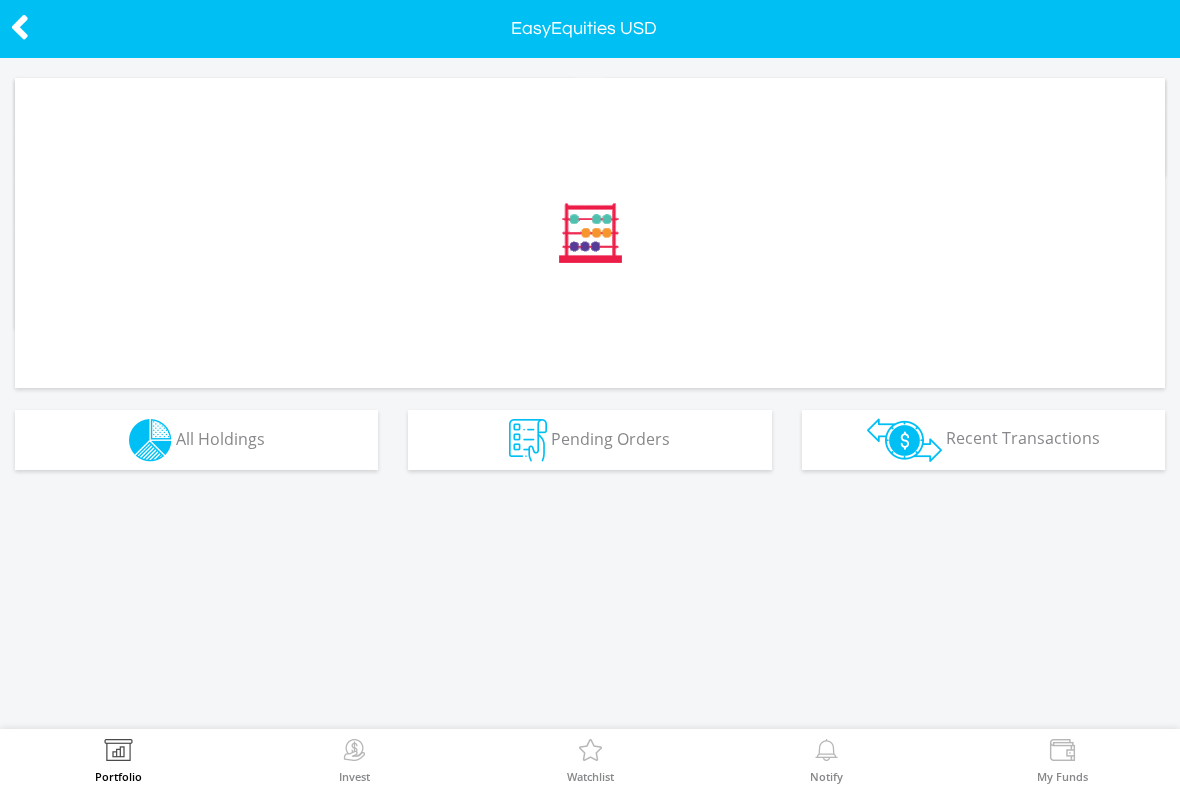 scroll, scrollTop: 0, scrollLeft: 0, axis: both 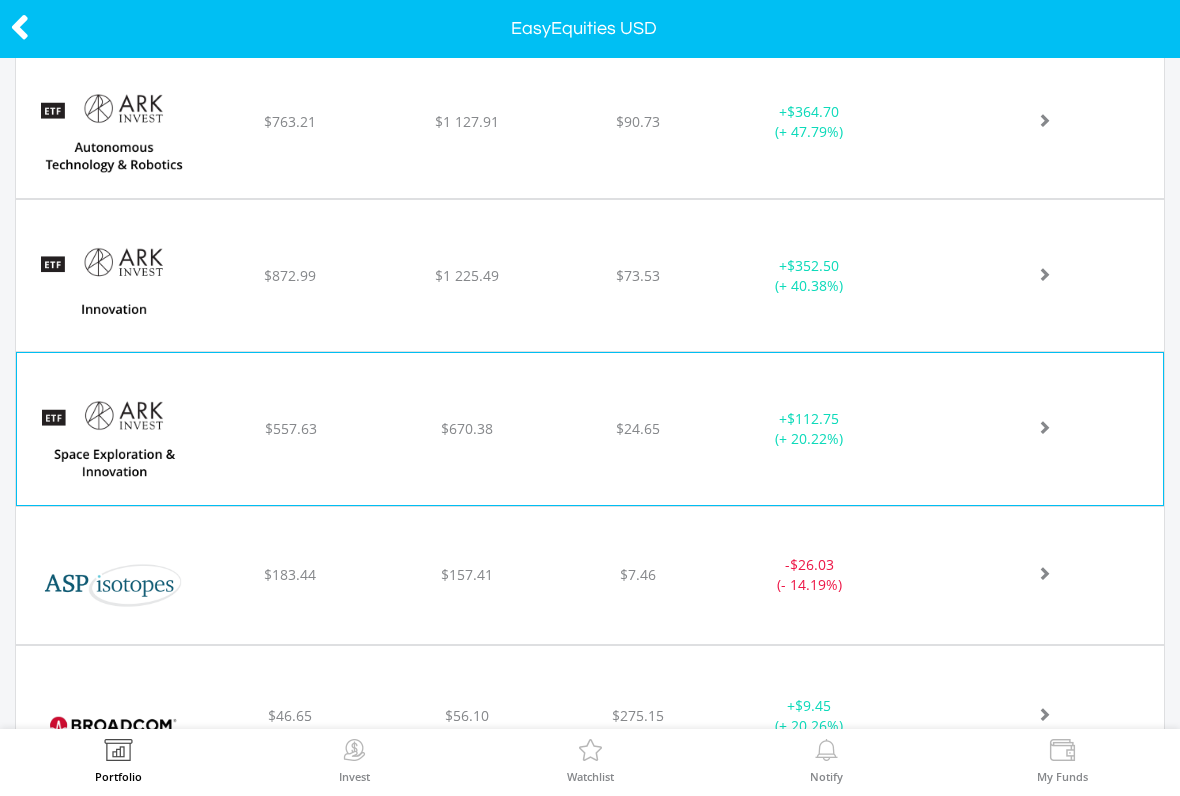click on "﻿
ARK Space Exploration & Innovation ETF
$557.63
$670.38
$24.65
+  $112.75 (+ 20.22%)" at bounding box center (590, -26) 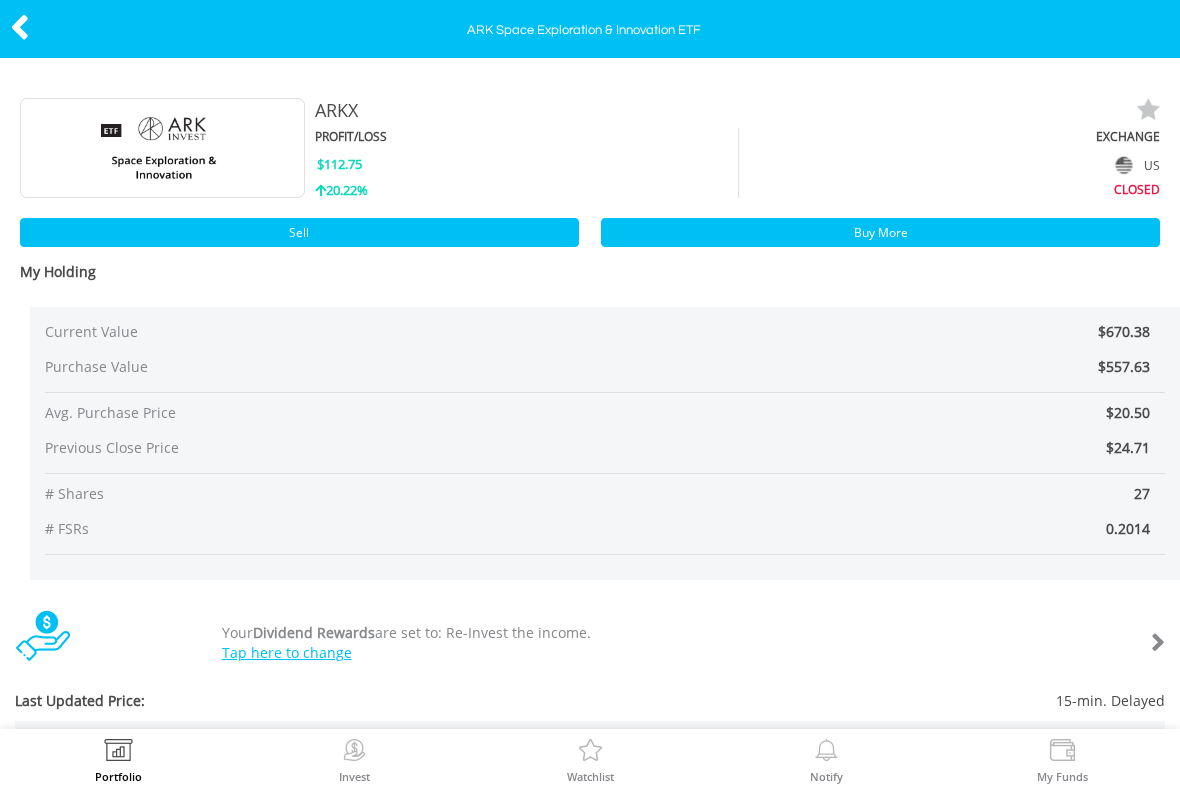 scroll, scrollTop: 0, scrollLeft: 0, axis: both 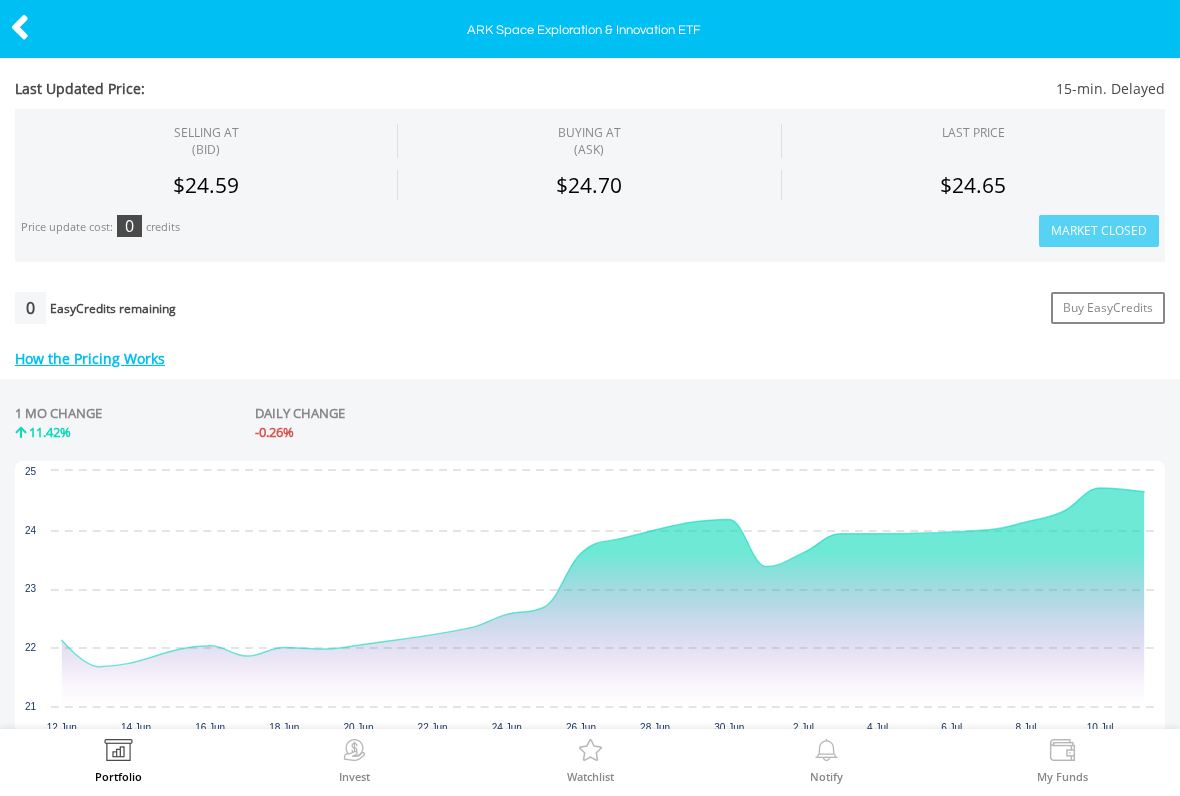 click at bounding box center [20, 27] 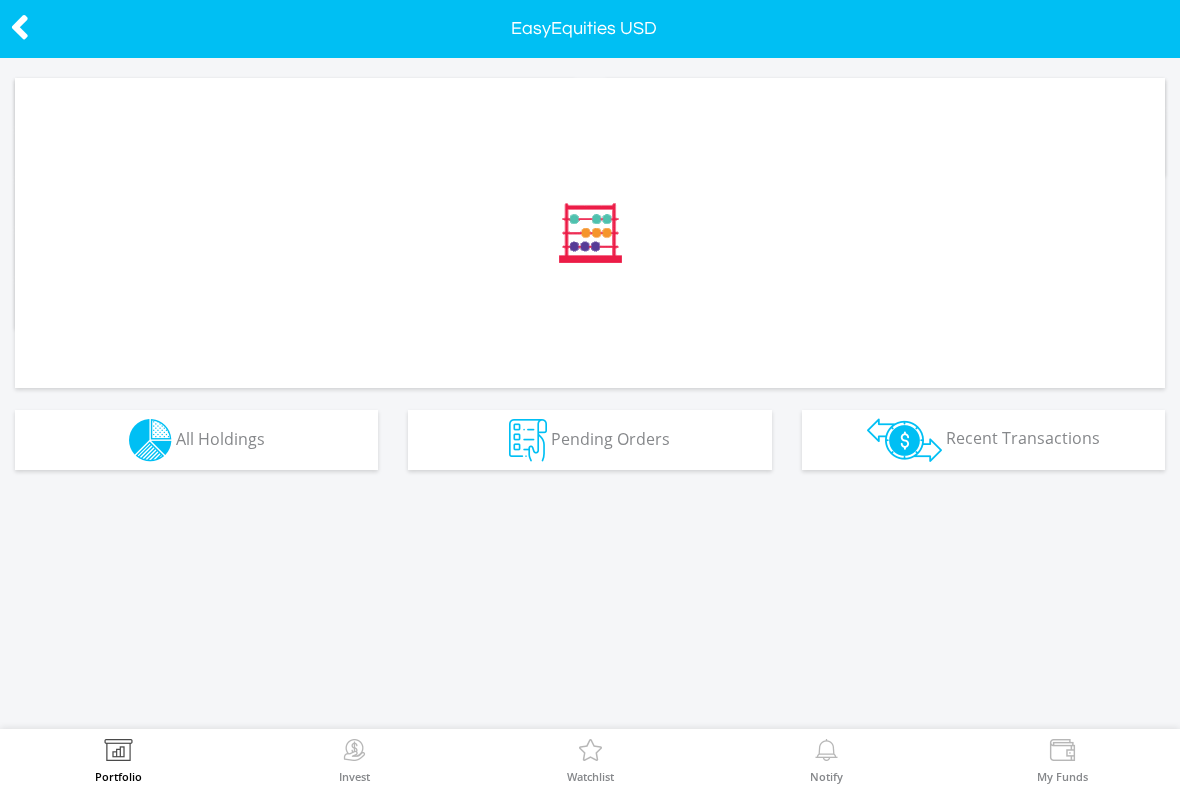 scroll, scrollTop: 0, scrollLeft: 0, axis: both 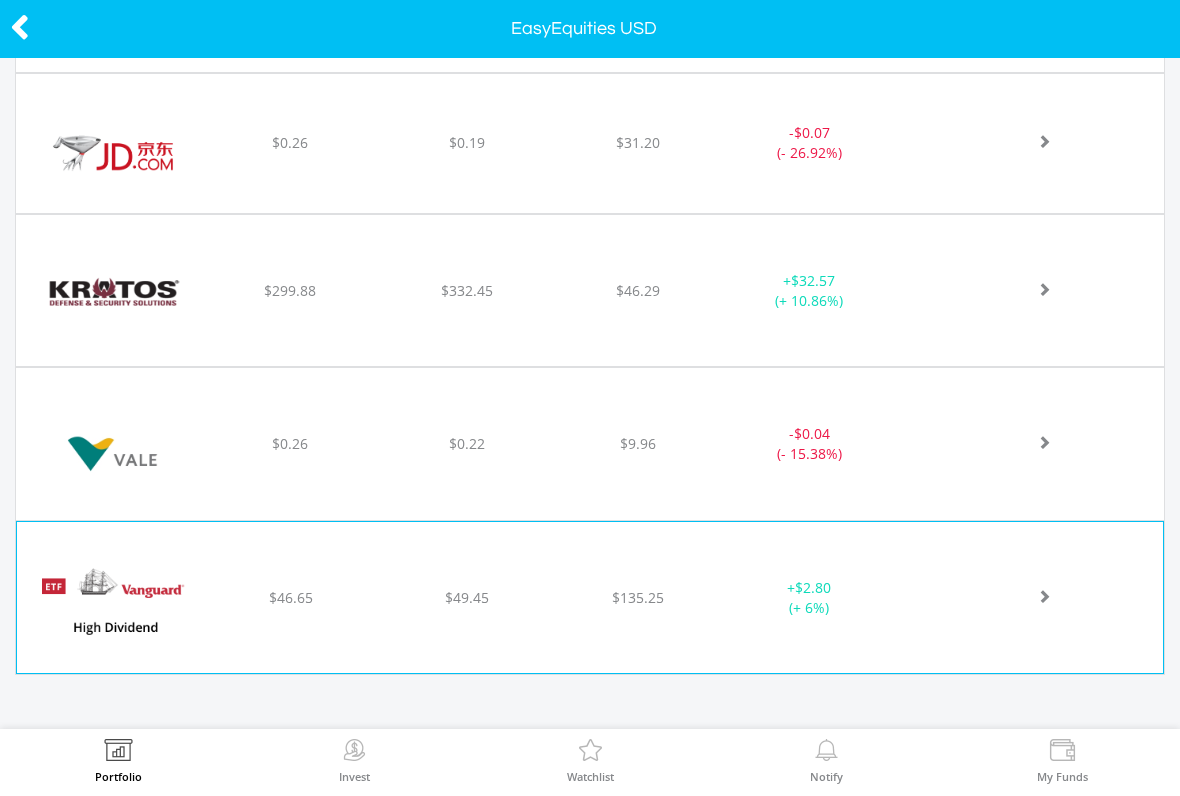 click at bounding box center (1032, -1046) 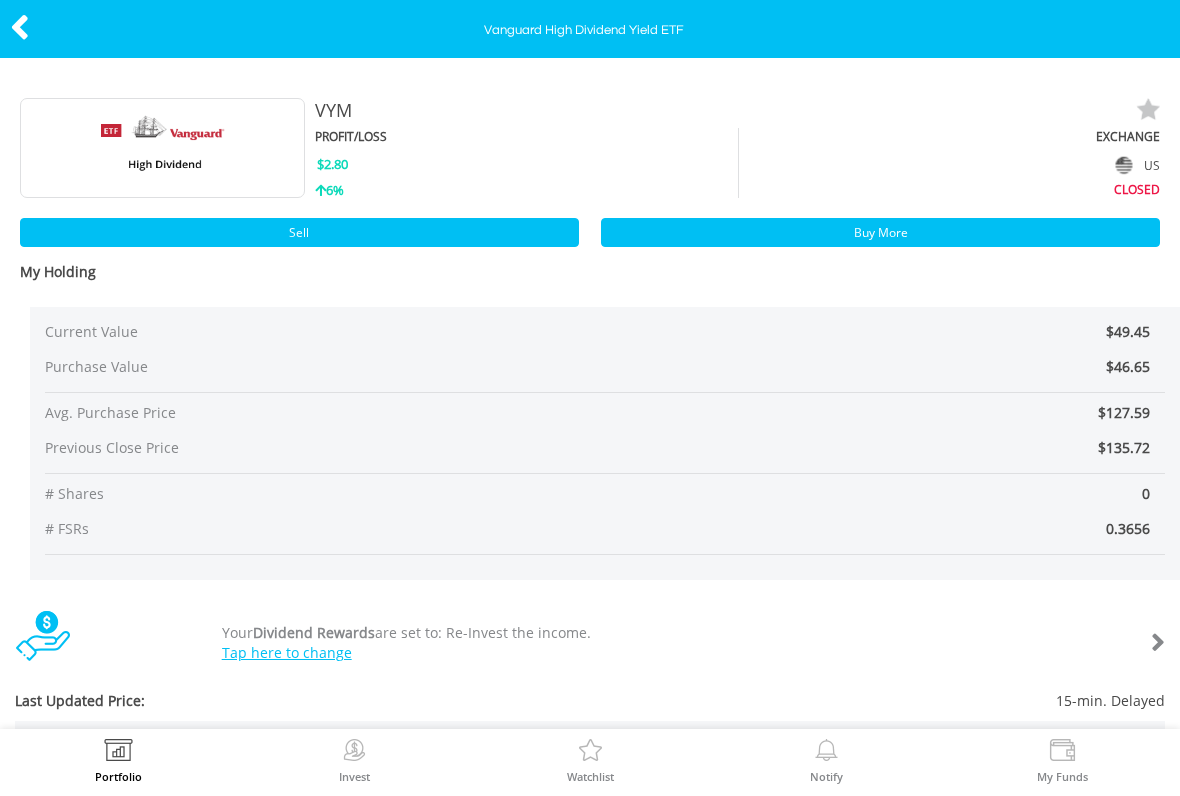 scroll, scrollTop: 0, scrollLeft: 0, axis: both 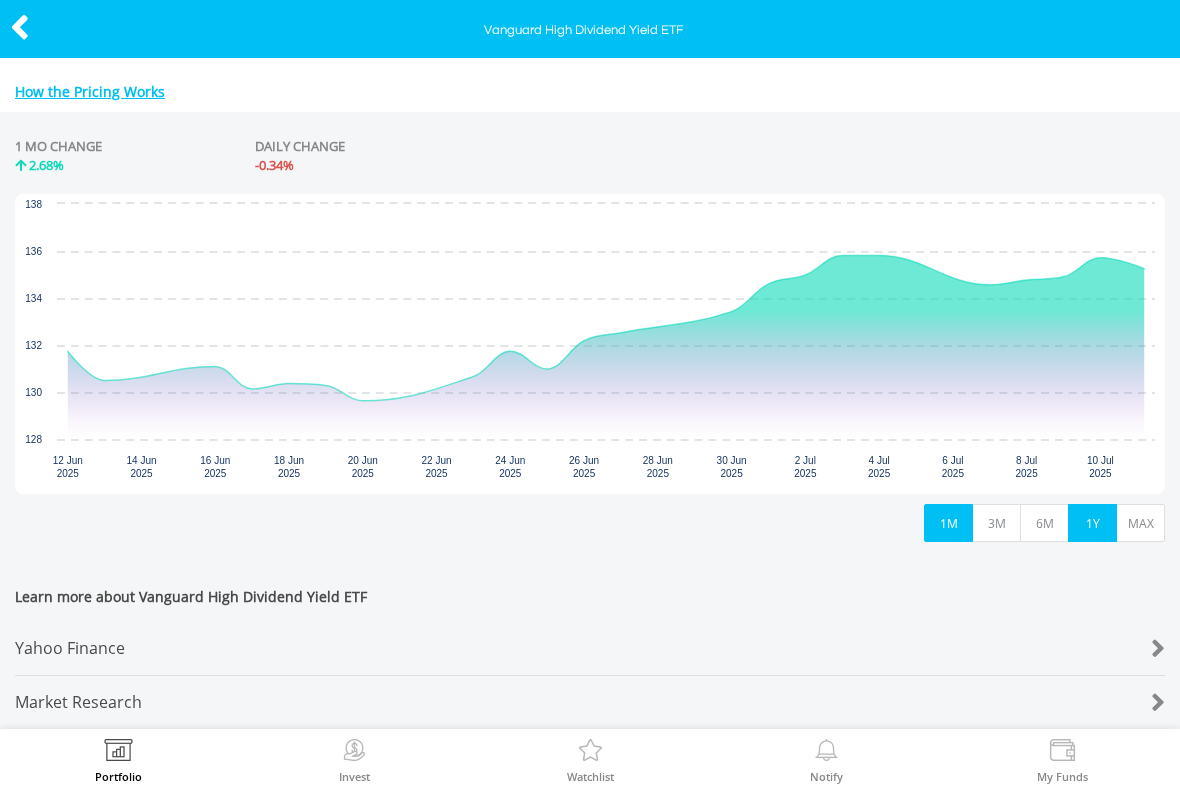 click on "1Y" at bounding box center (1092, 523) 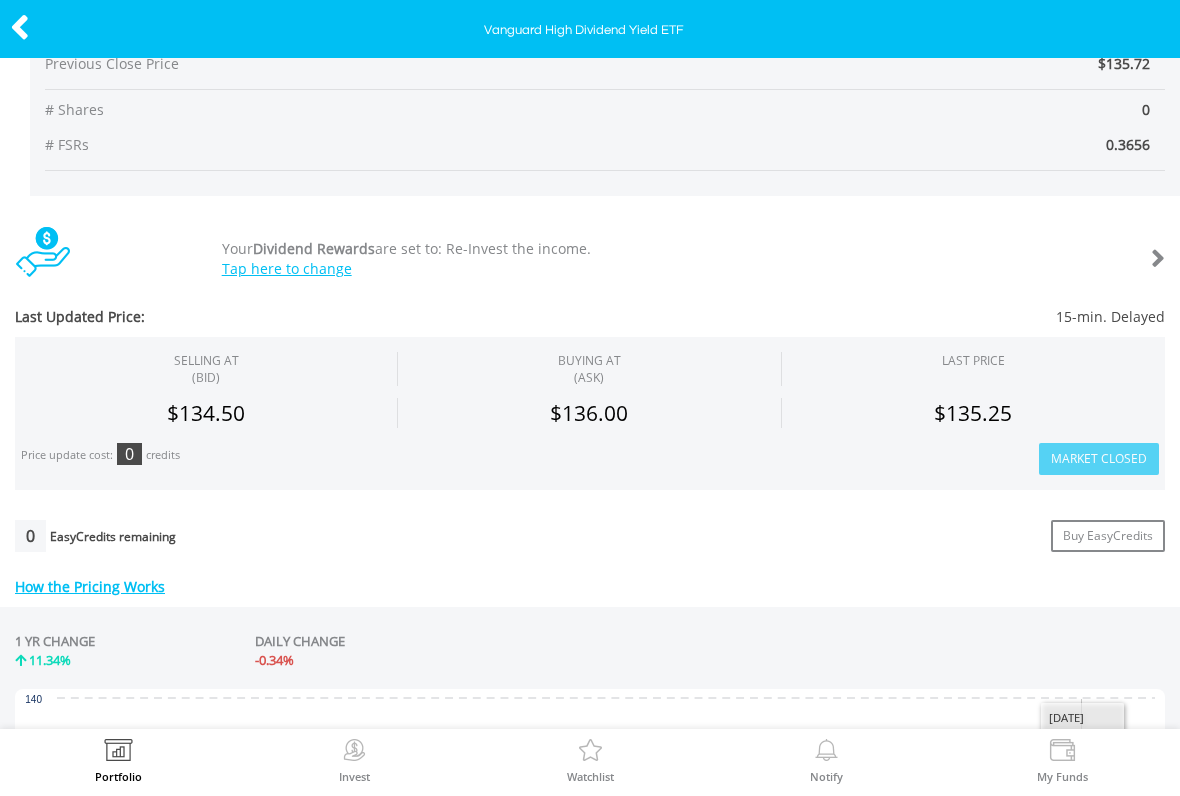 scroll, scrollTop: 383, scrollLeft: 0, axis: vertical 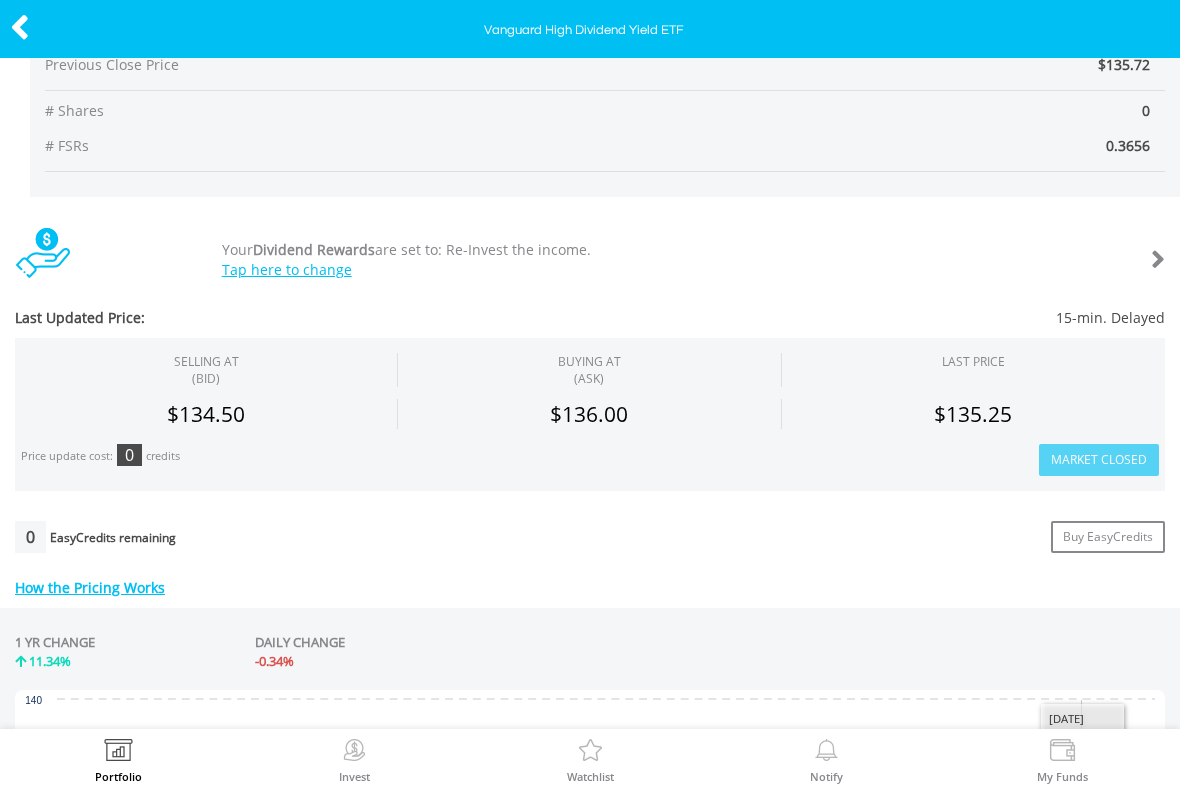 click at bounding box center [20, 27] 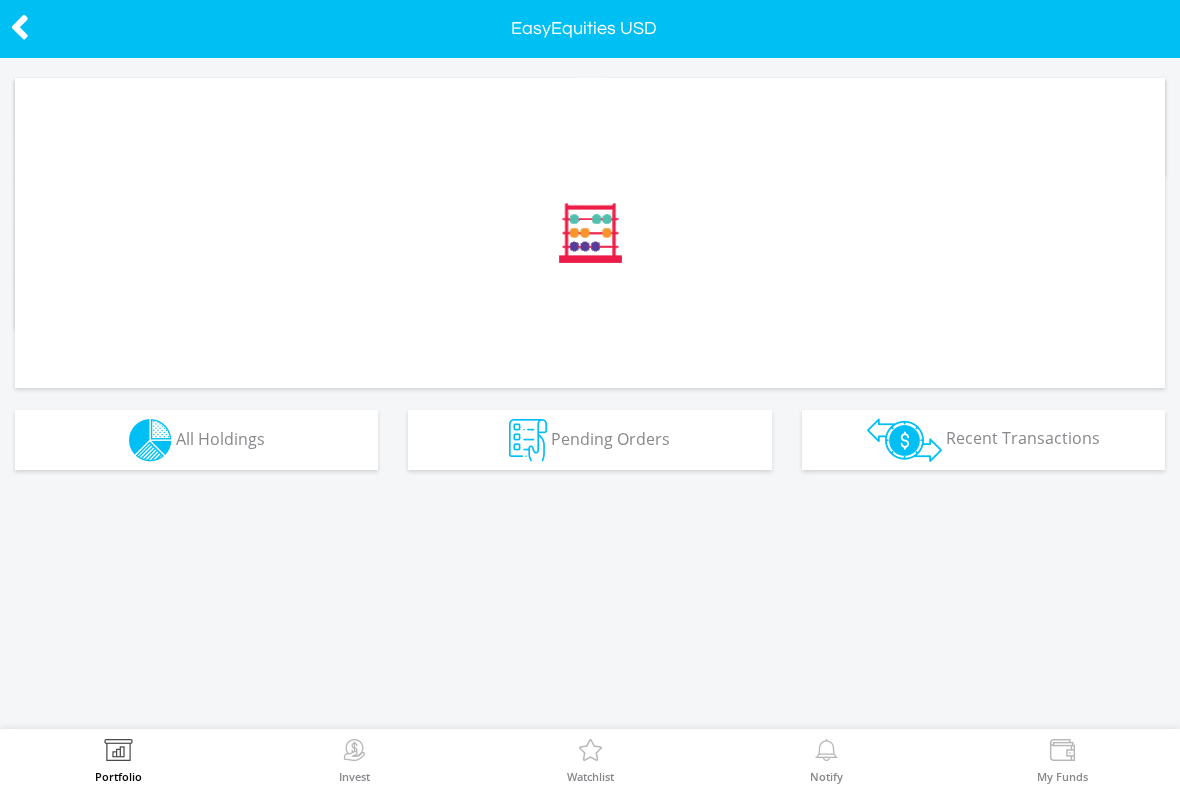 scroll, scrollTop: 0, scrollLeft: 0, axis: both 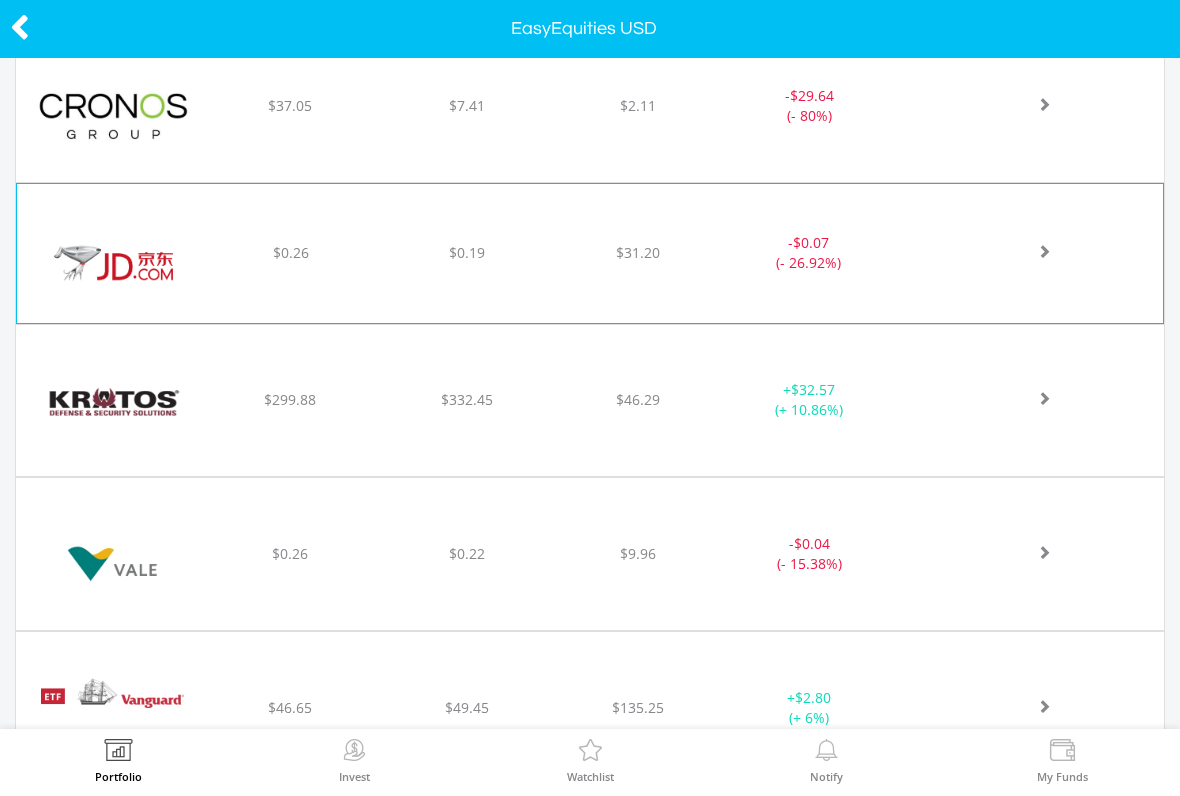 click at bounding box center [1021, -933] 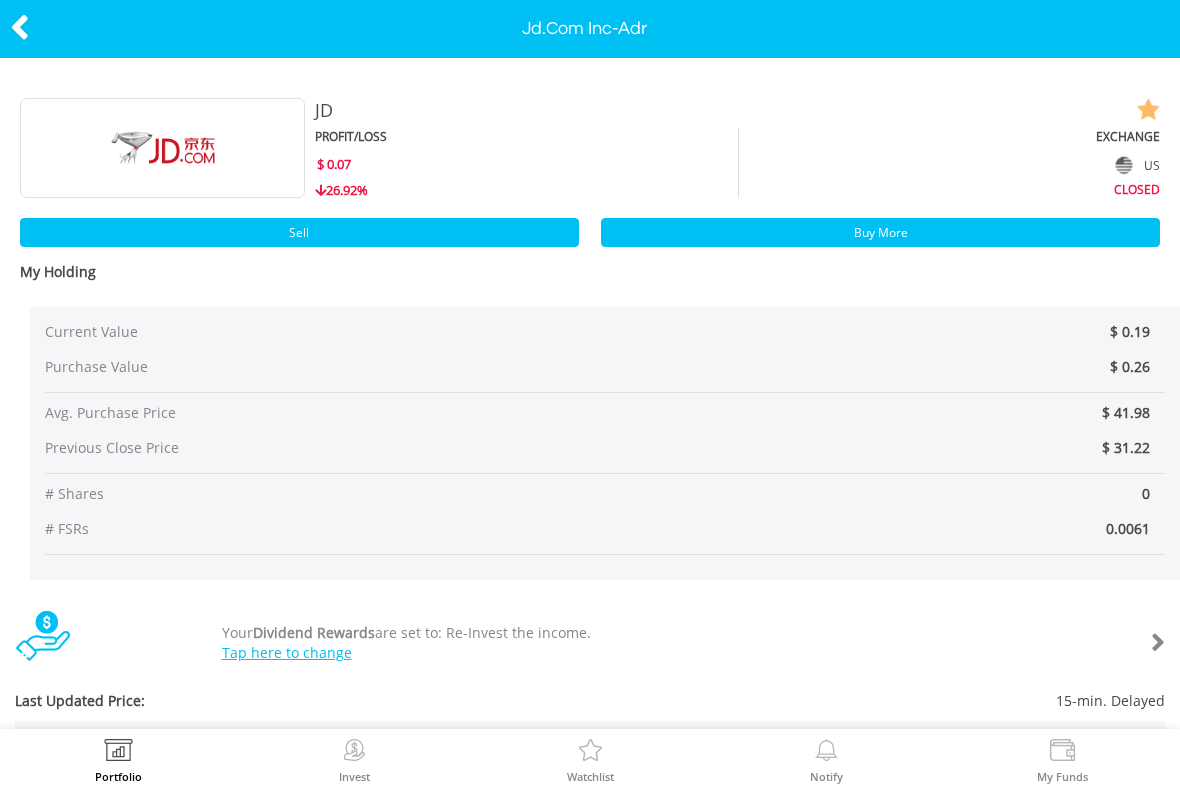 scroll, scrollTop: 0, scrollLeft: 0, axis: both 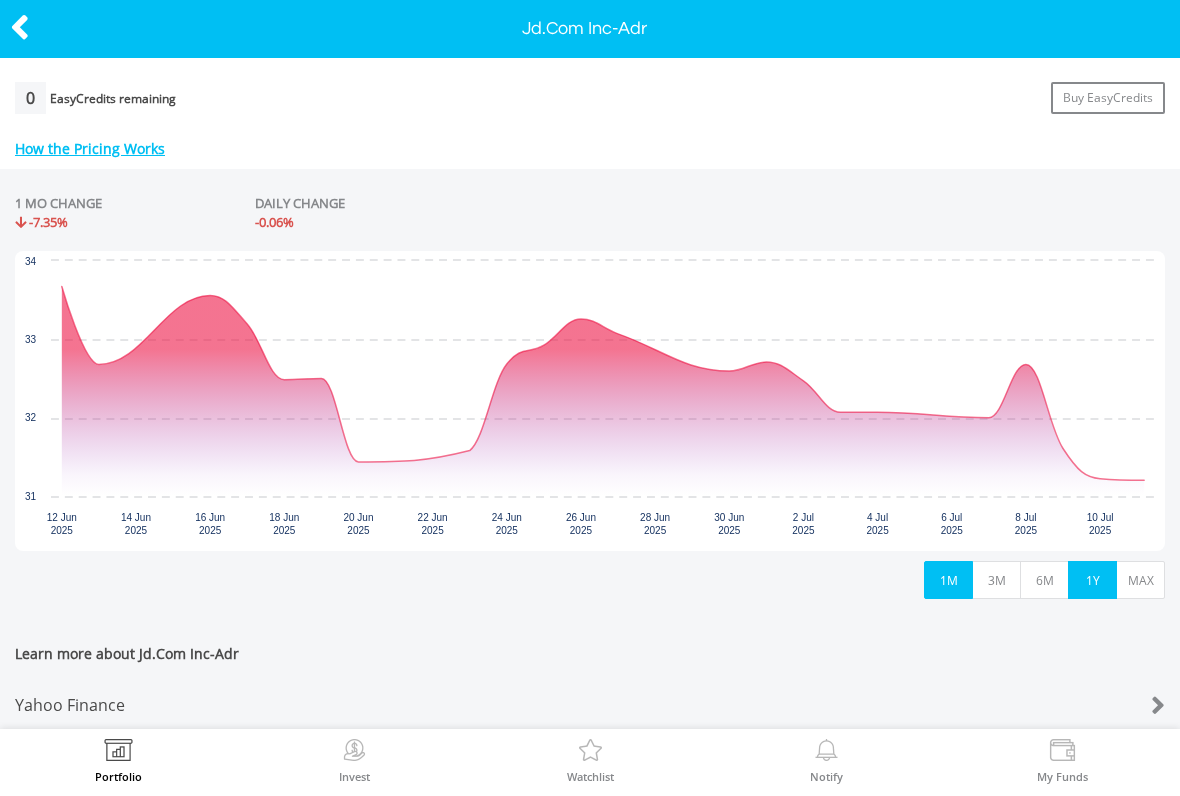 click on "1Y" at bounding box center (1092, 580) 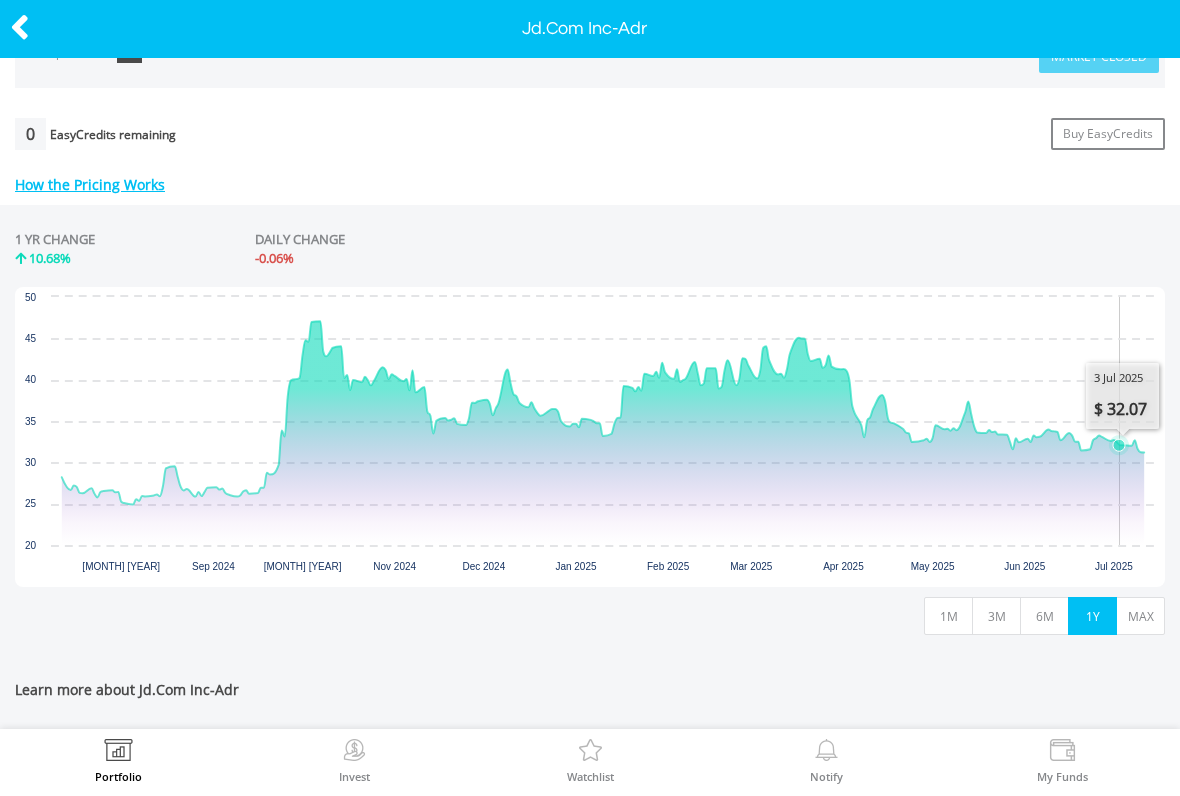 scroll, scrollTop: 786, scrollLeft: 0, axis: vertical 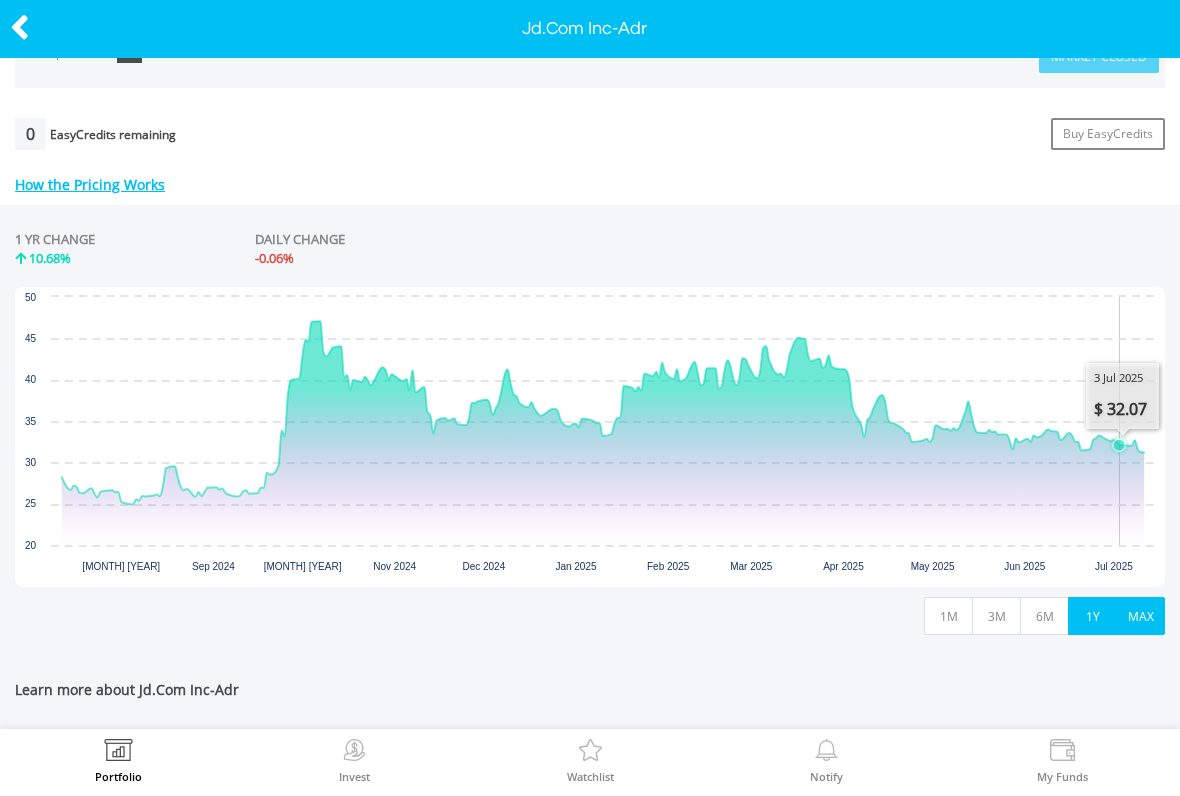 click on "MAX" at bounding box center (1140, 616) 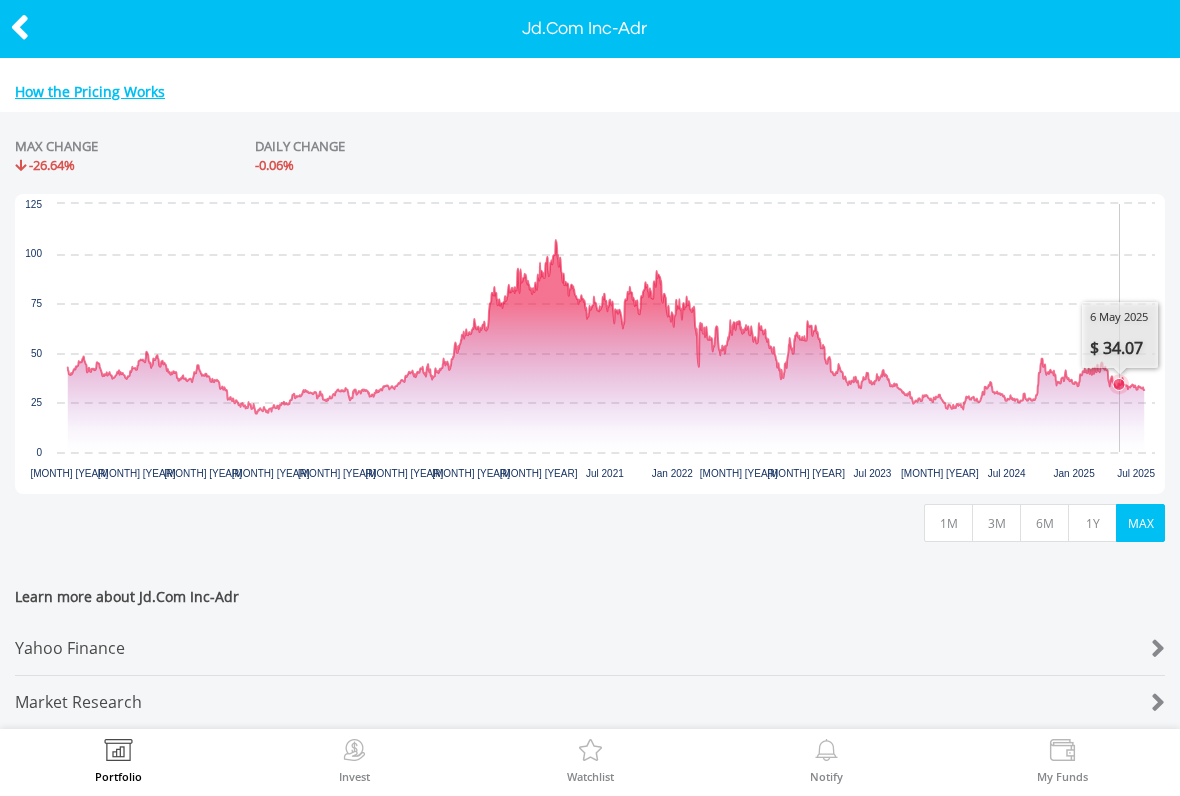 scroll, scrollTop: 891, scrollLeft: 0, axis: vertical 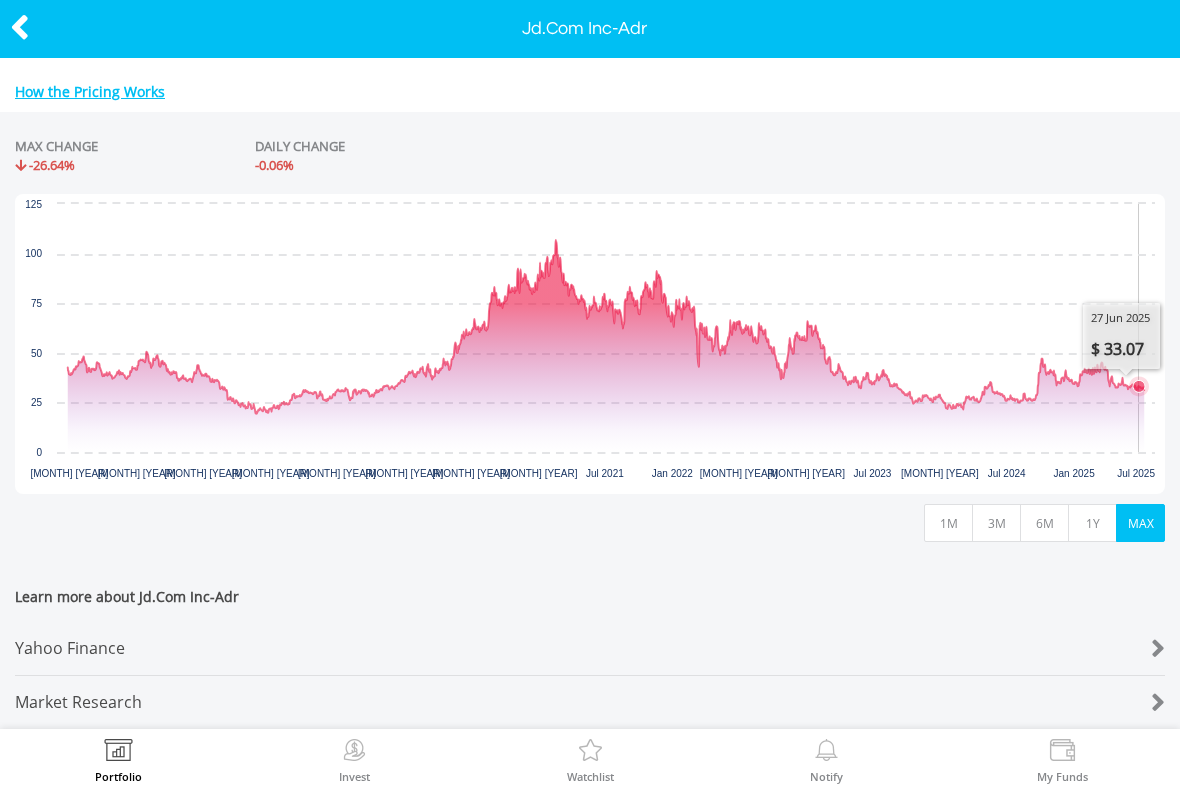 click 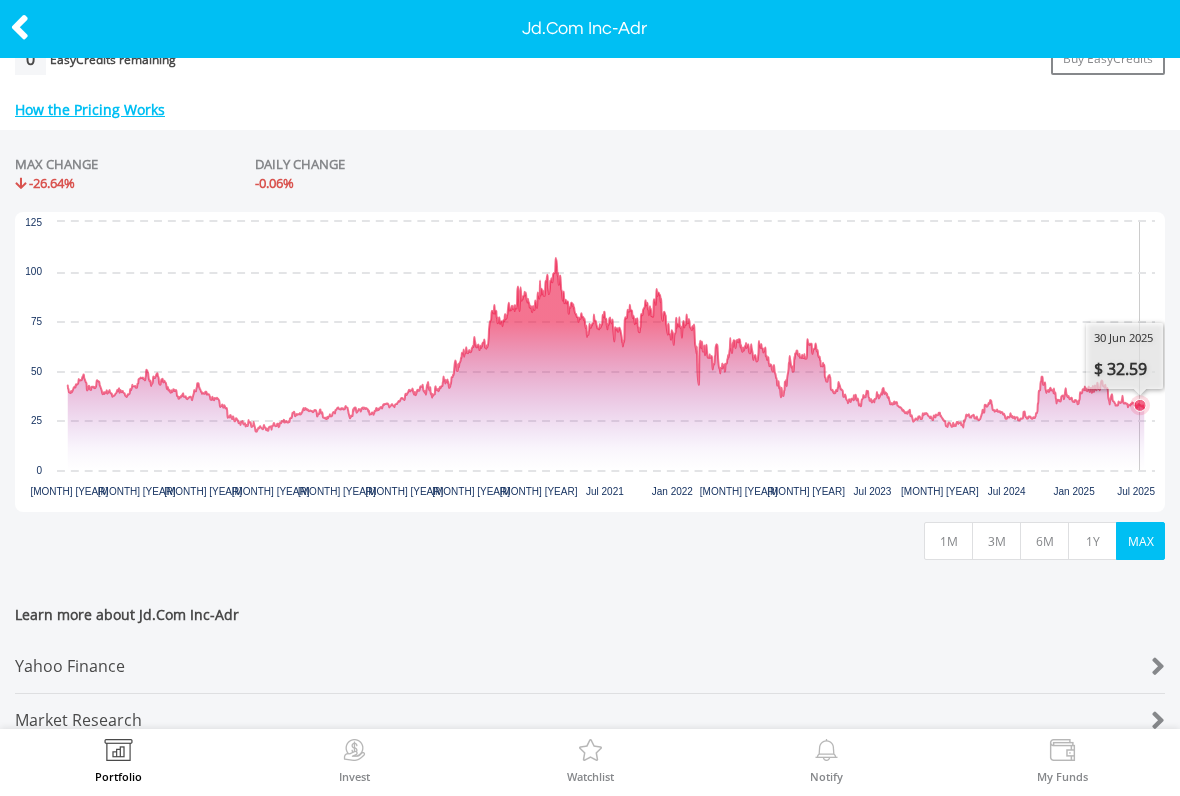 scroll, scrollTop: 858, scrollLeft: 0, axis: vertical 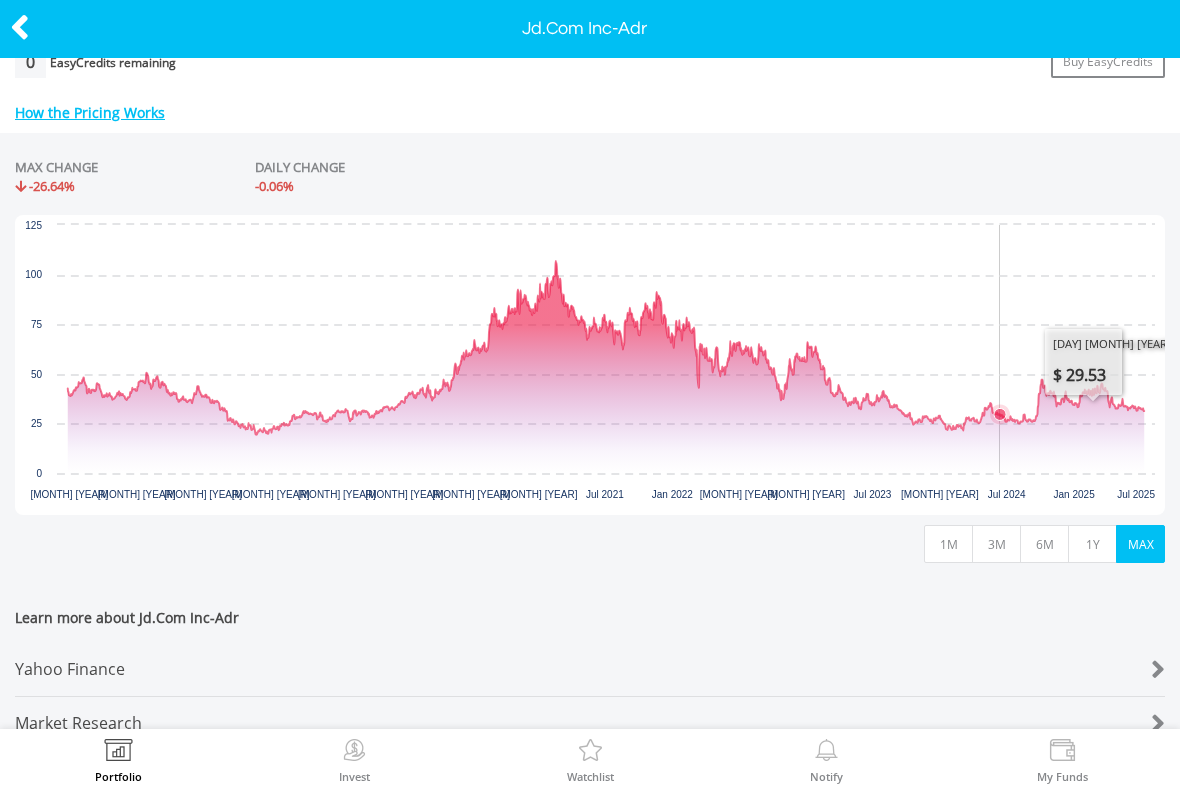 click 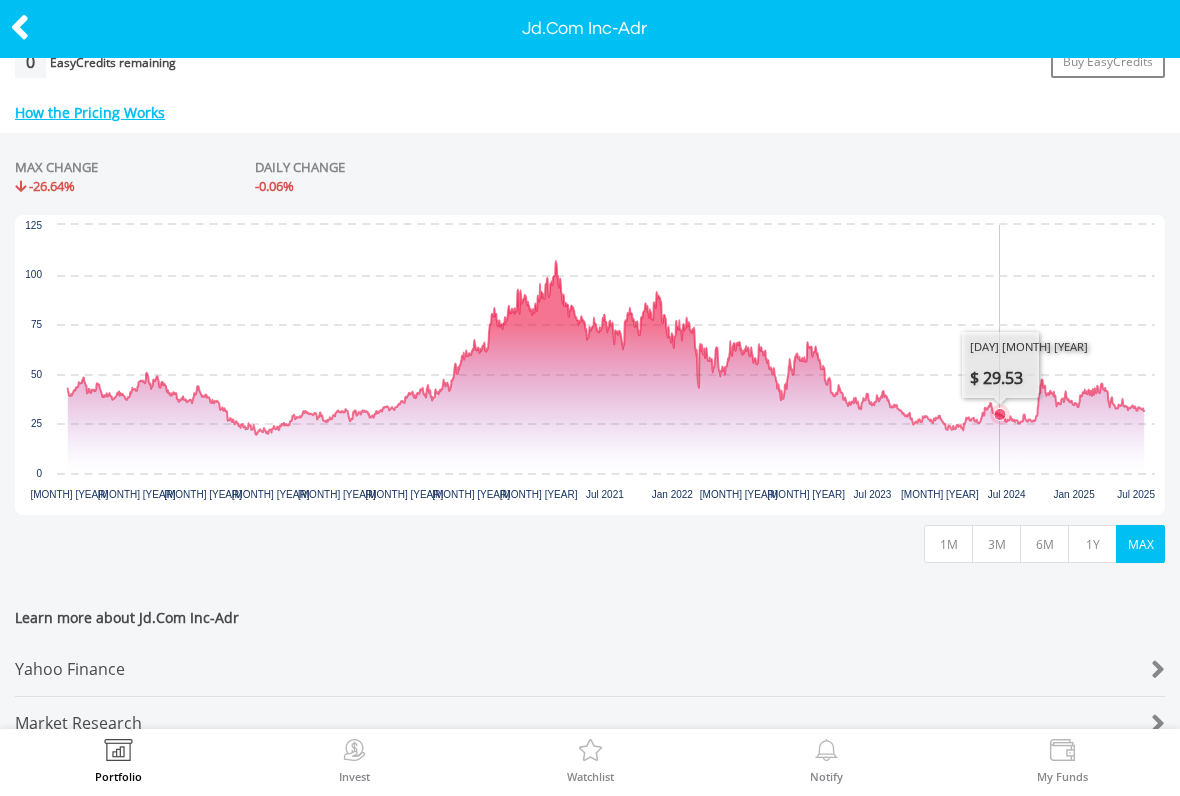 click on "How the Pricing Works
The offer price seen is 15-min delayed. However, when you place a trade the transaction is executed at the LIVE price. This means there's a slightly different price from what is displayed on the platform and LIVE.
The difference between the Bid / Offer Price quoted is an indication if the investment has many buyers and sellers. If the difference between the Bid price(selling at) and Offer price(buying at) is very close to each other, this means there are many buyers and sellers. If the difference between the two is very large, this means there are very few buyers and sellers for this share, and is an indication that investors should be cautious." at bounding box center (590, 113) 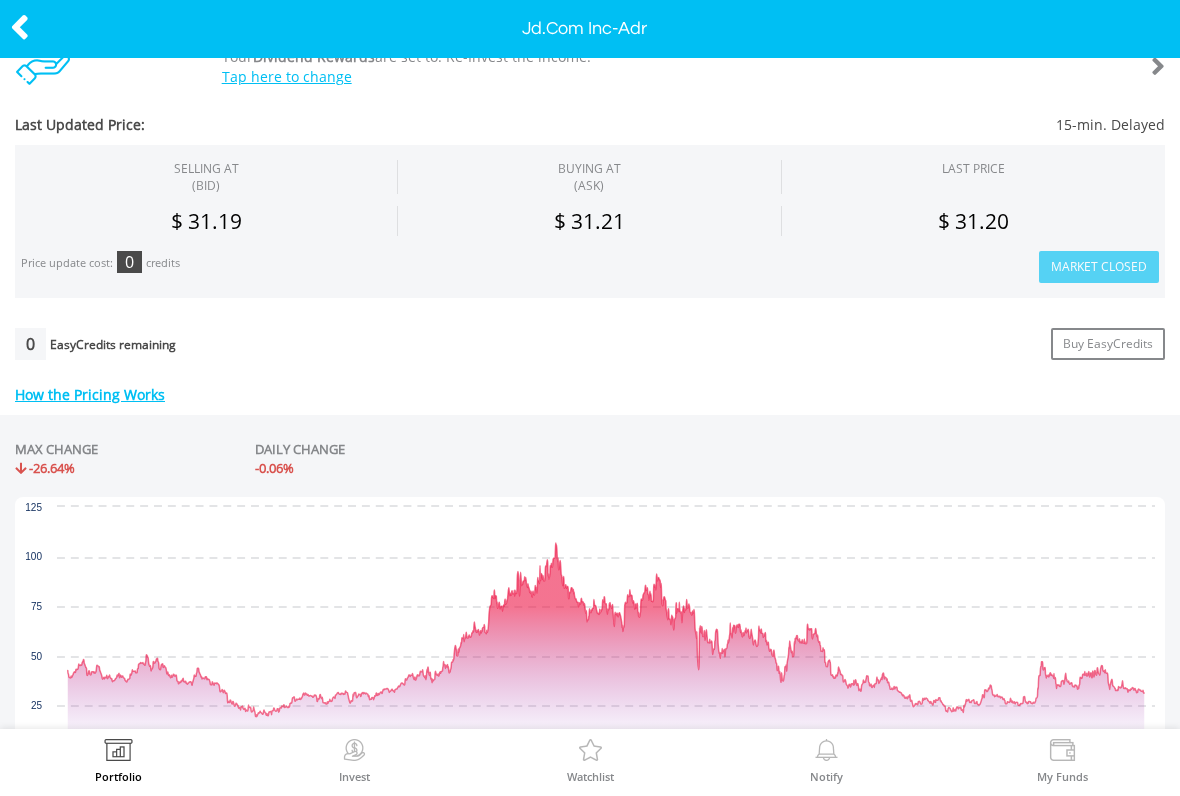 scroll, scrollTop: 578, scrollLeft: 0, axis: vertical 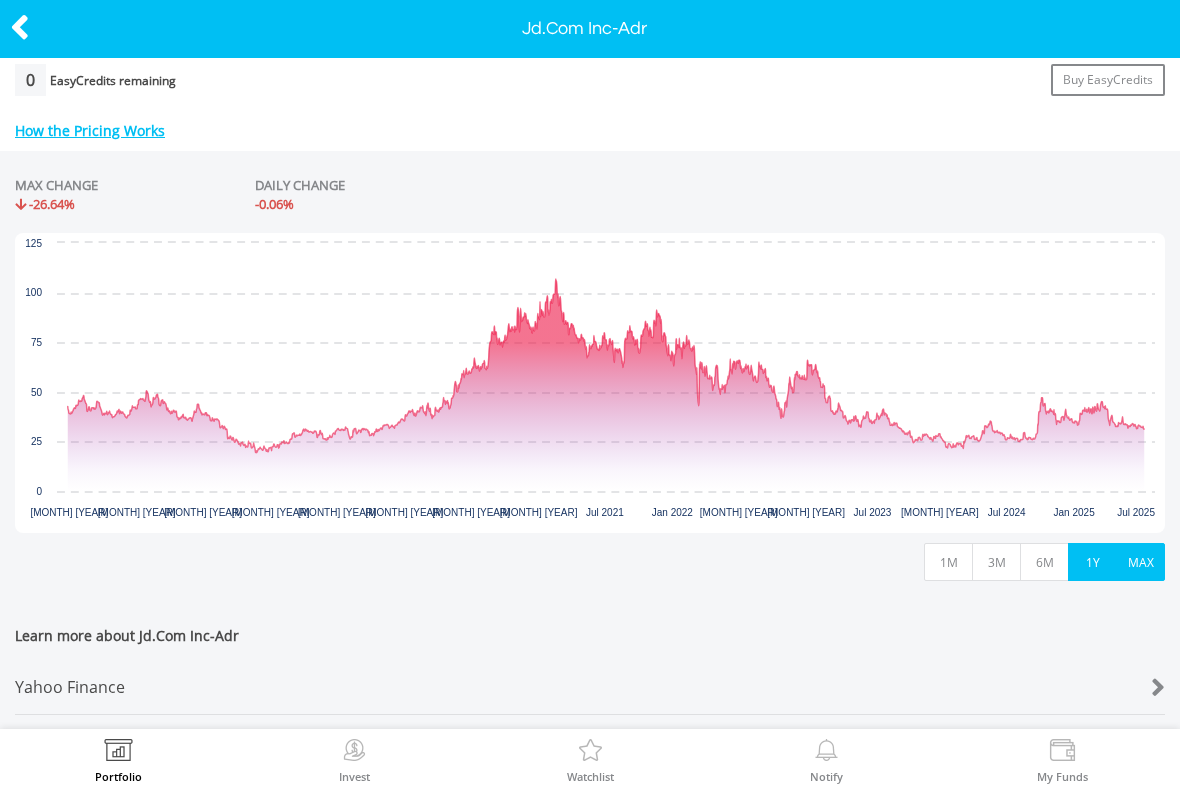 click on "1Y" at bounding box center (1092, 562) 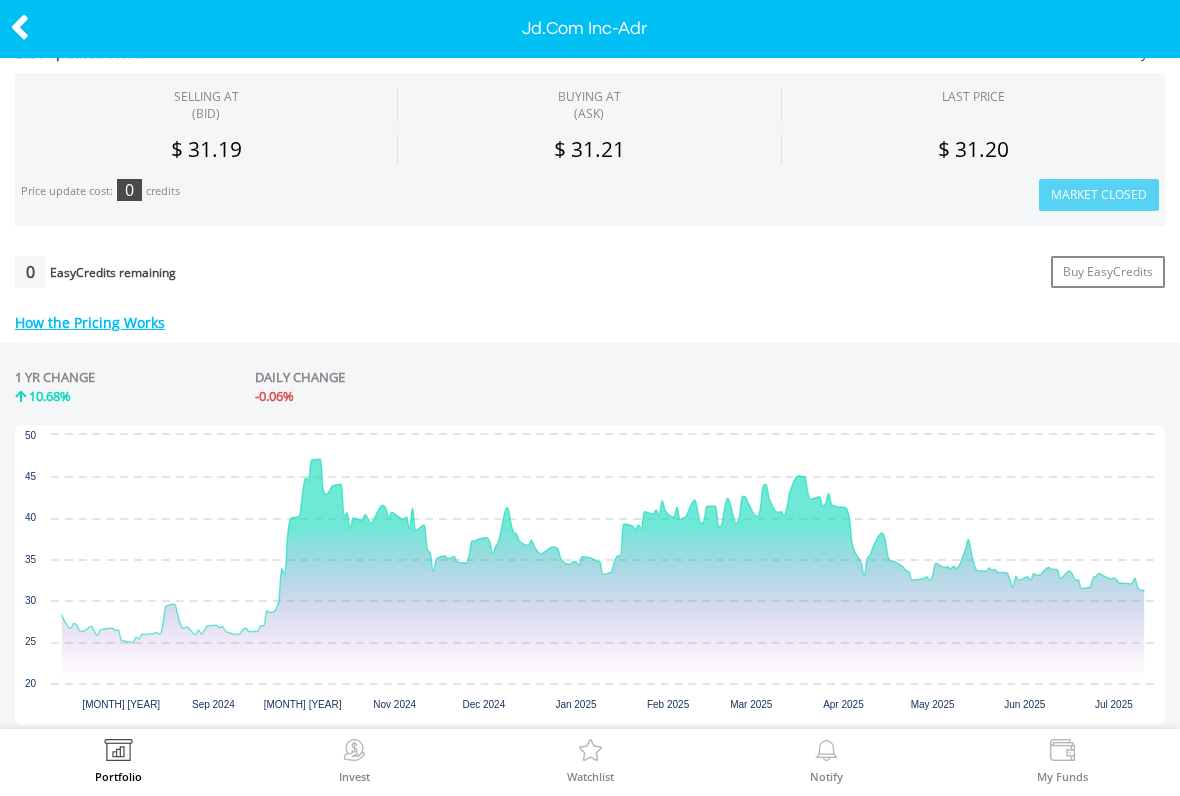 scroll, scrollTop: 647, scrollLeft: 0, axis: vertical 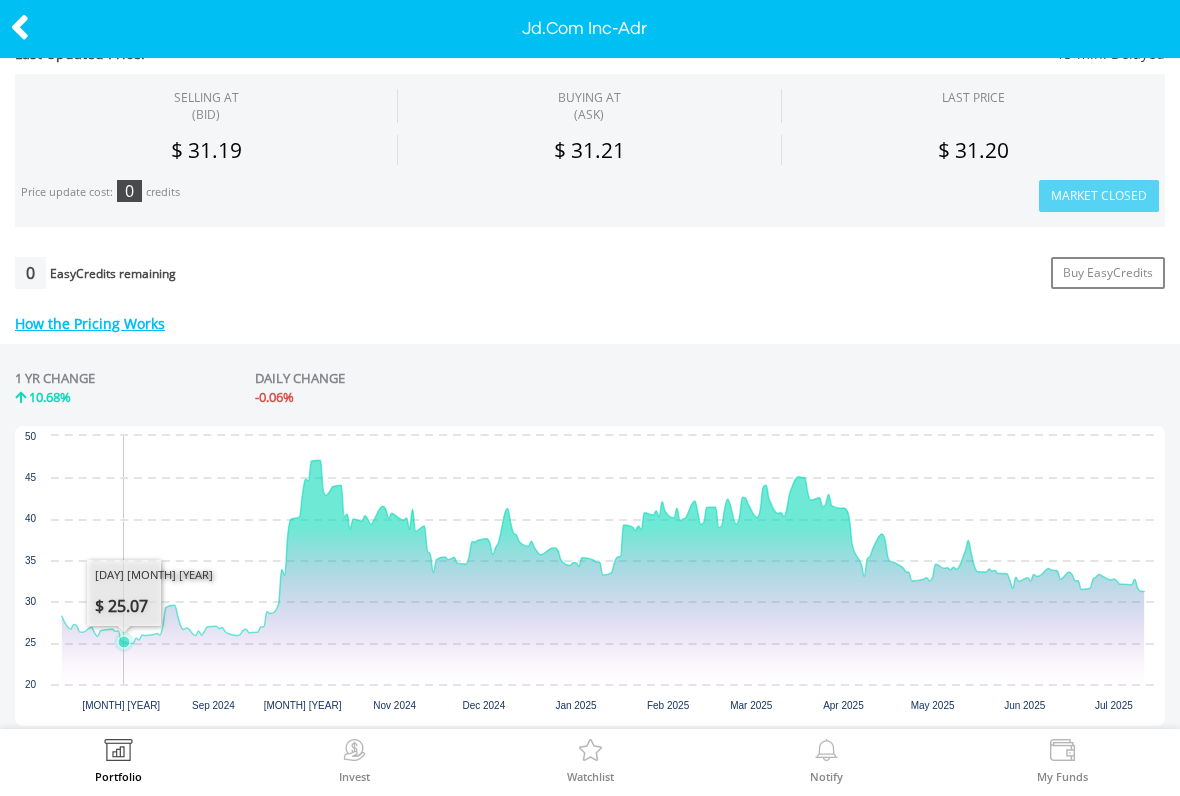 click 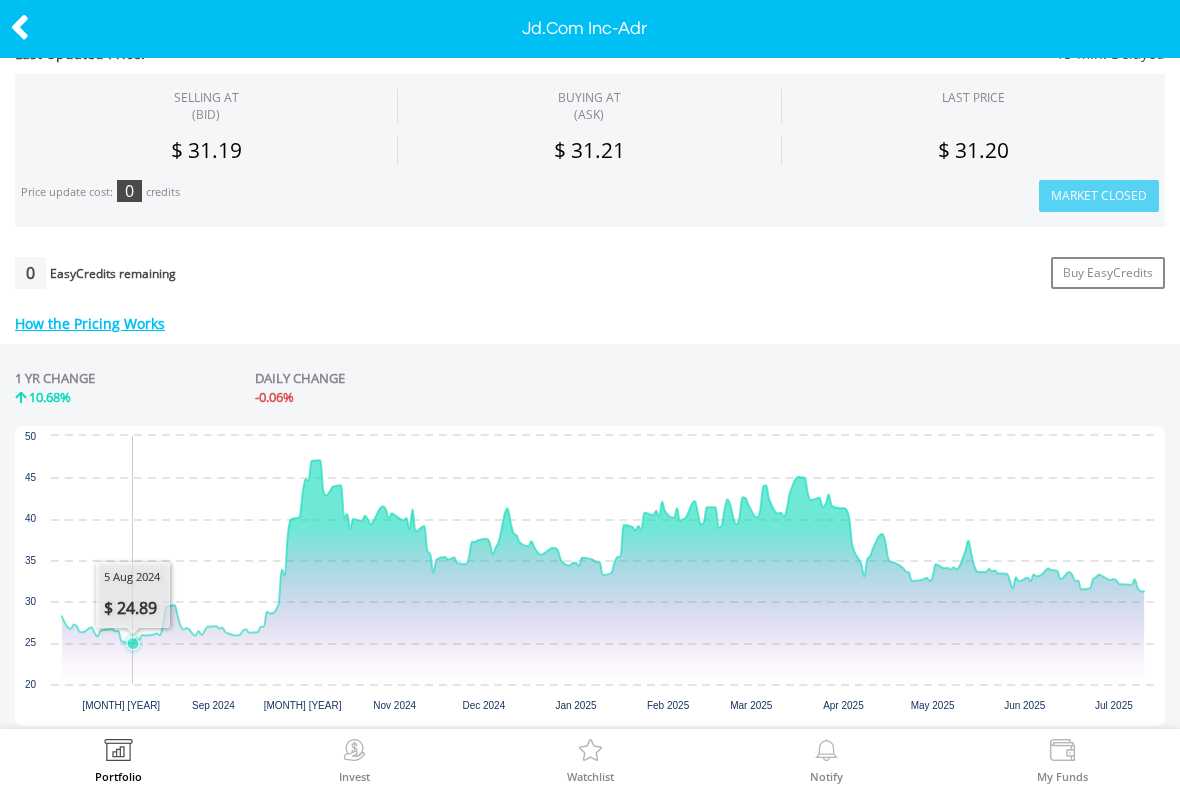 click at bounding box center [20, 27] 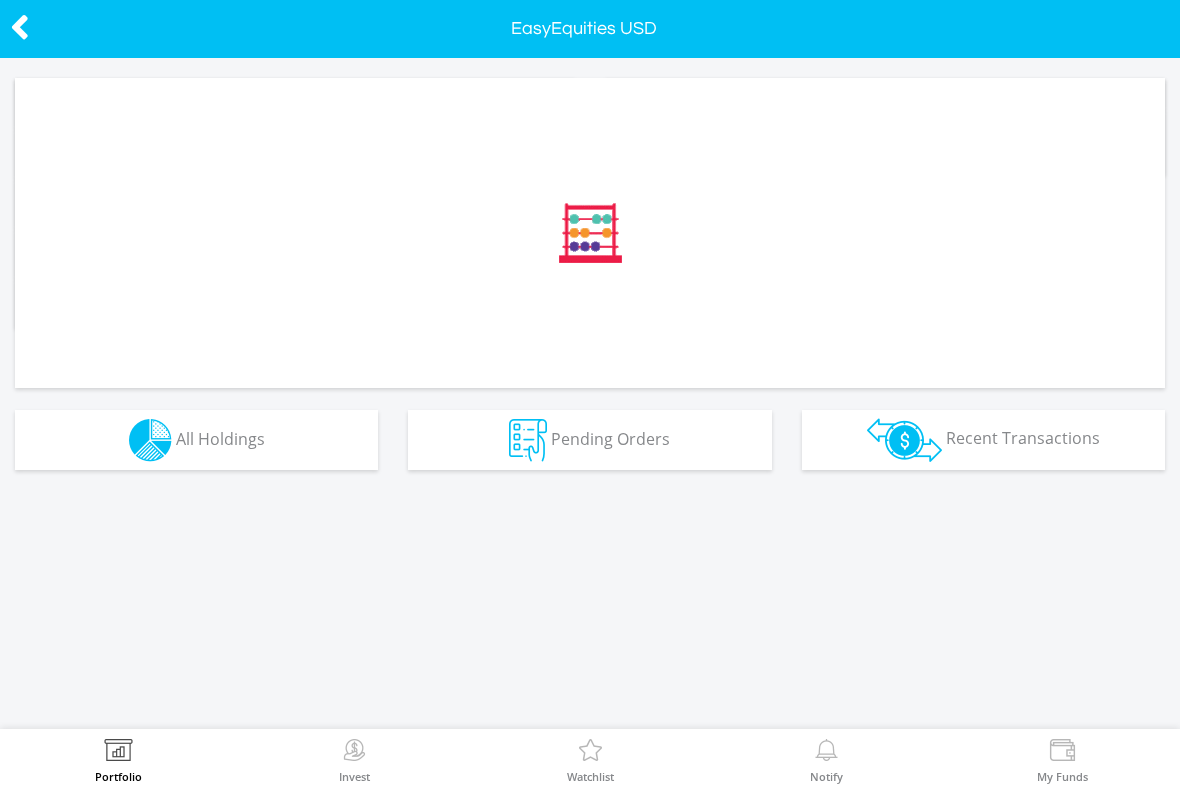 scroll, scrollTop: 0, scrollLeft: 0, axis: both 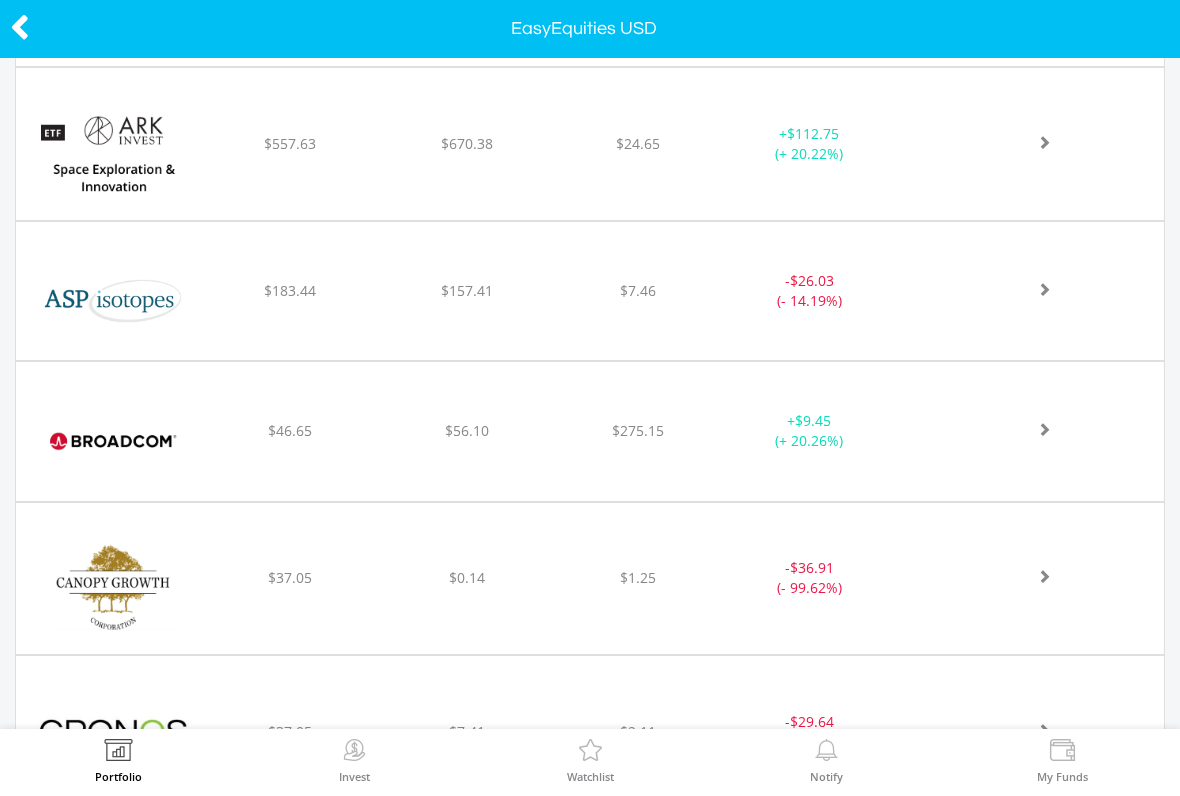 click at bounding box center (20, 27) 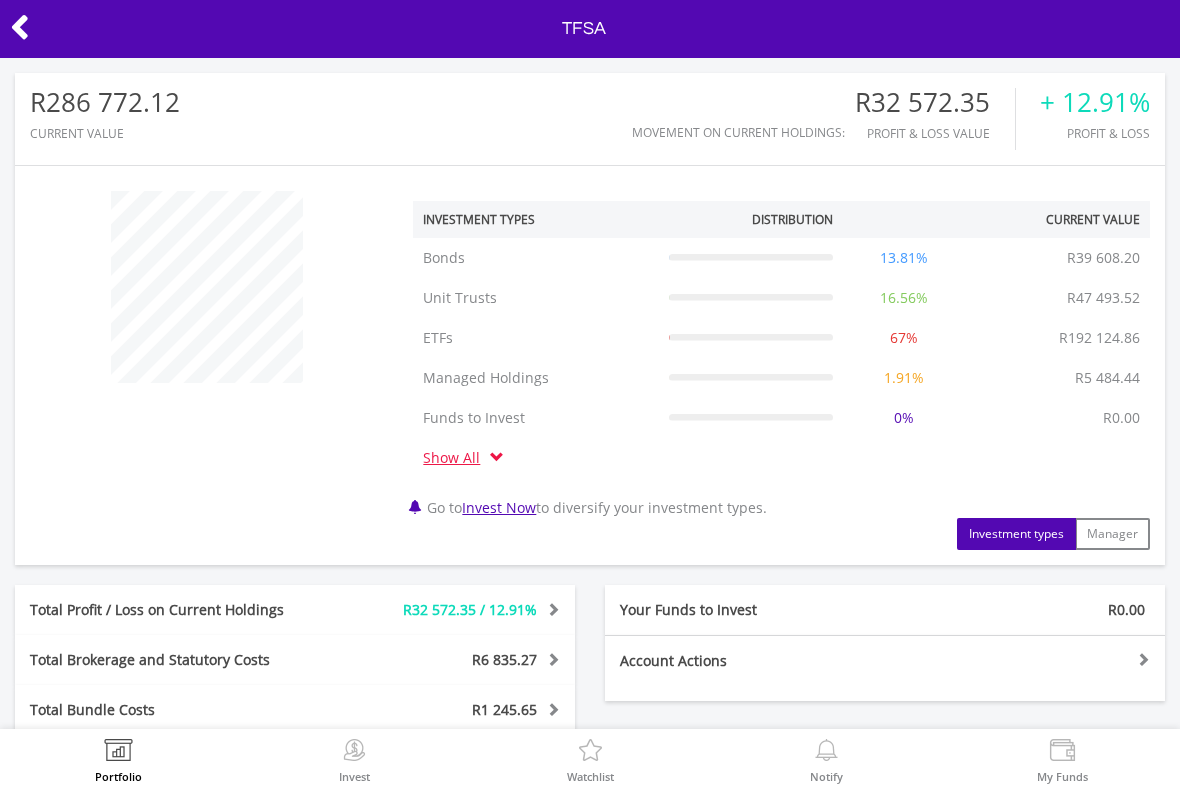 scroll, scrollTop: 0, scrollLeft: 0, axis: both 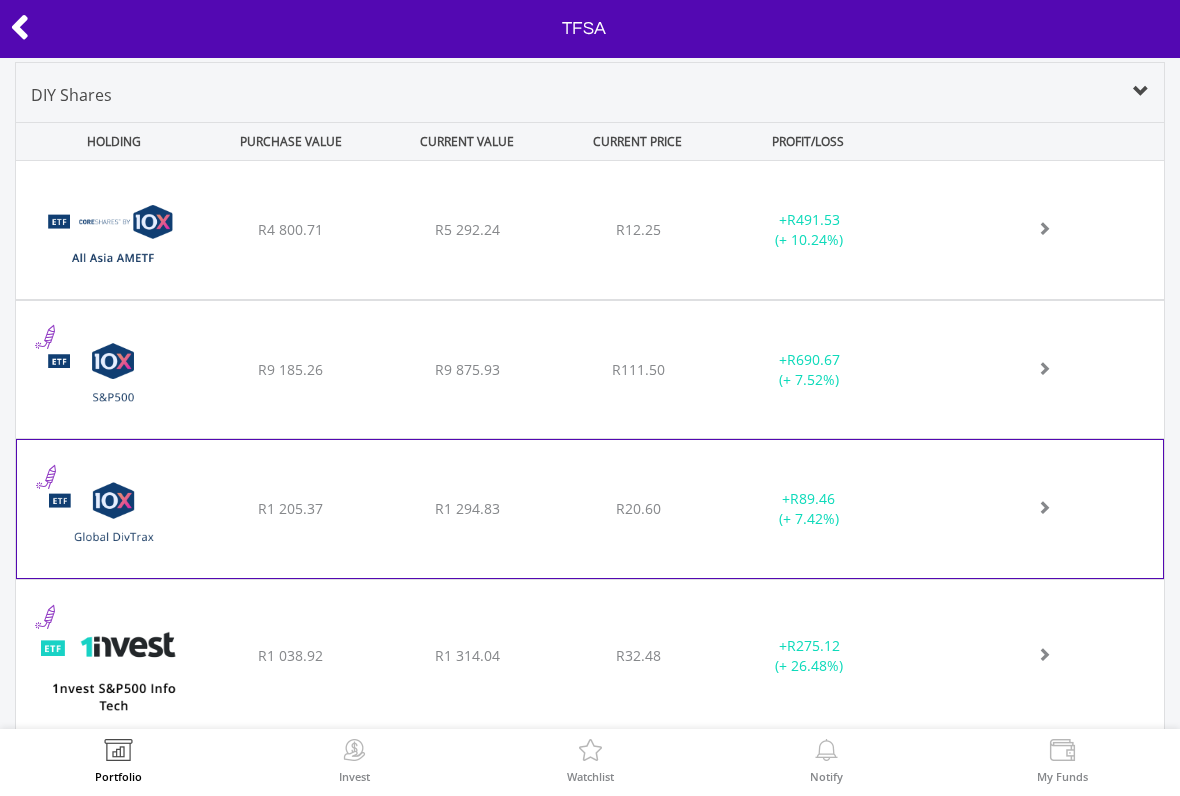 click at bounding box center (1032, 230) 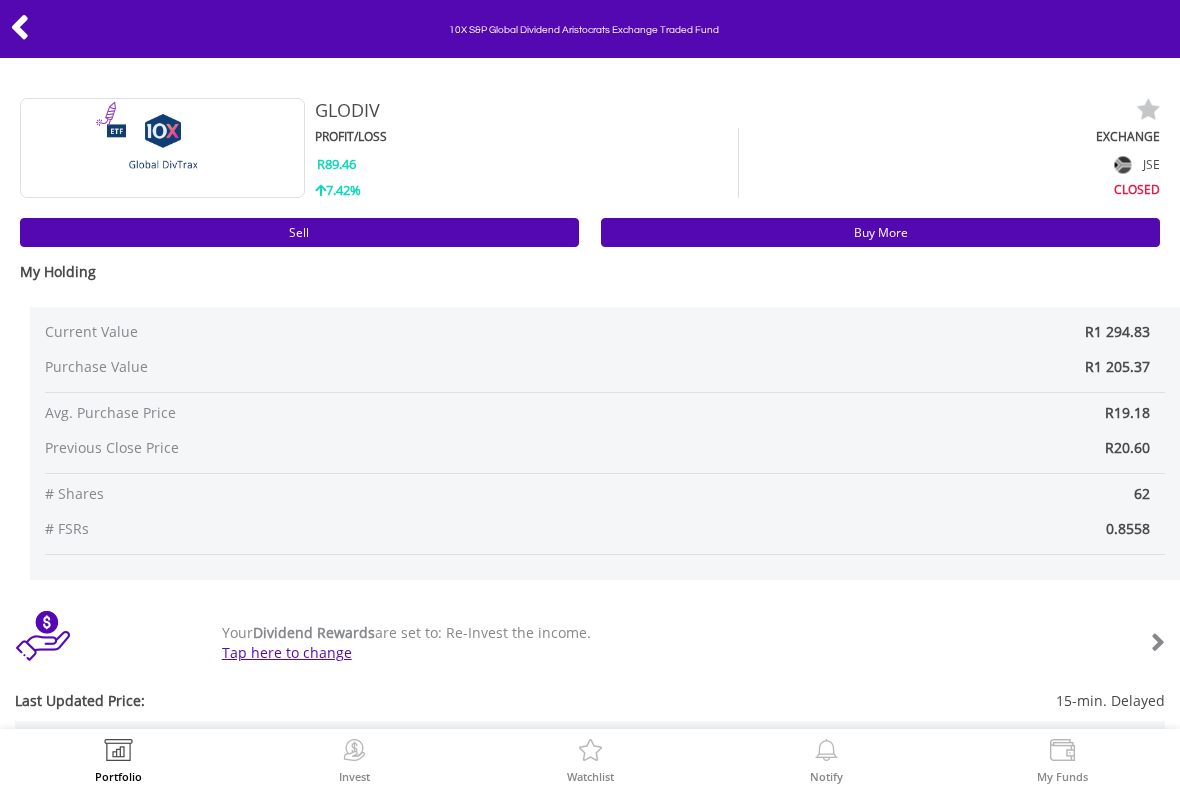 scroll, scrollTop: 0, scrollLeft: 0, axis: both 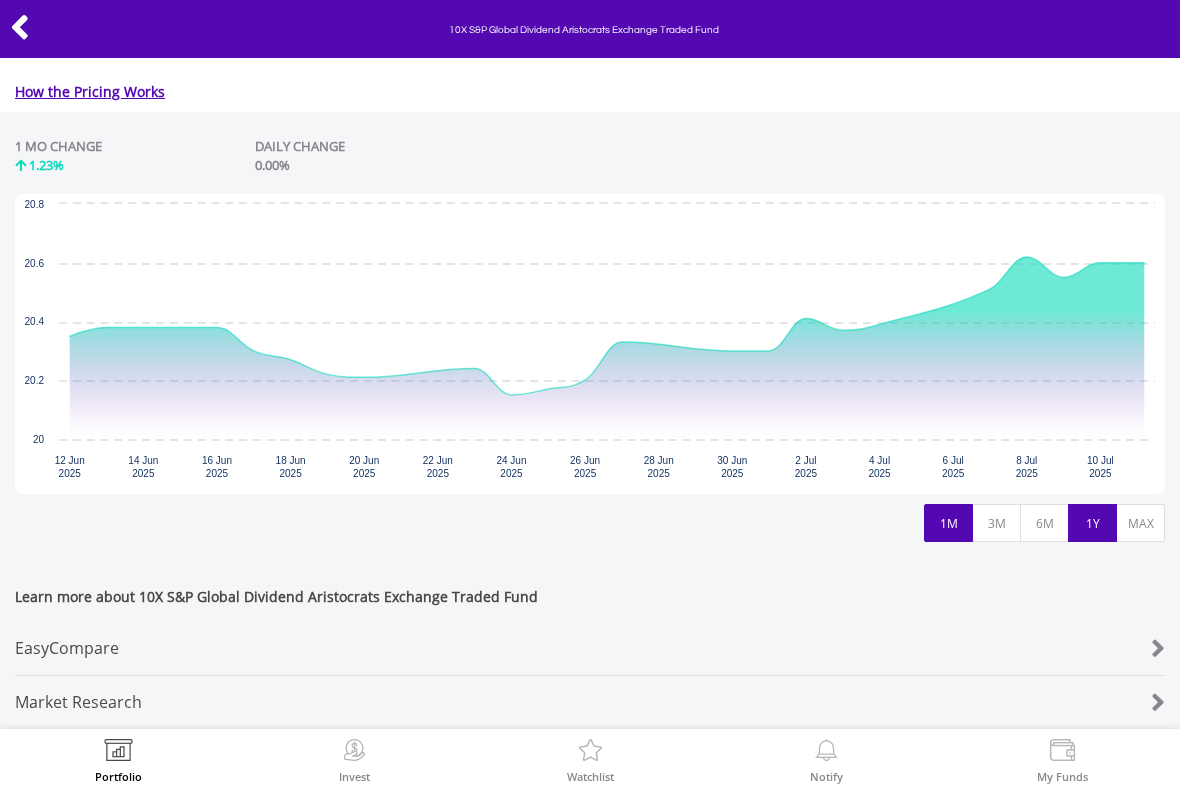 click on "1Y" at bounding box center (1092, 523) 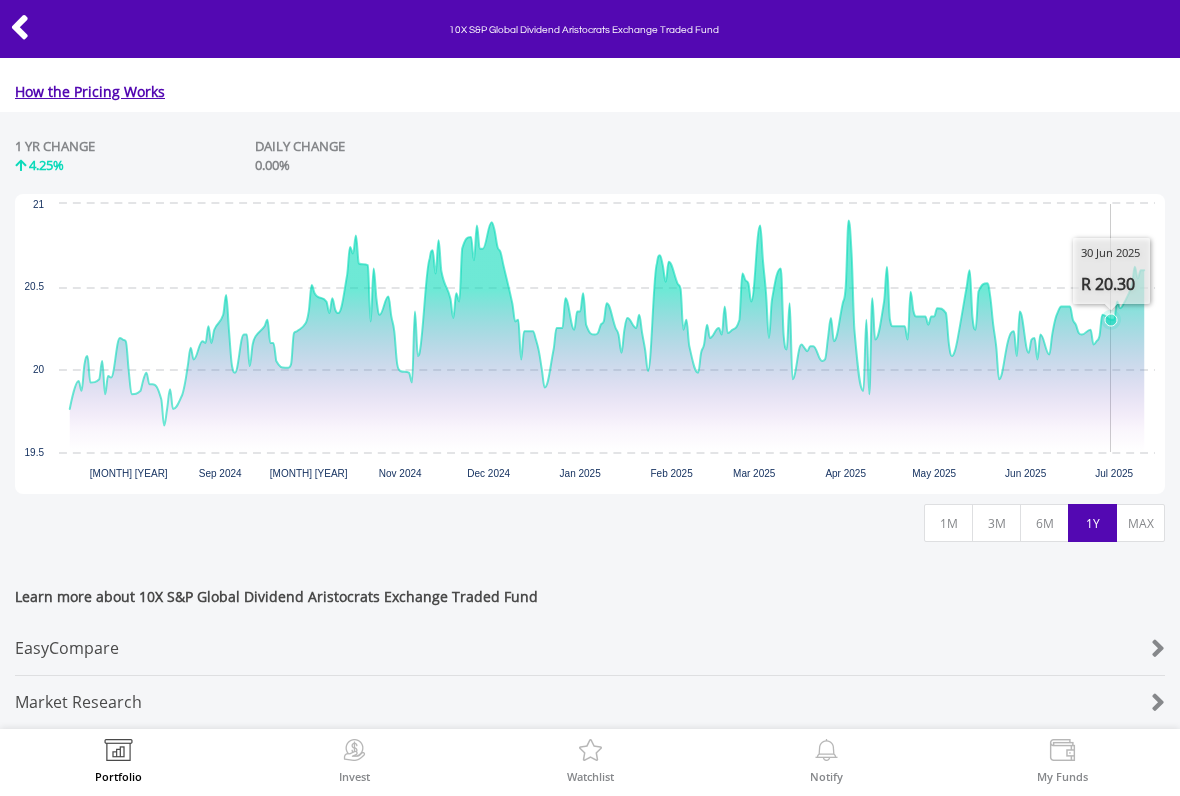 scroll, scrollTop: 882, scrollLeft: 0, axis: vertical 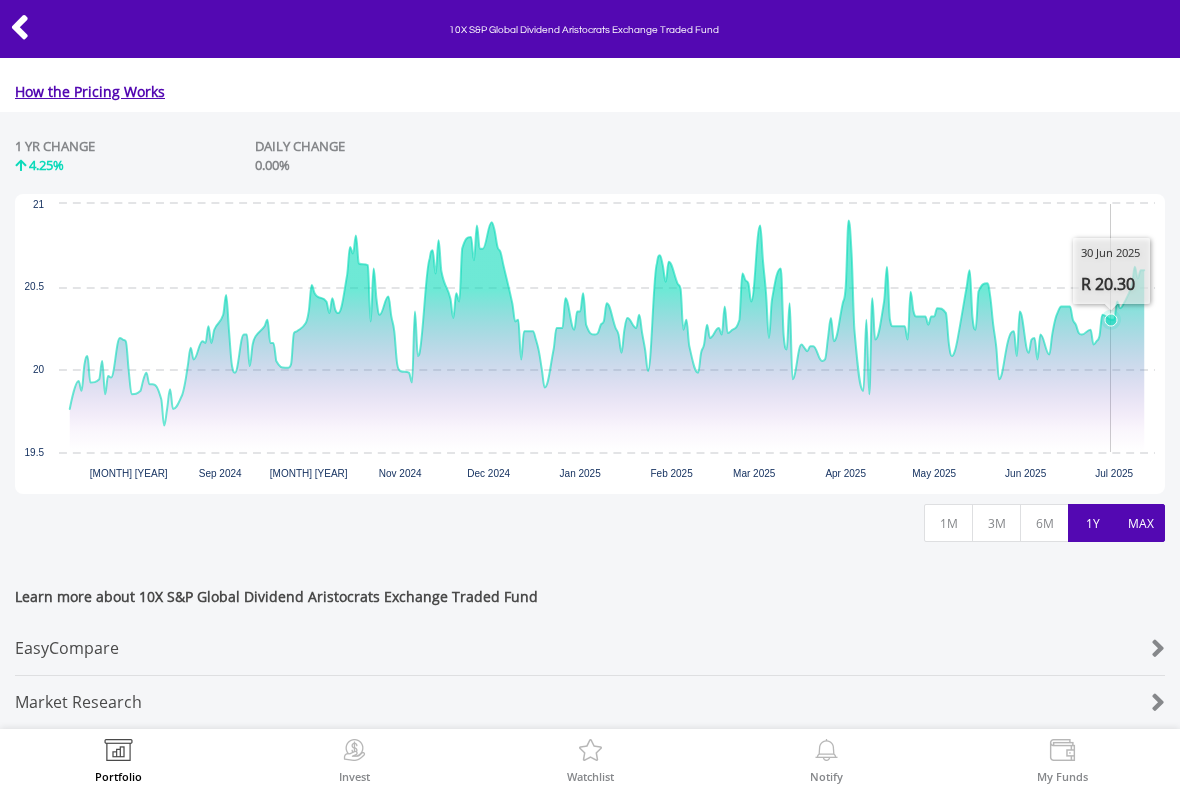 click on "MAX" at bounding box center (1140, 523) 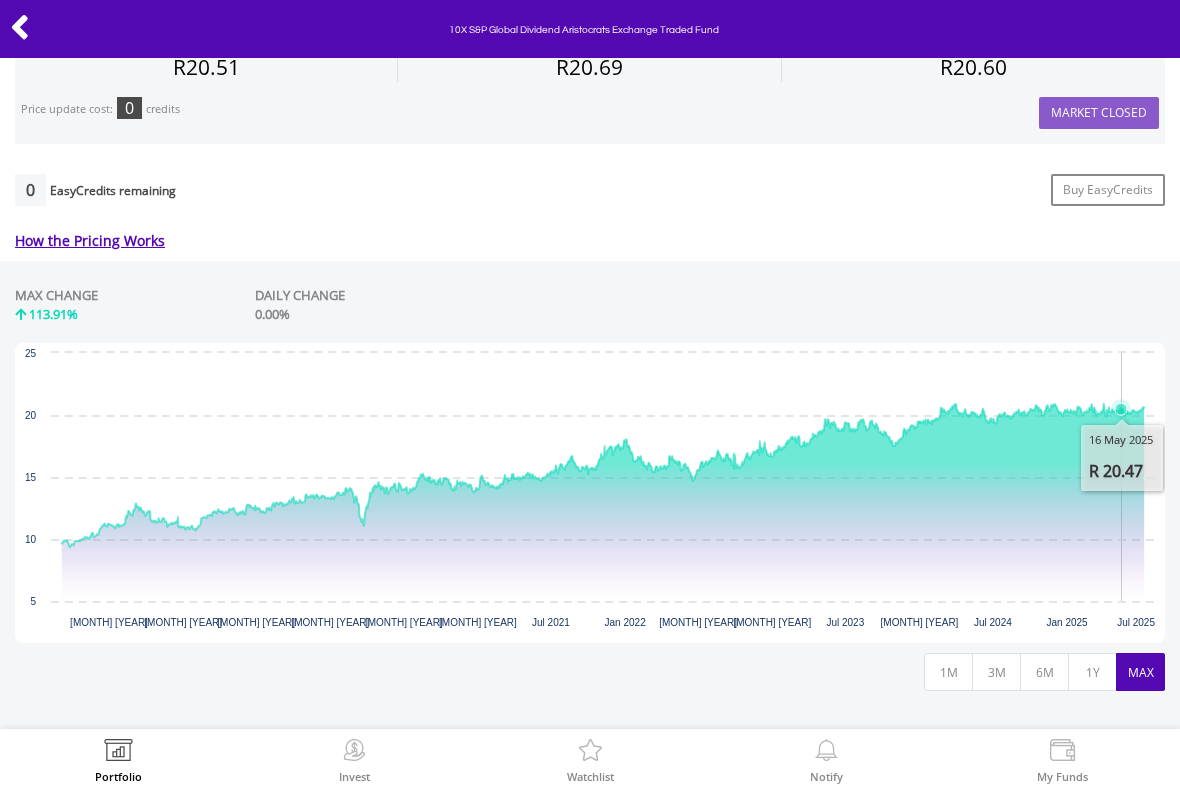 scroll, scrollTop: 731, scrollLeft: 0, axis: vertical 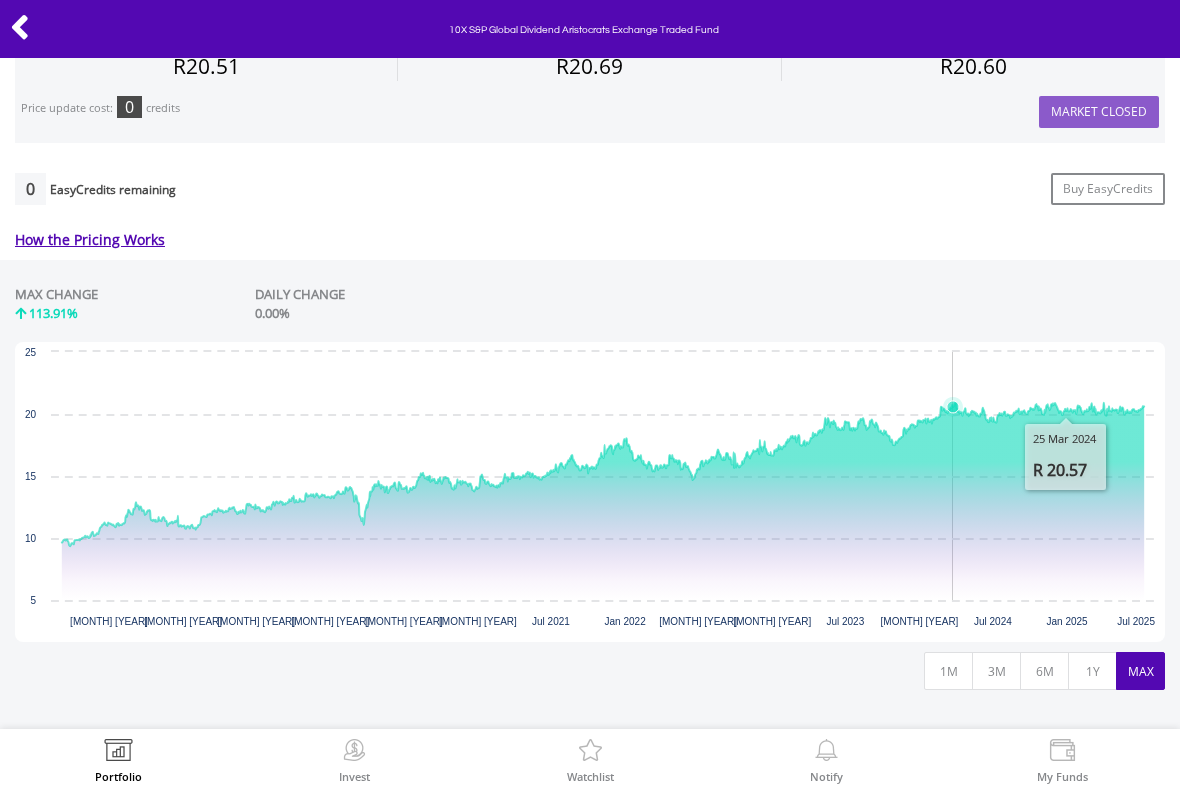 click 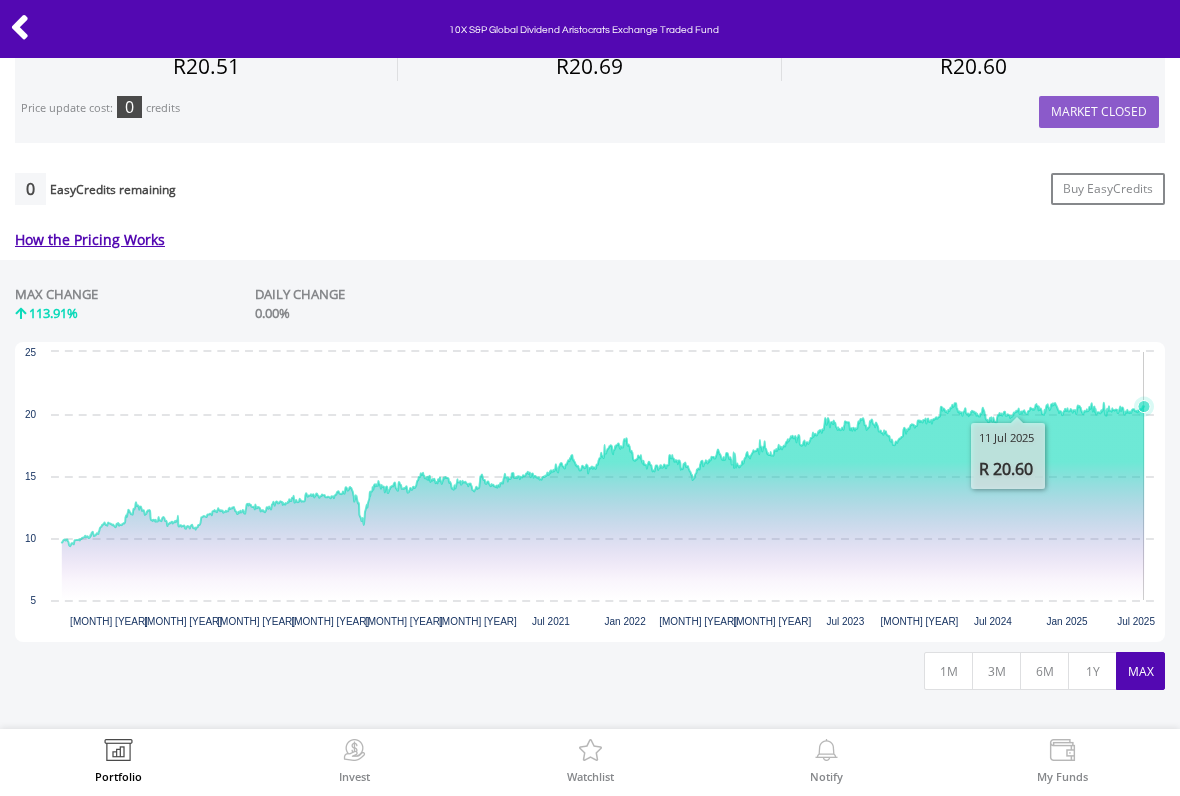 click 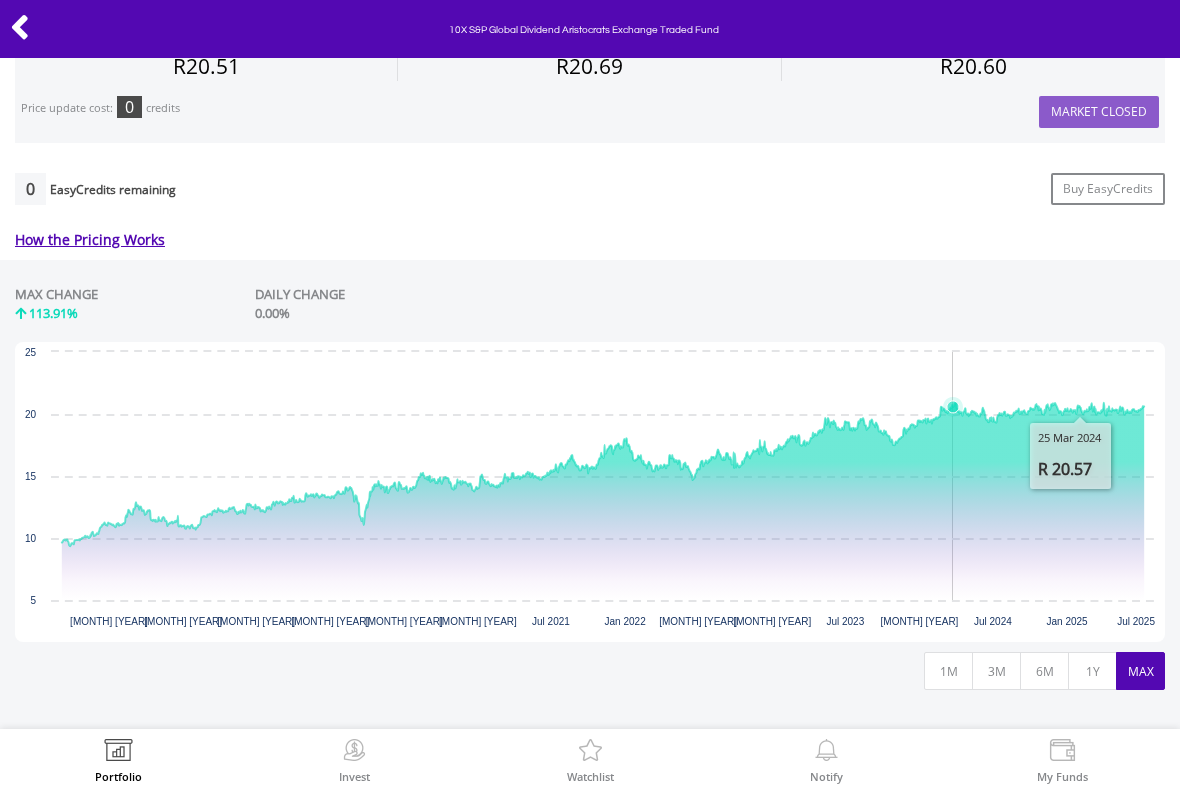 click 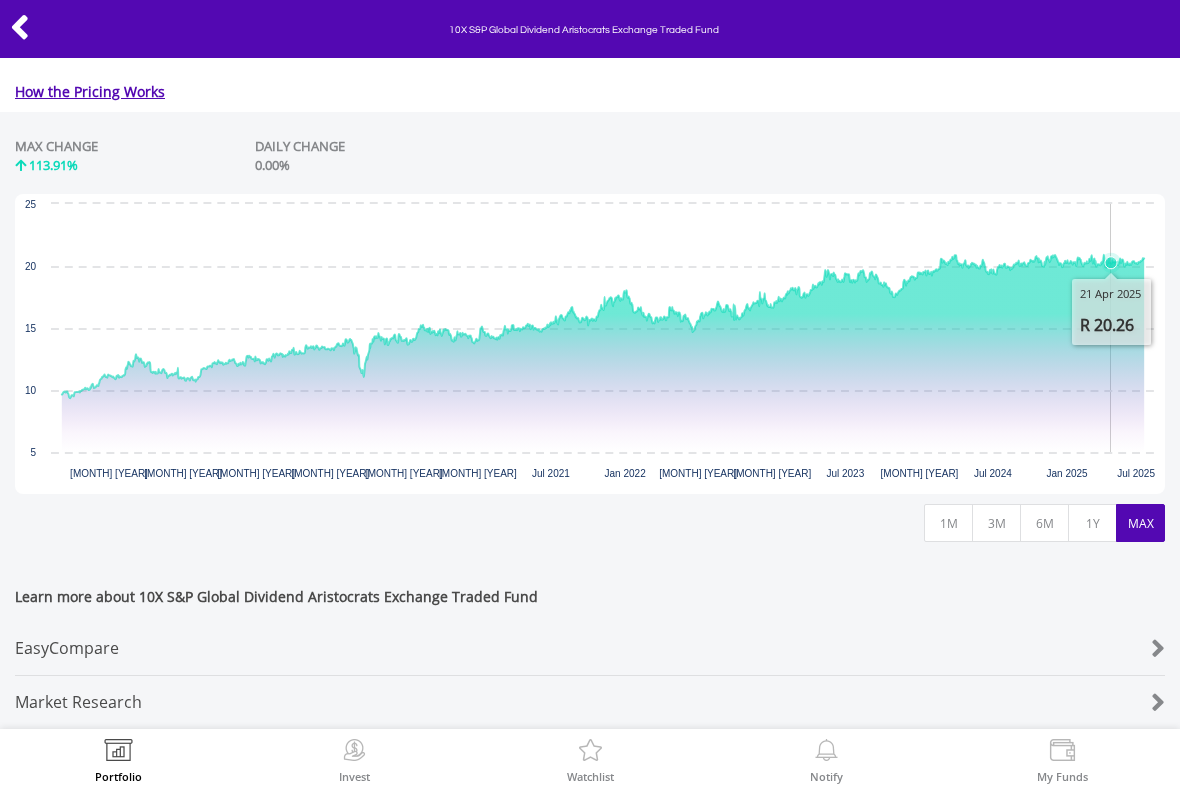 scroll, scrollTop: 891, scrollLeft: 0, axis: vertical 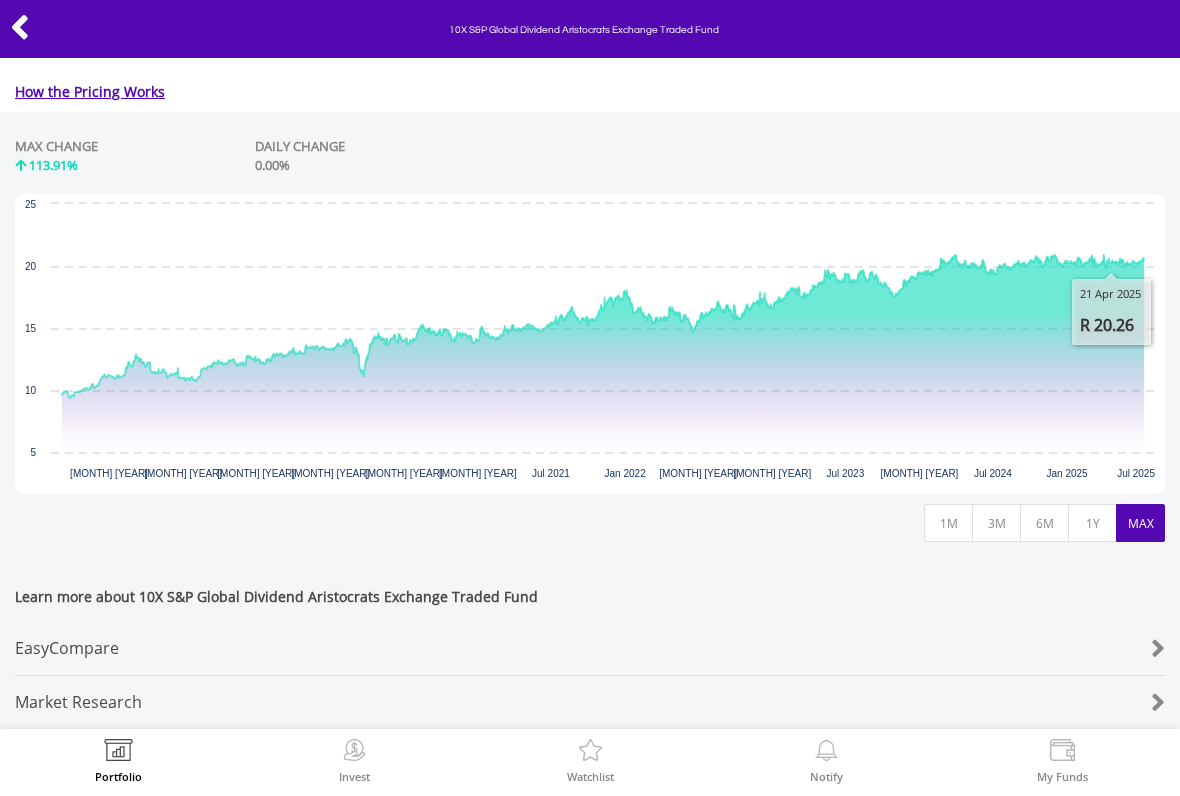 click on "EasyCompare" at bounding box center (542, 648) 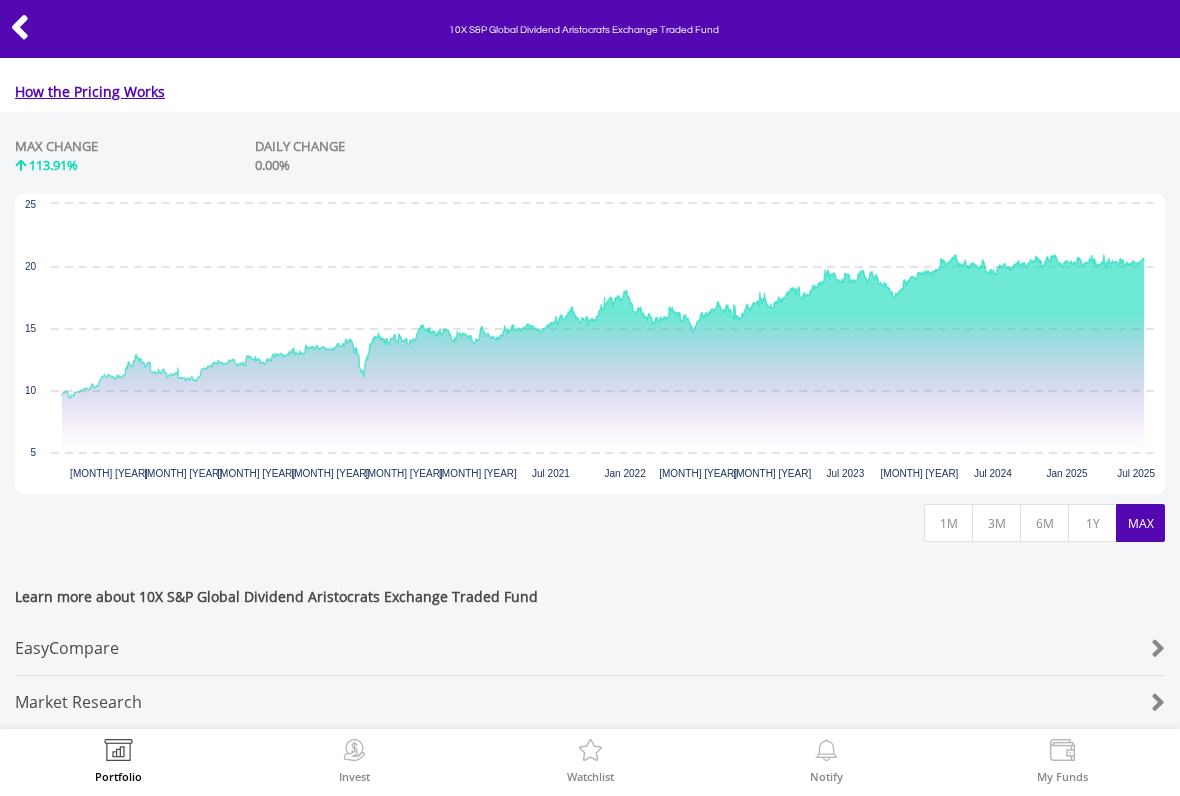click at bounding box center [20, 27] 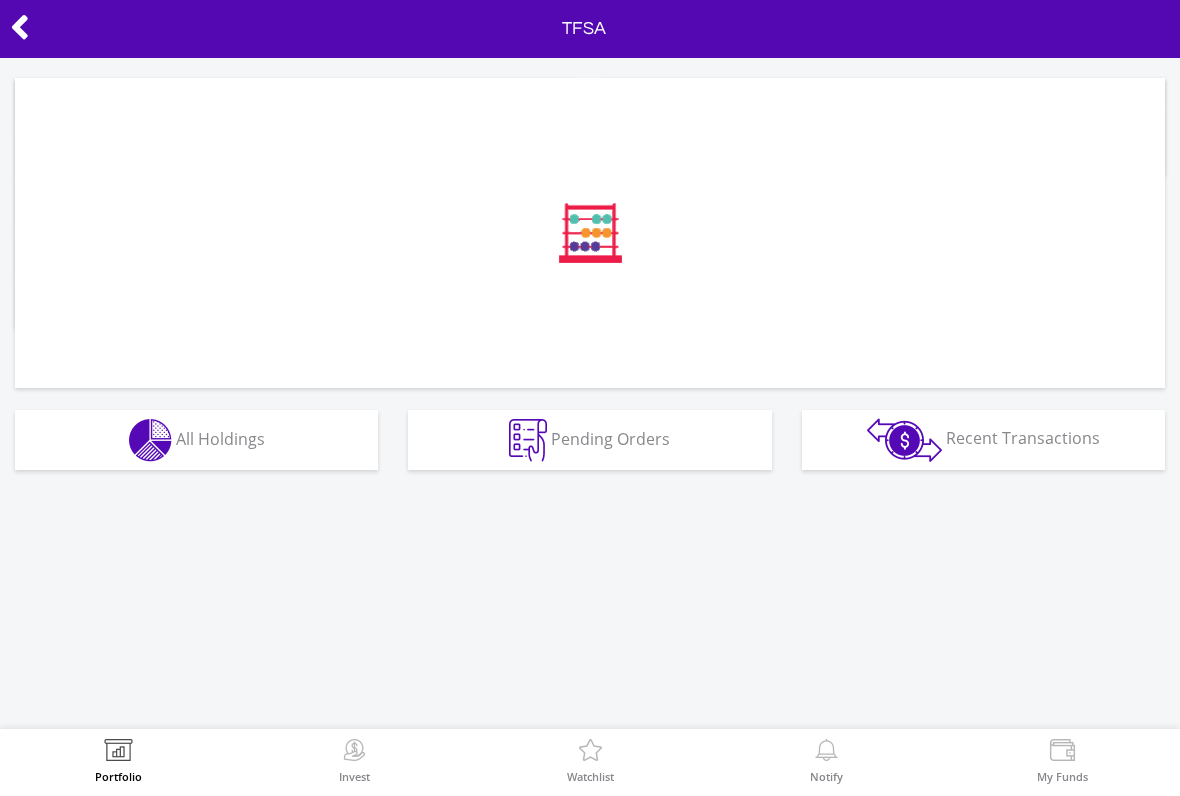 scroll, scrollTop: 0, scrollLeft: 0, axis: both 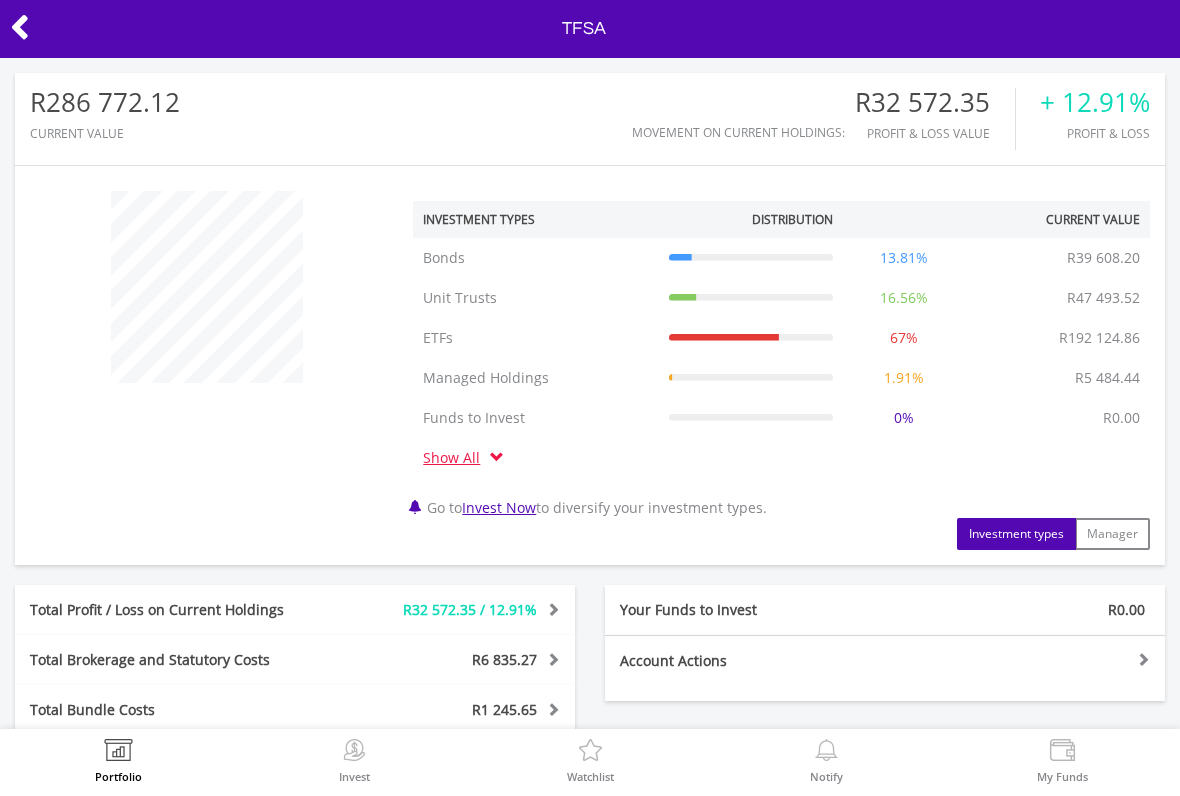 click at bounding box center [20, 27] 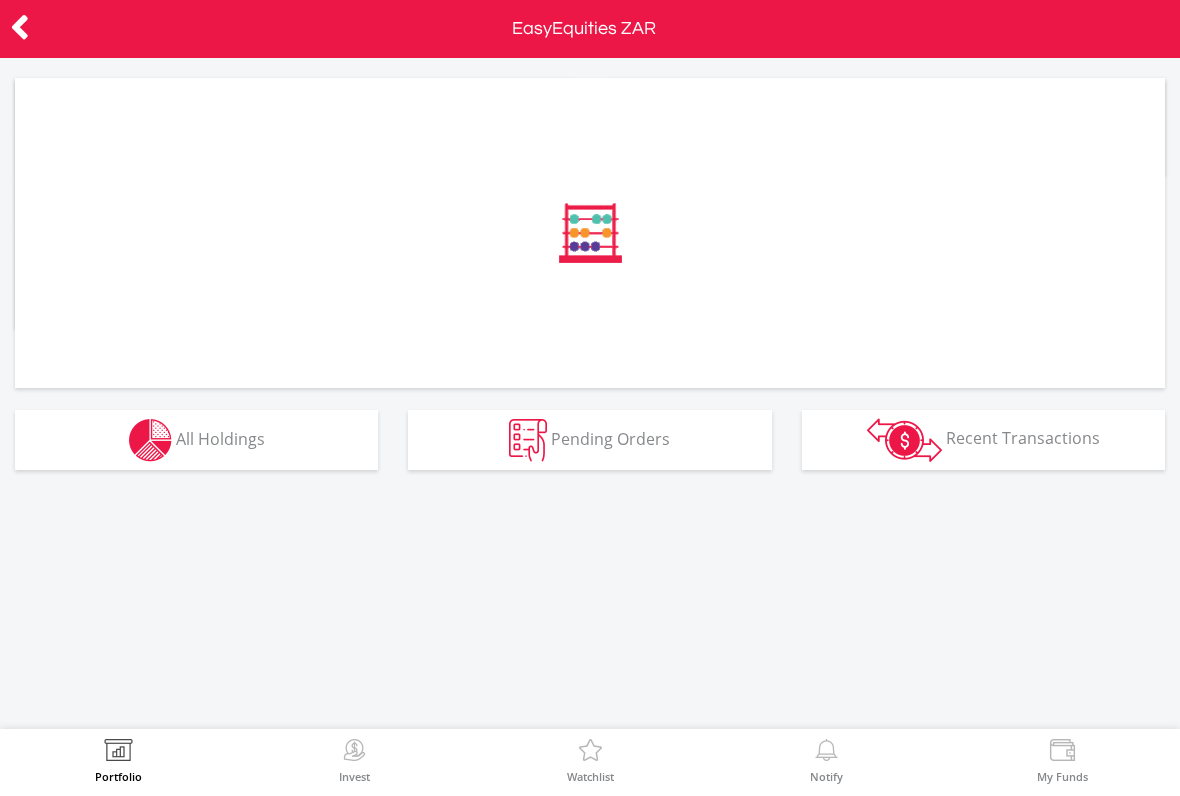 scroll, scrollTop: 0, scrollLeft: 0, axis: both 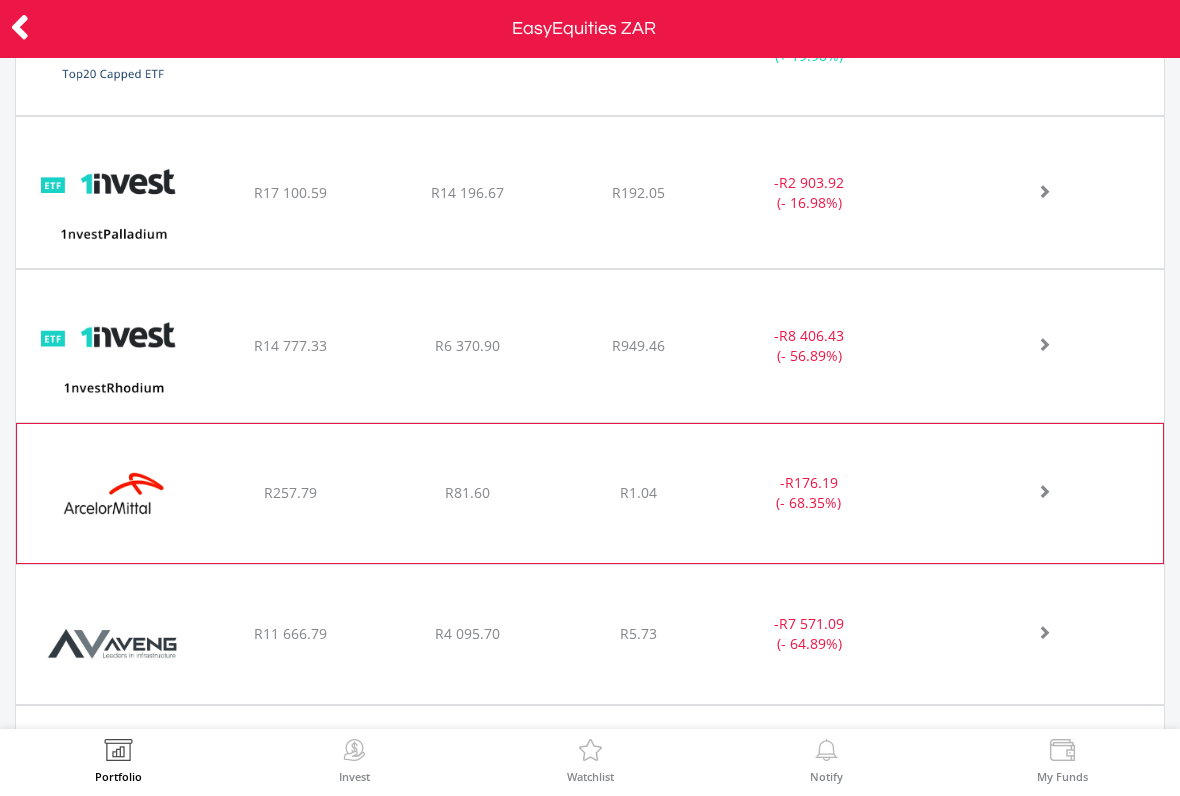 click at bounding box center (1032, 46) 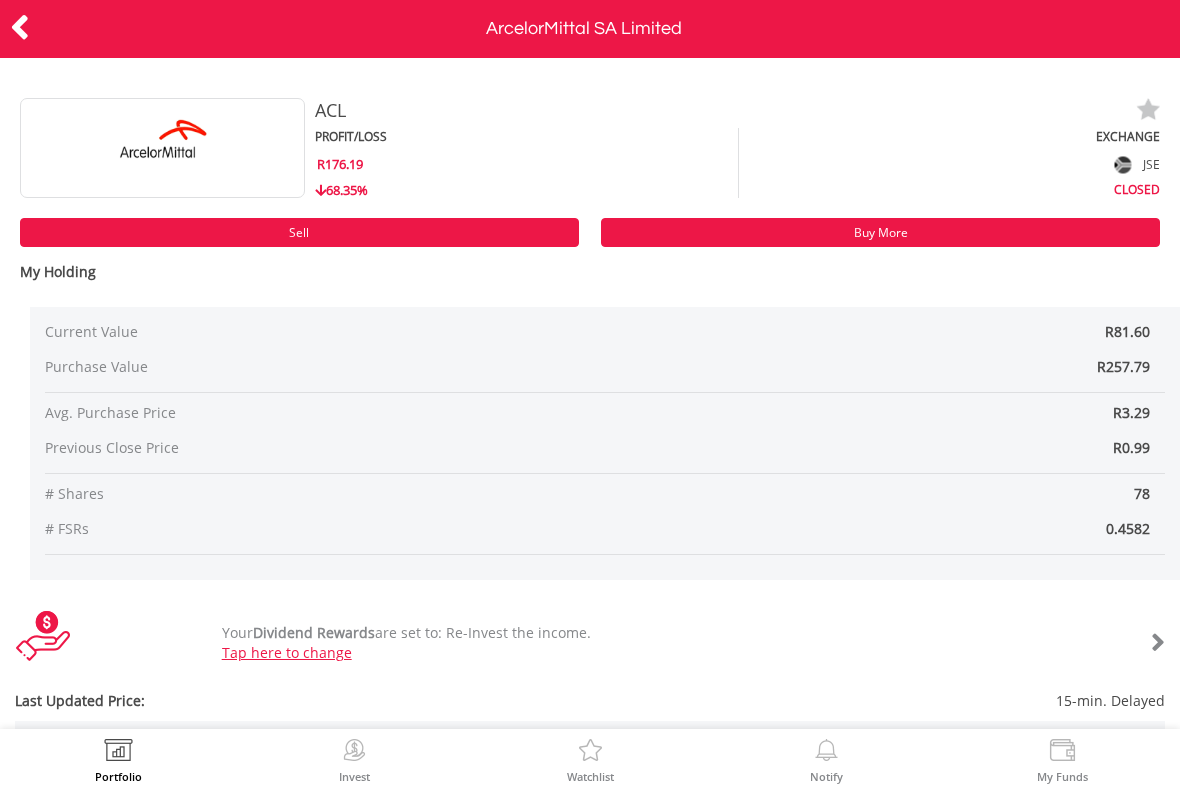 scroll, scrollTop: 0, scrollLeft: 0, axis: both 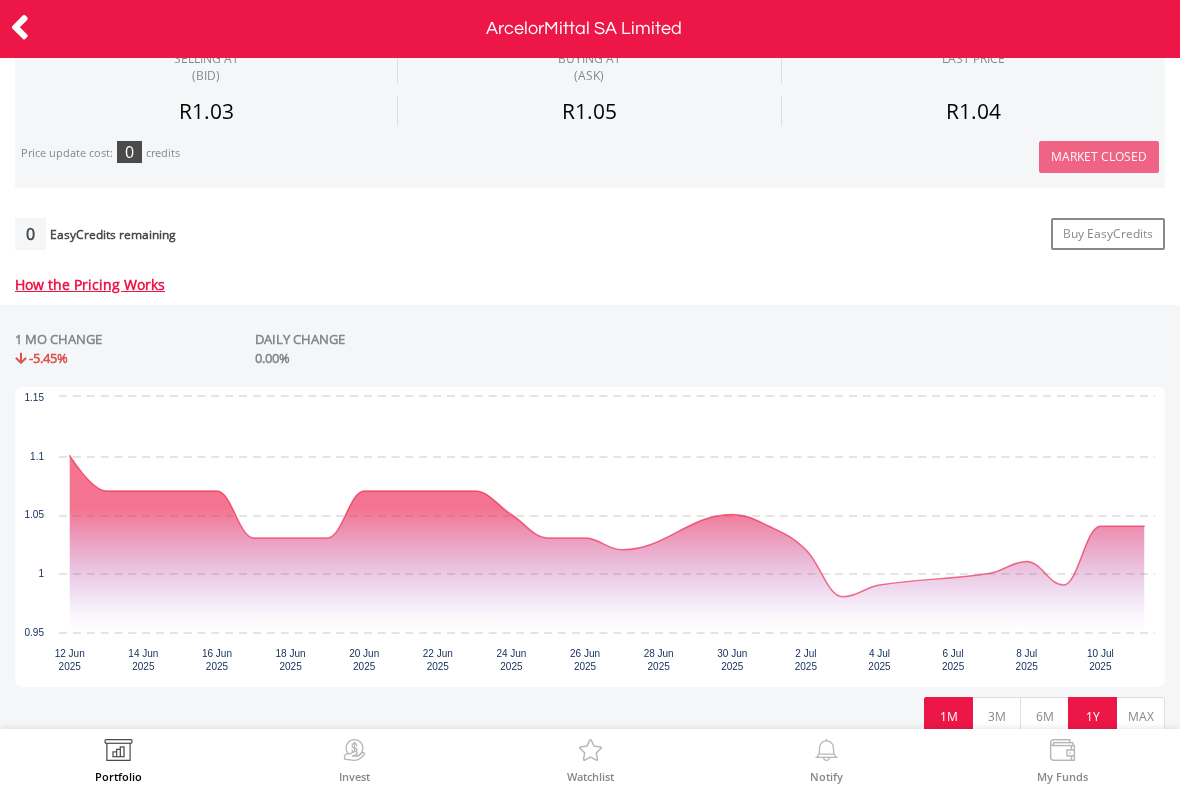 click on "1Y" at bounding box center (1092, 716) 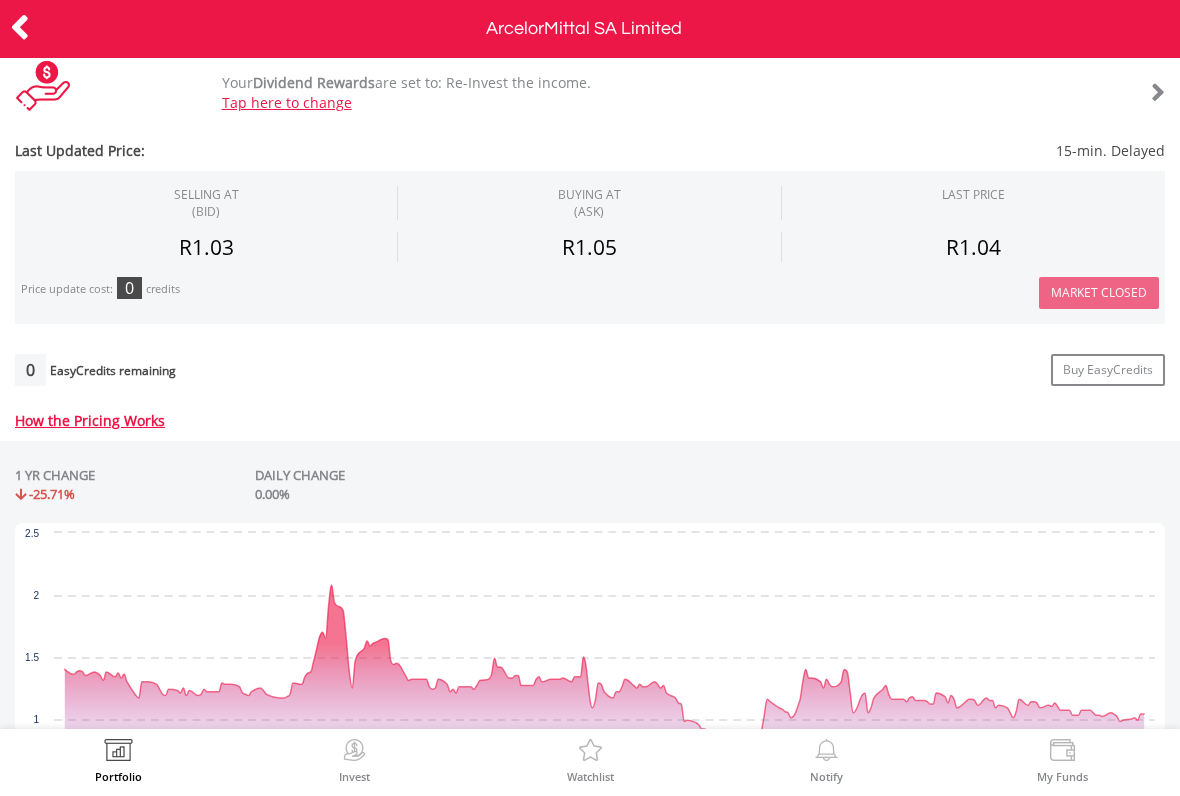 click at bounding box center [20, 27] 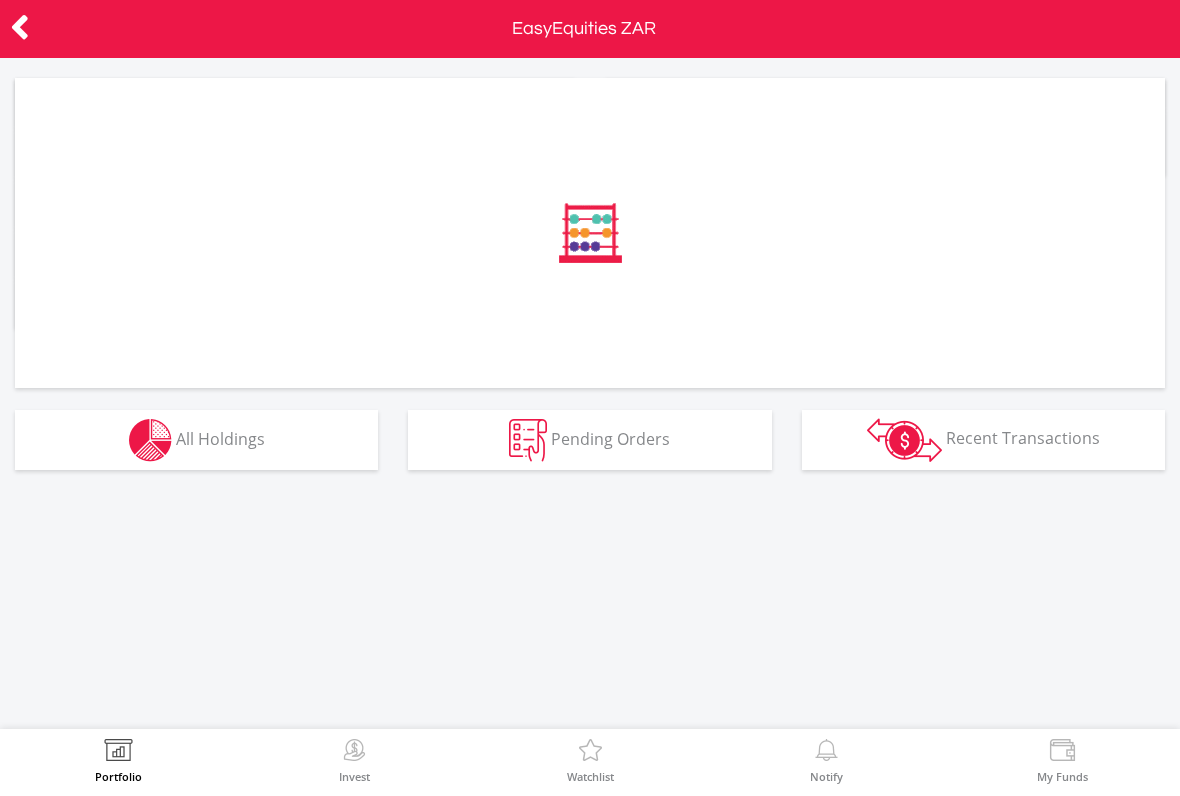 scroll, scrollTop: 0, scrollLeft: 0, axis: both 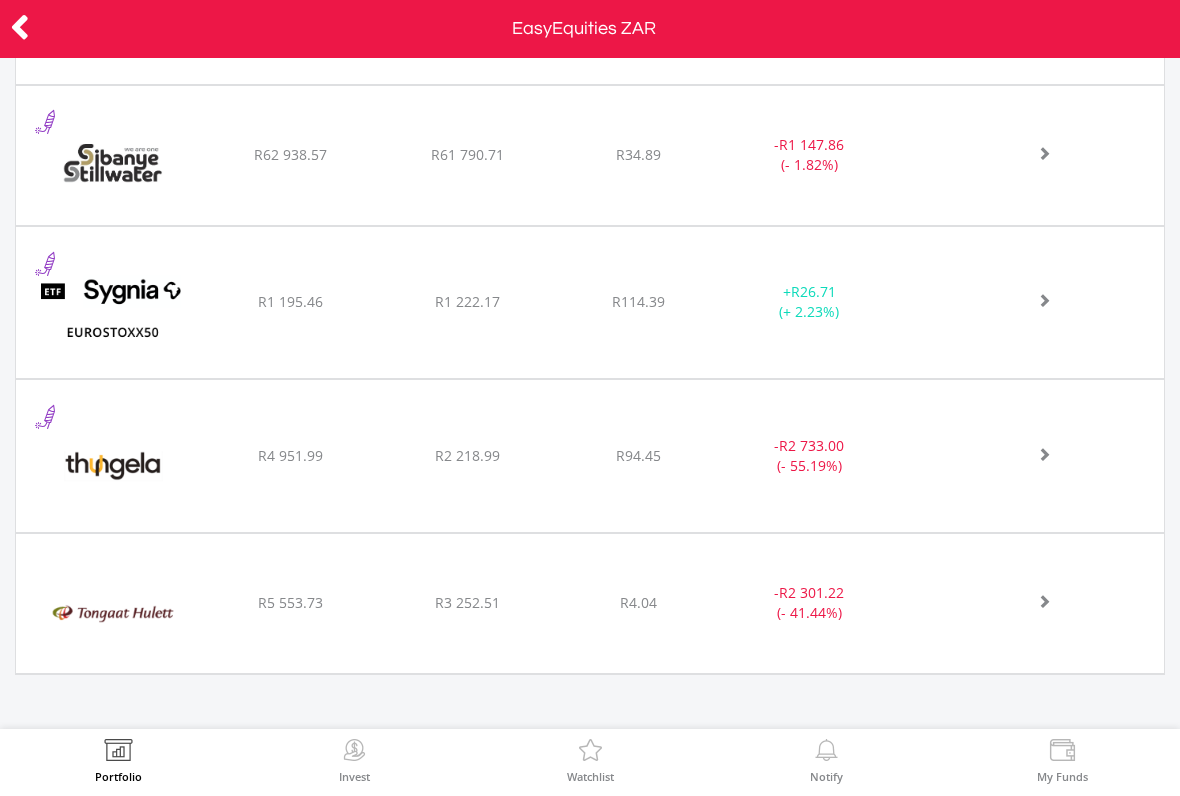 click at bounding box center (20, 27) 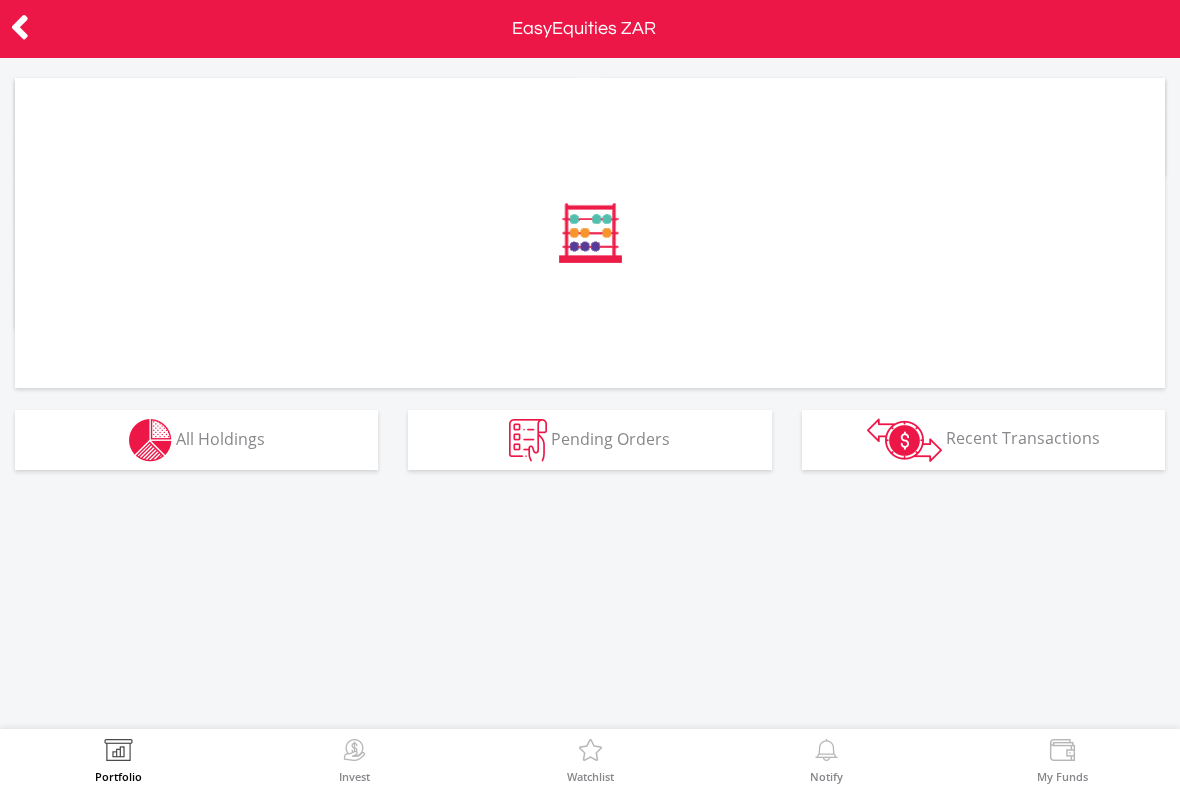 scroll, scrollTop: 0, scrollLeft: 0, axis: both 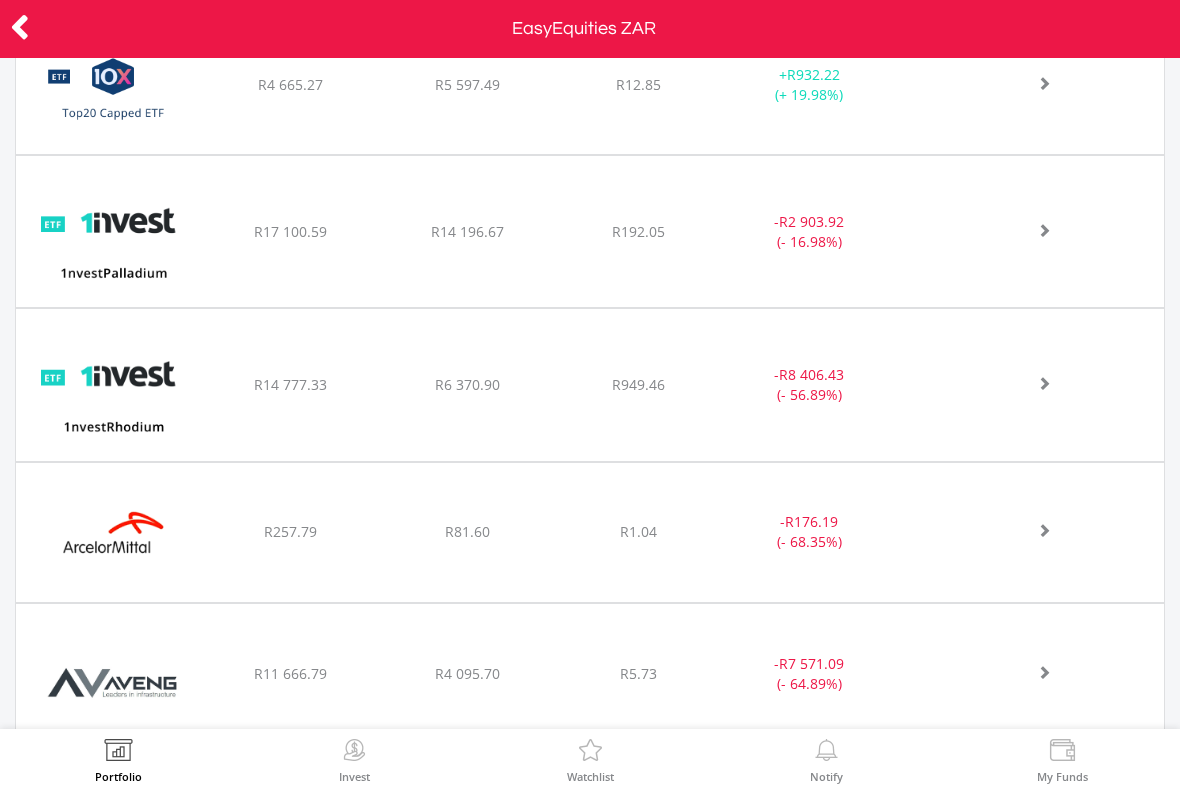 click at bounding box center [354, 753] 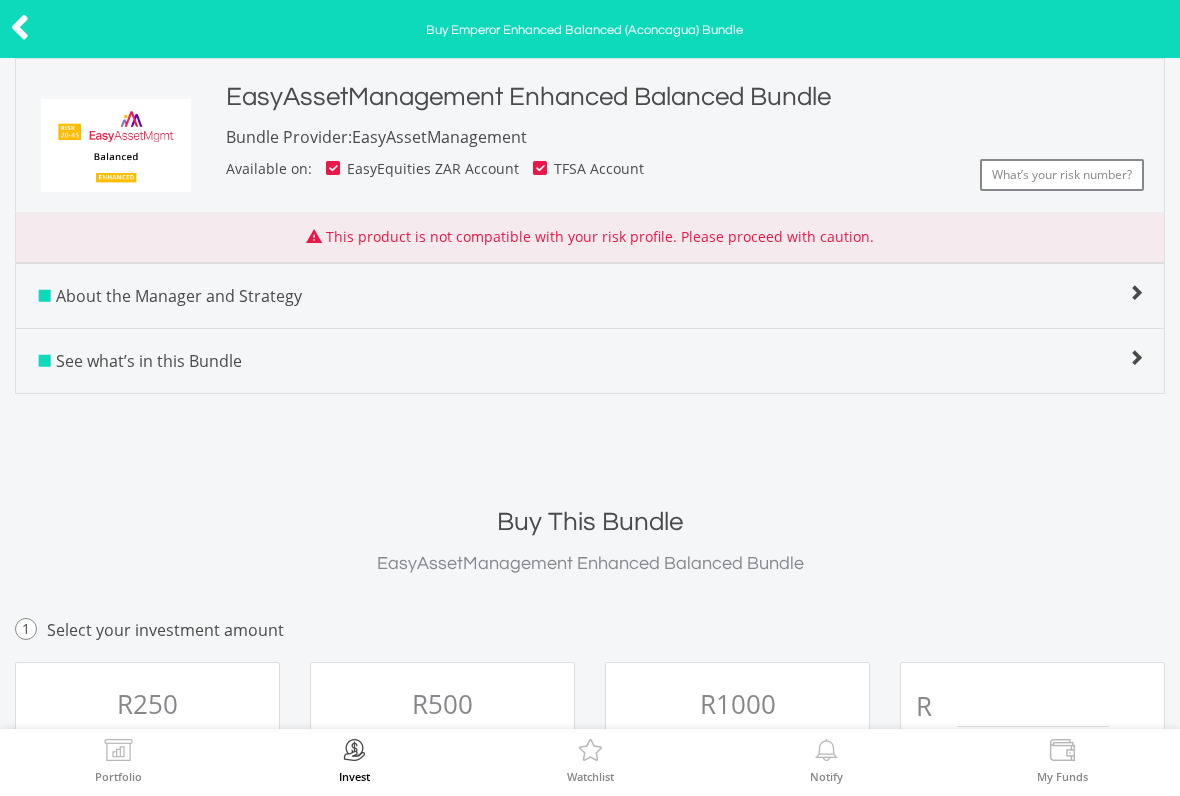 scroll, scrollTop: 0, scrollLeft: 0, axis: both 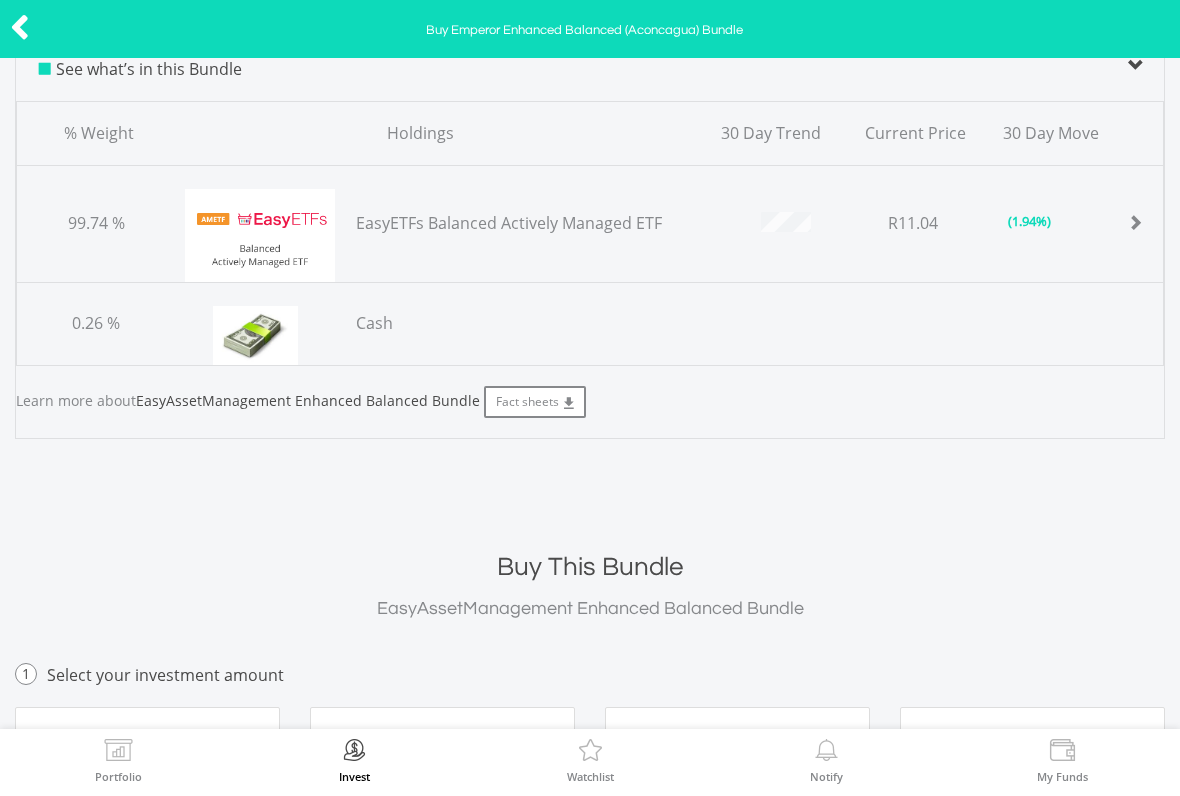 click at bounding box center (1135, 223) 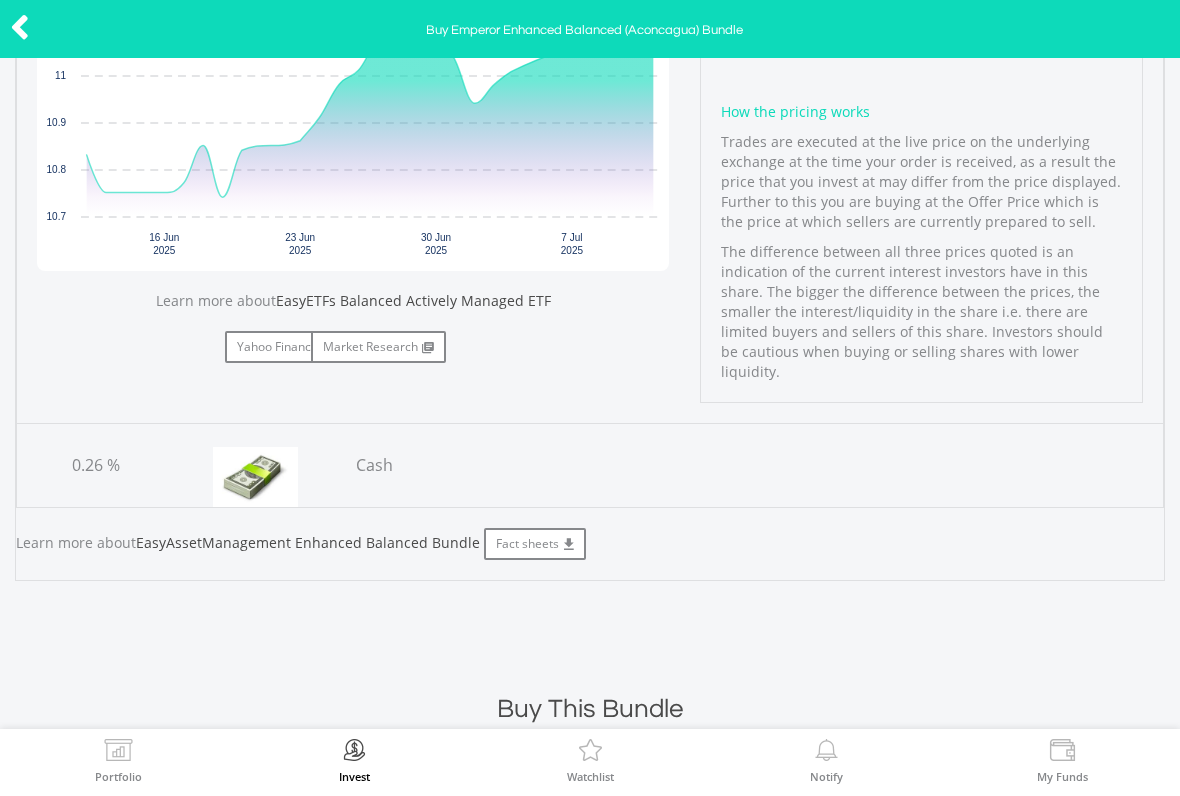 scroll, scrollTop: 667, scrollLeft: 0, axis: vertical 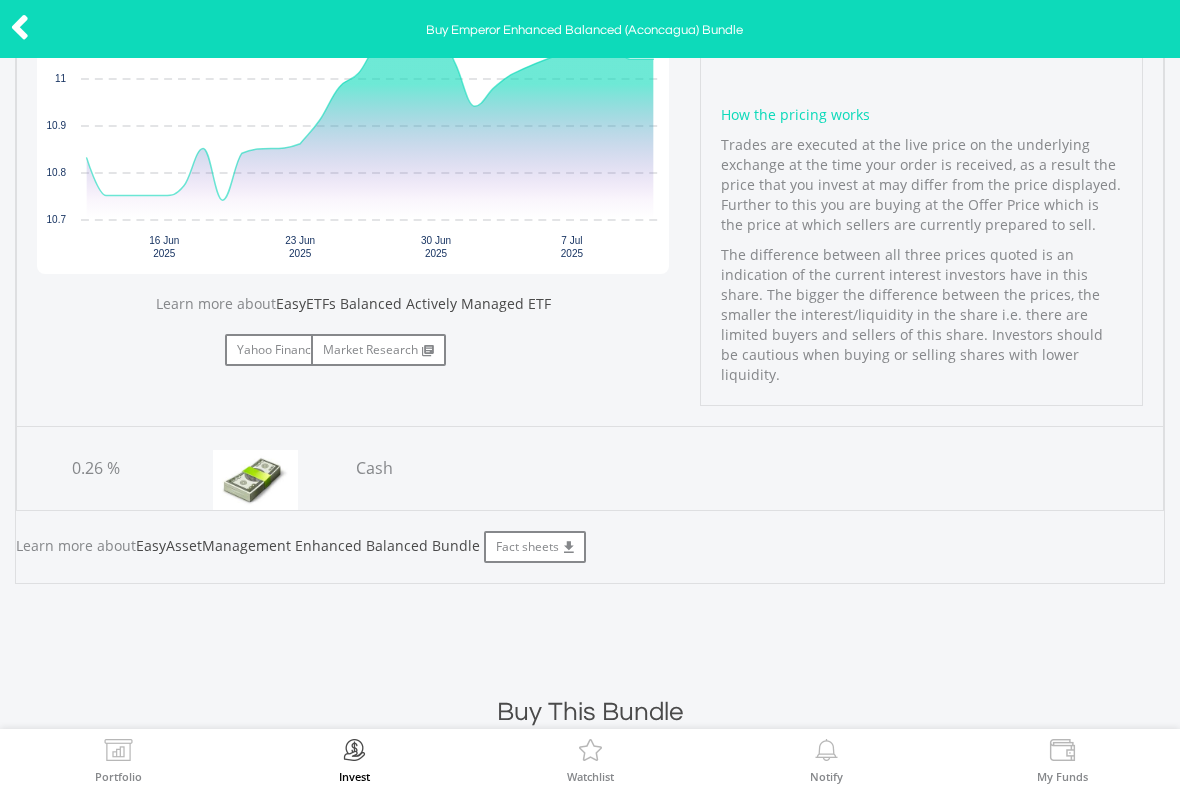 click on "Fact sheets" at bounding box center (535, 547) 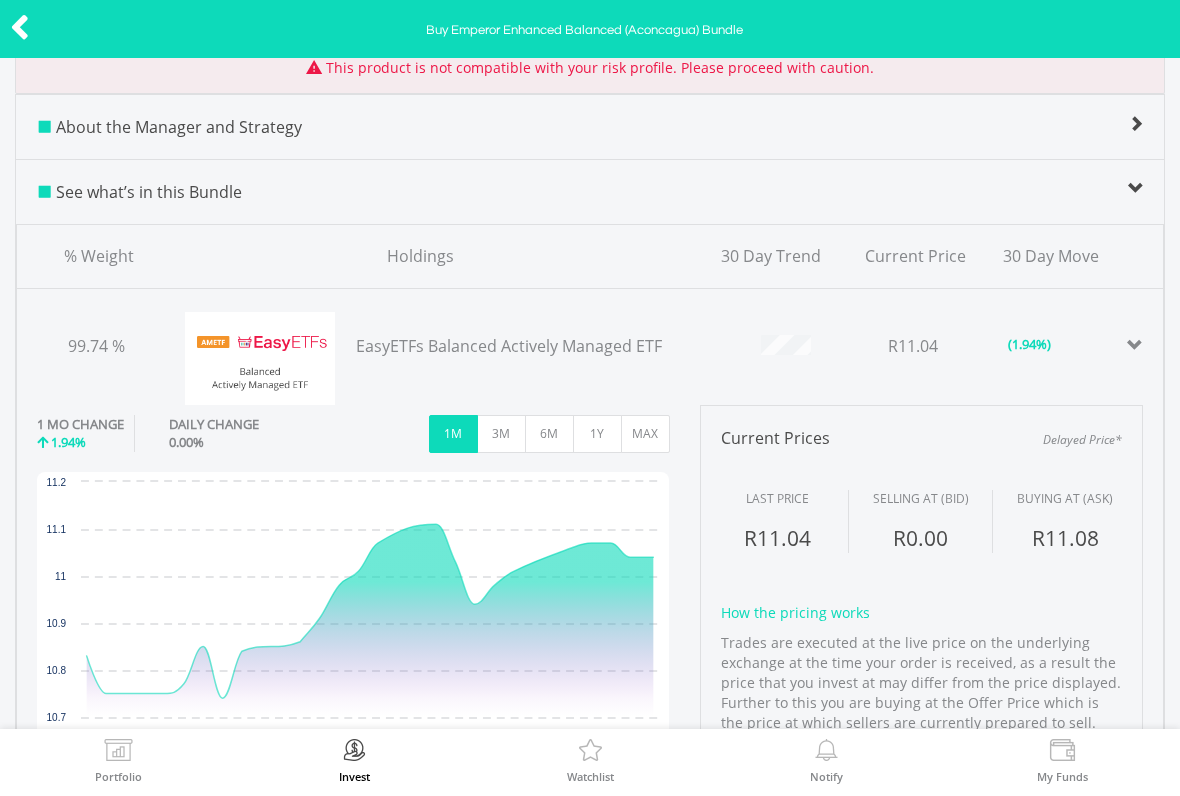scroll, scrollTop: 168, scrollLeft: 0, axis: vertical 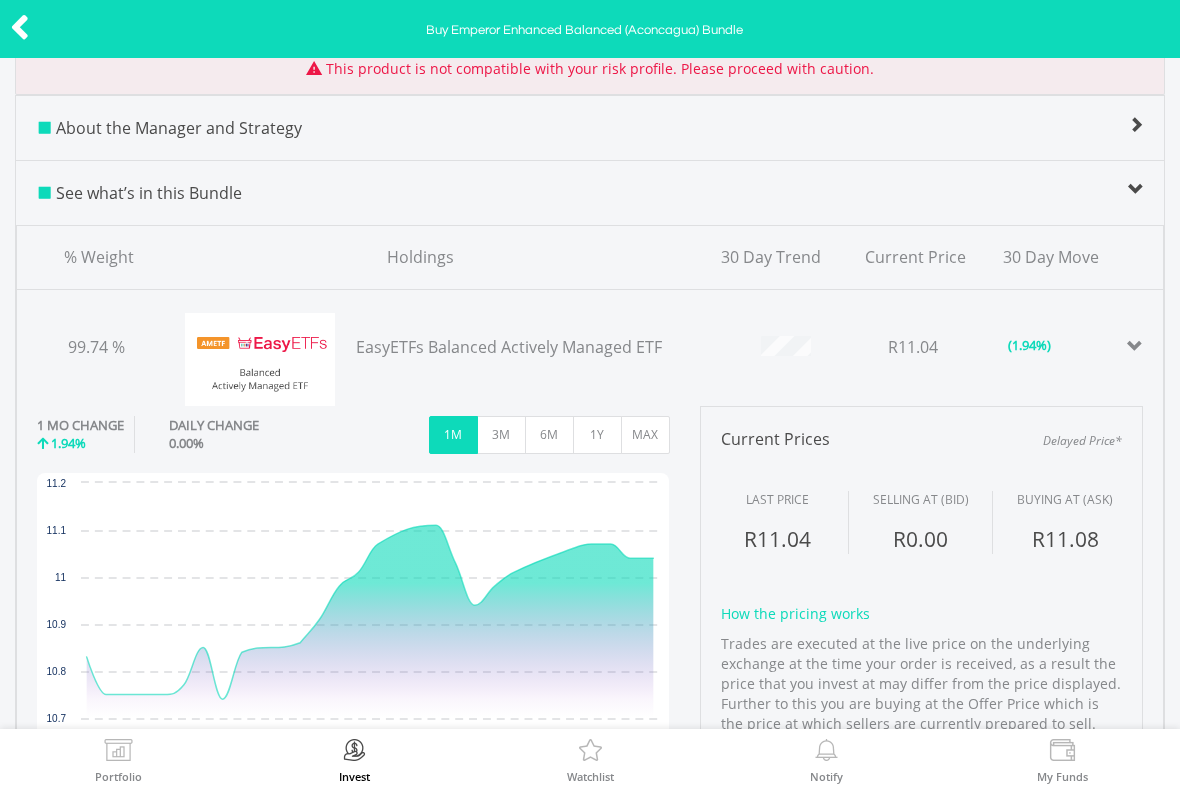 click on "MAX" at bounding box center (645, 435) 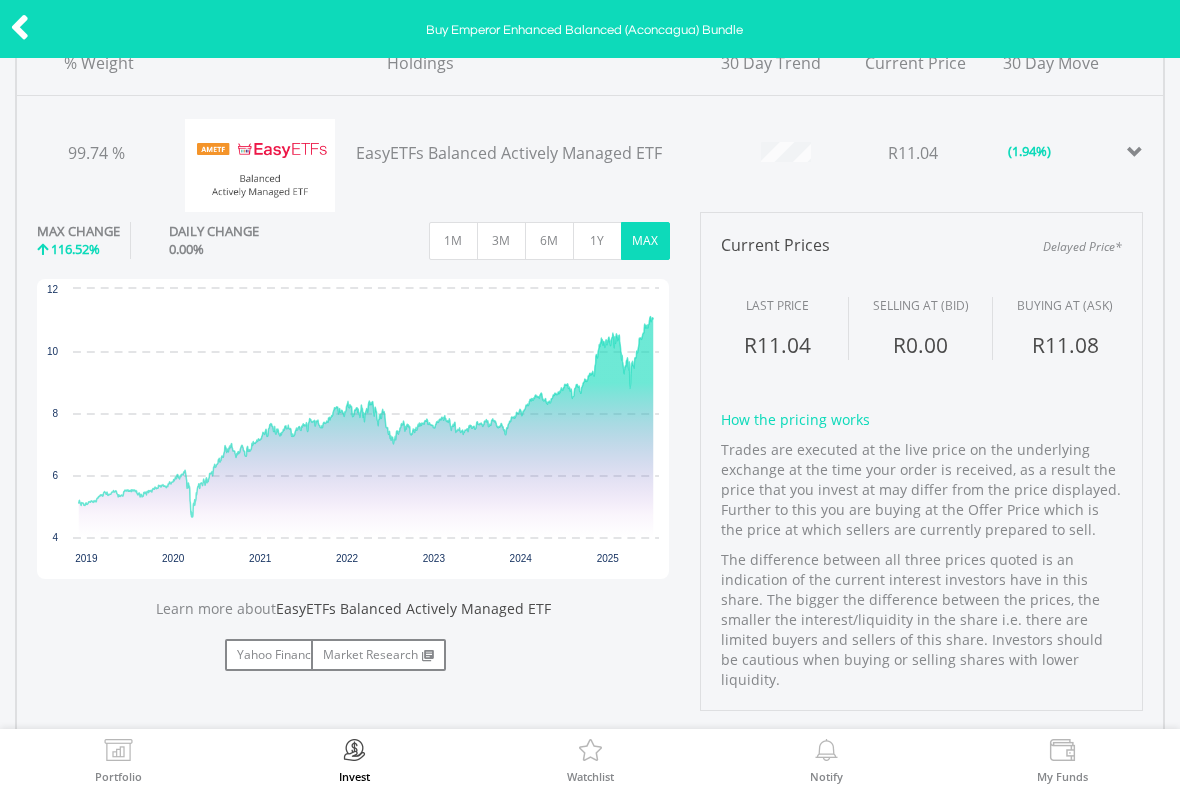 scroll, scrollTop: 347, scrollLeft: 0, axis: vertical 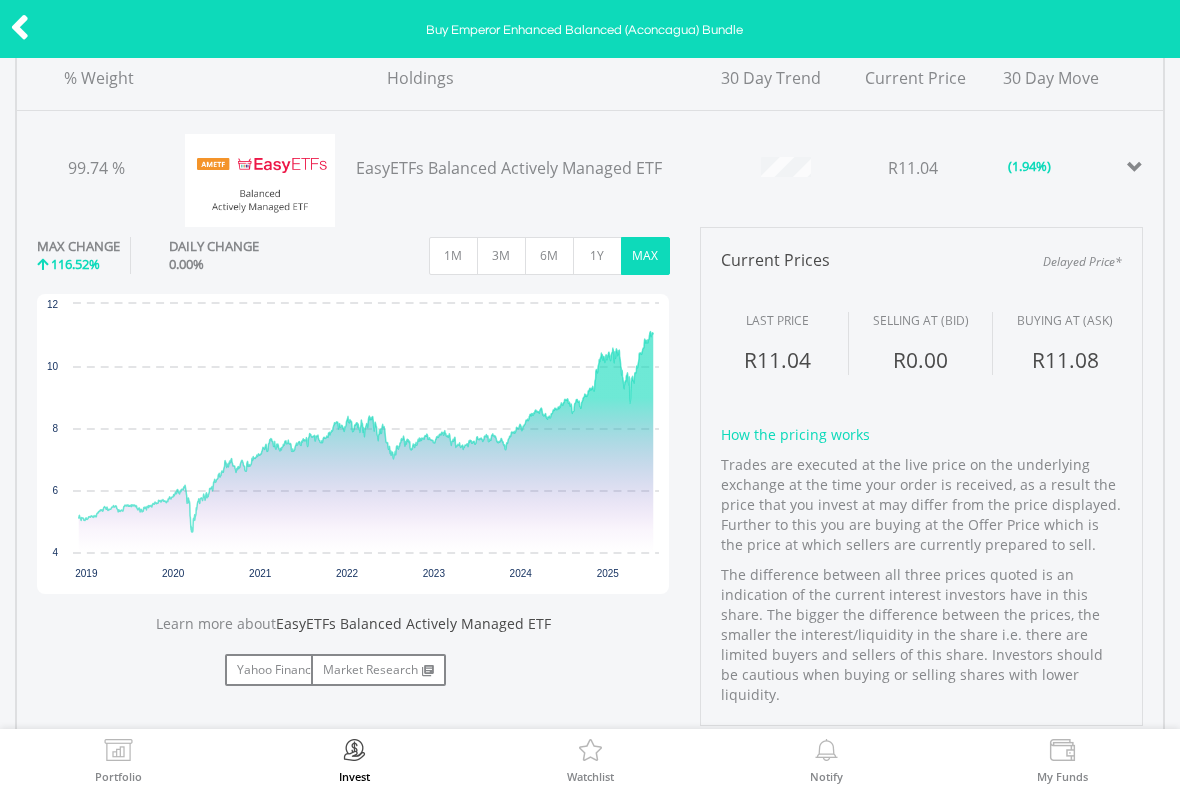 click at bounding box center [20, 27] 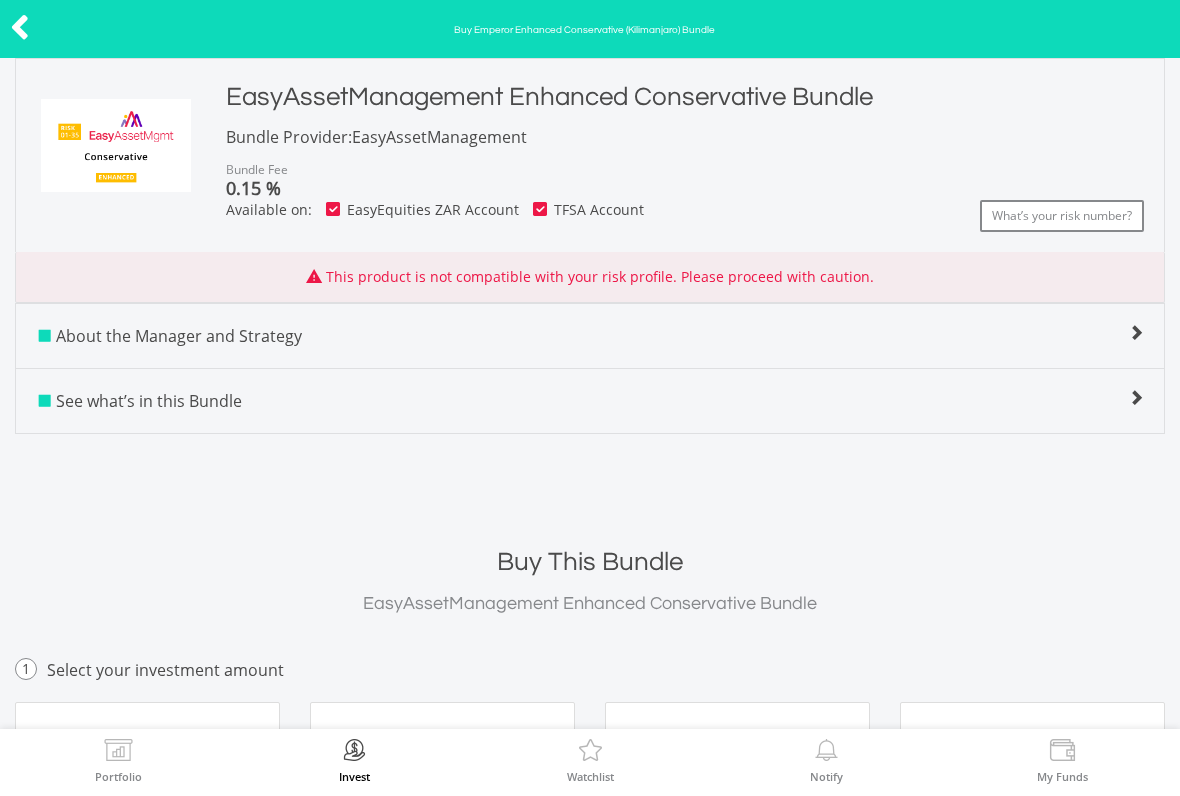 scroll, scrollTop: 0, scrollLeft: 0, axis: both 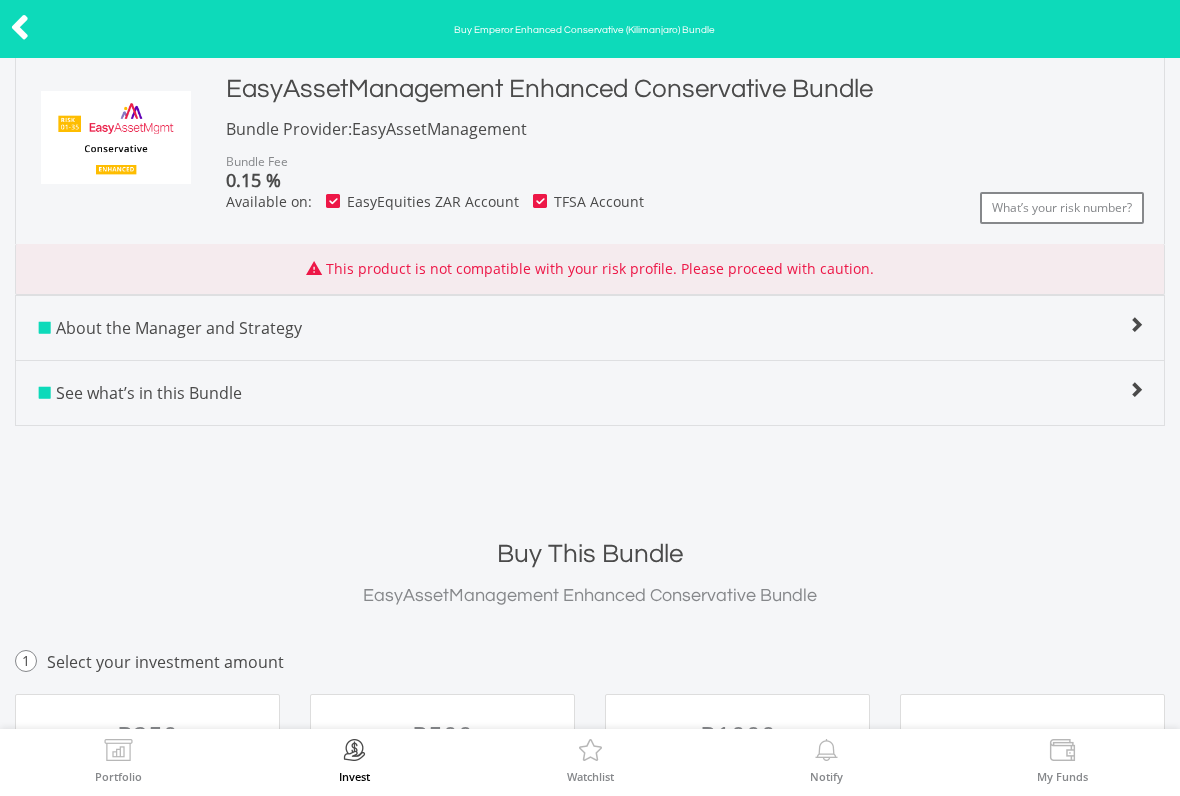 click on "See what’s in this Bundle" at bounding box center [149, 393] 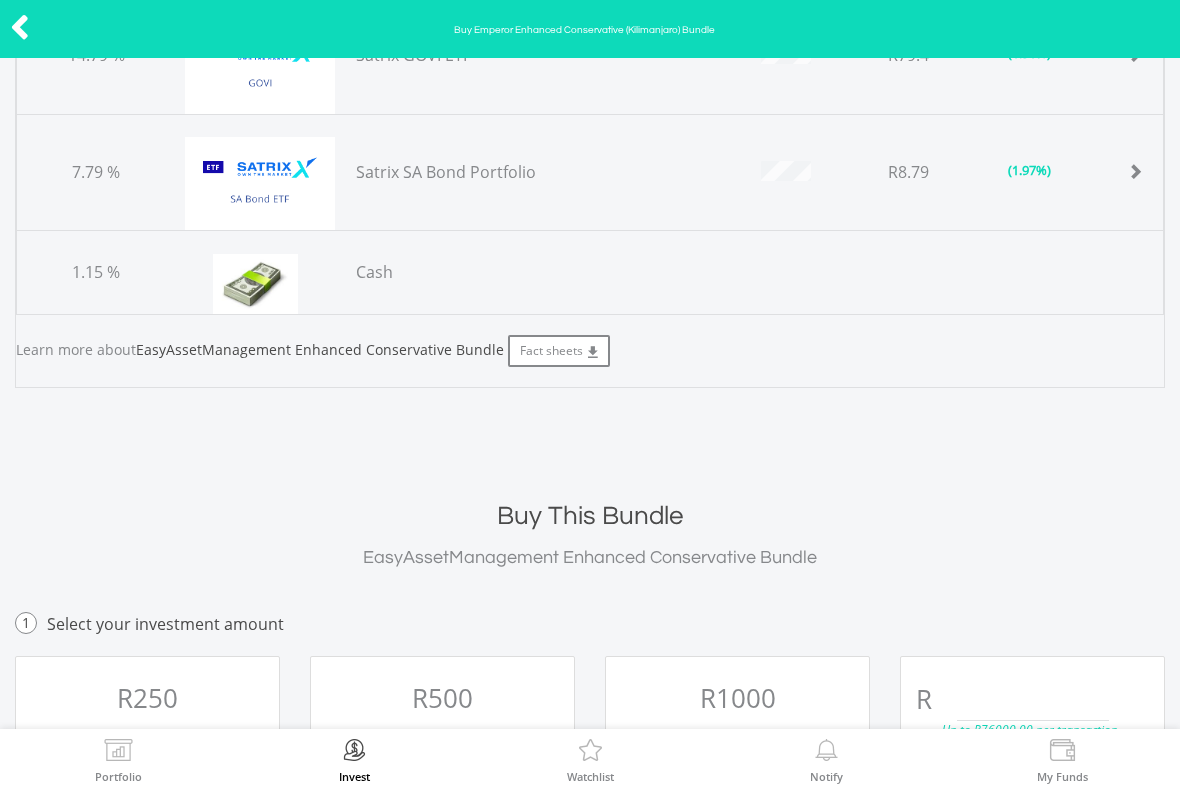 scroll, scrollTop: 621, scrollLeft: 0, axis: vertical 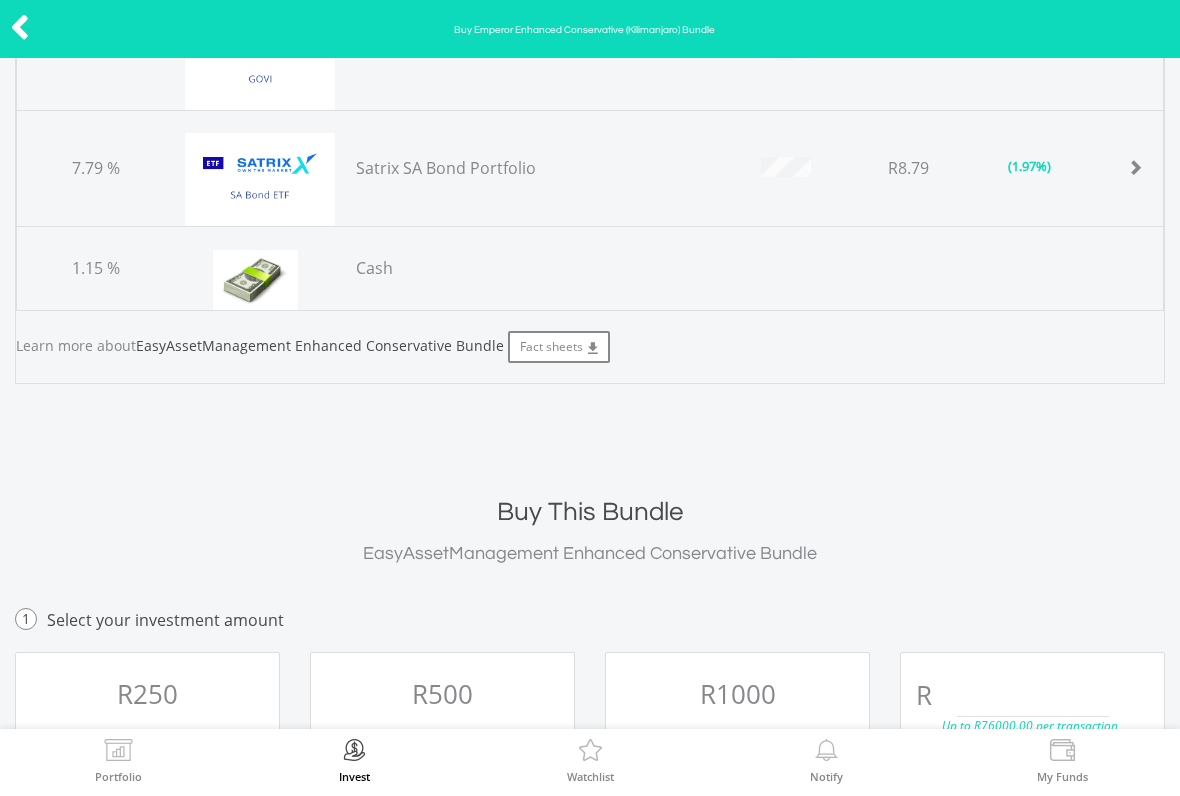 click on "Fact sheets" at bounding box center (559, 347) 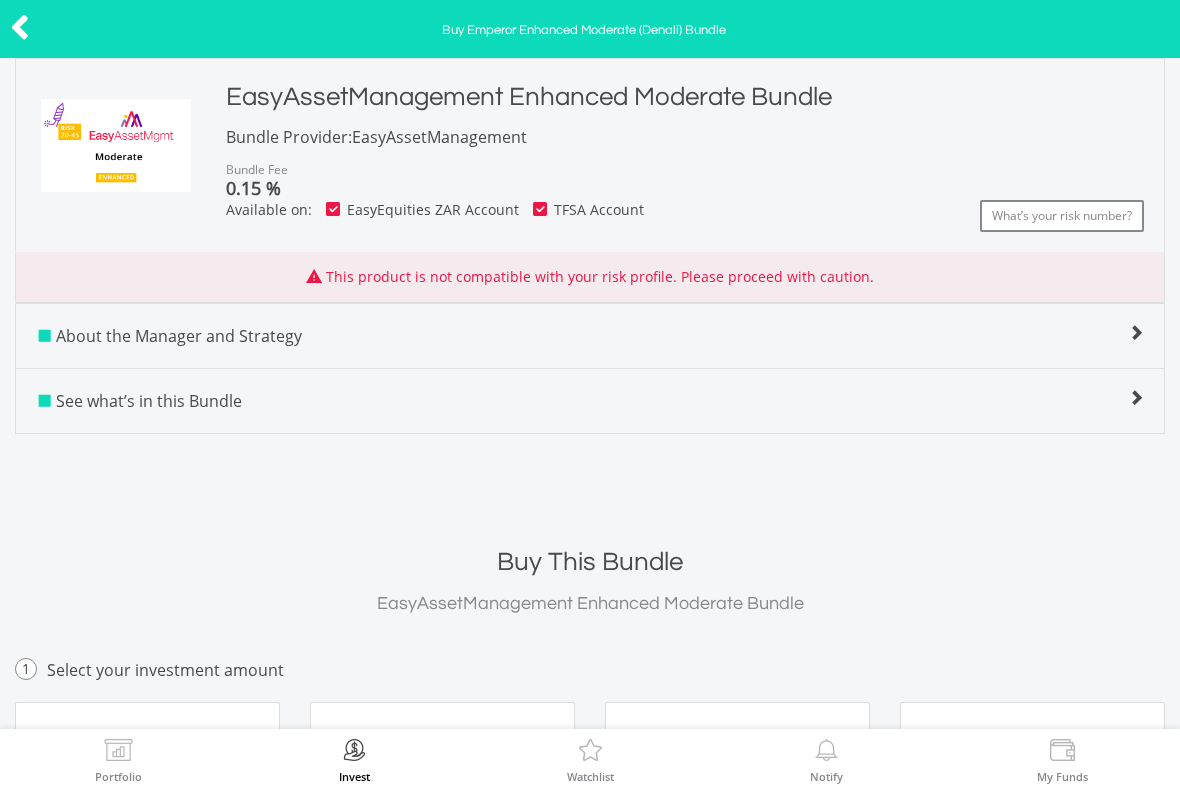 scroll, scrollTop: 0, scrollLeft: 0, axis: both 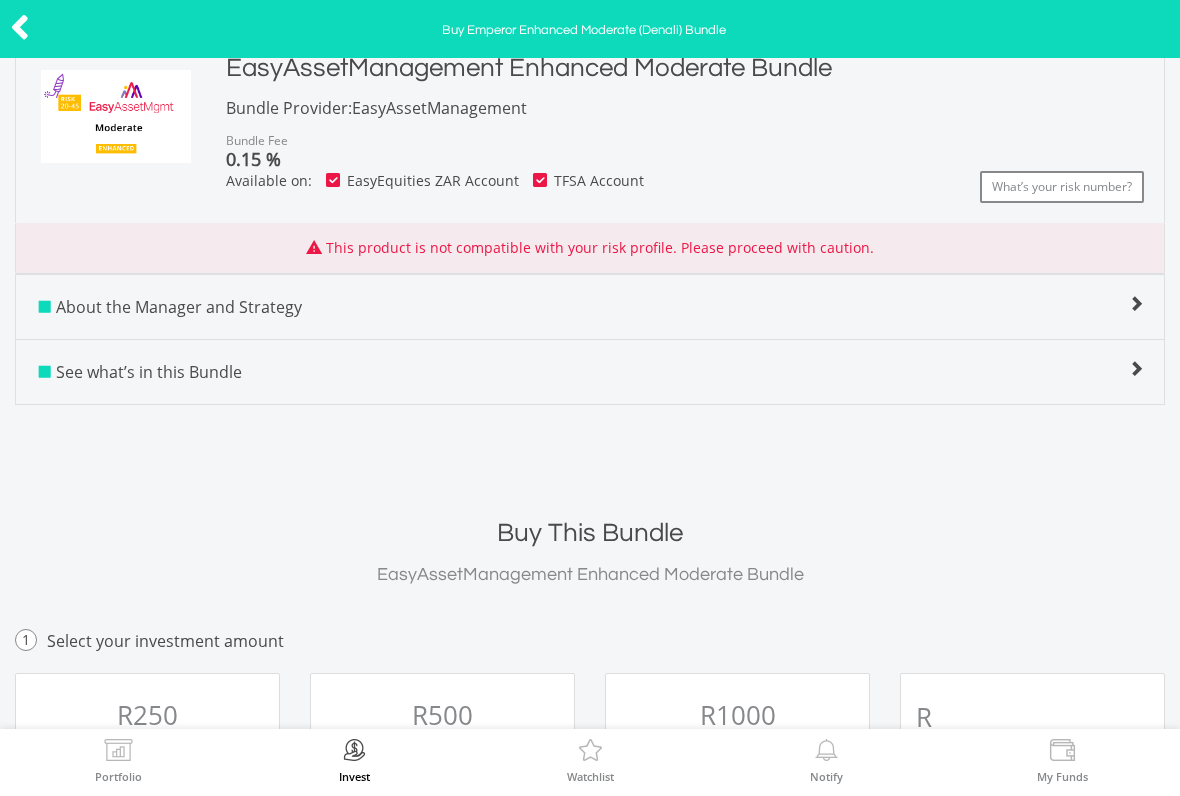 click on "See what’s in this Bundle" at bounding box center (149, 372) 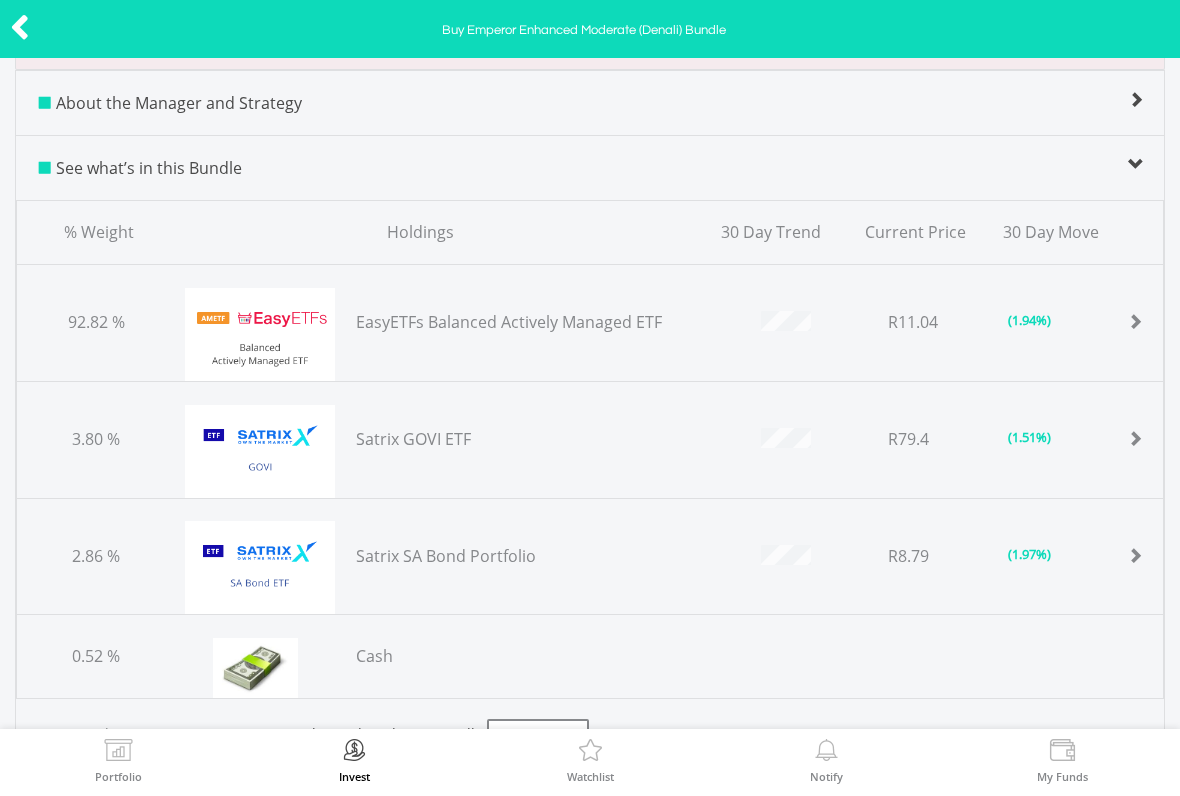 scroll, scrollTop: 234, scrollLeft: 0, axis: vertical 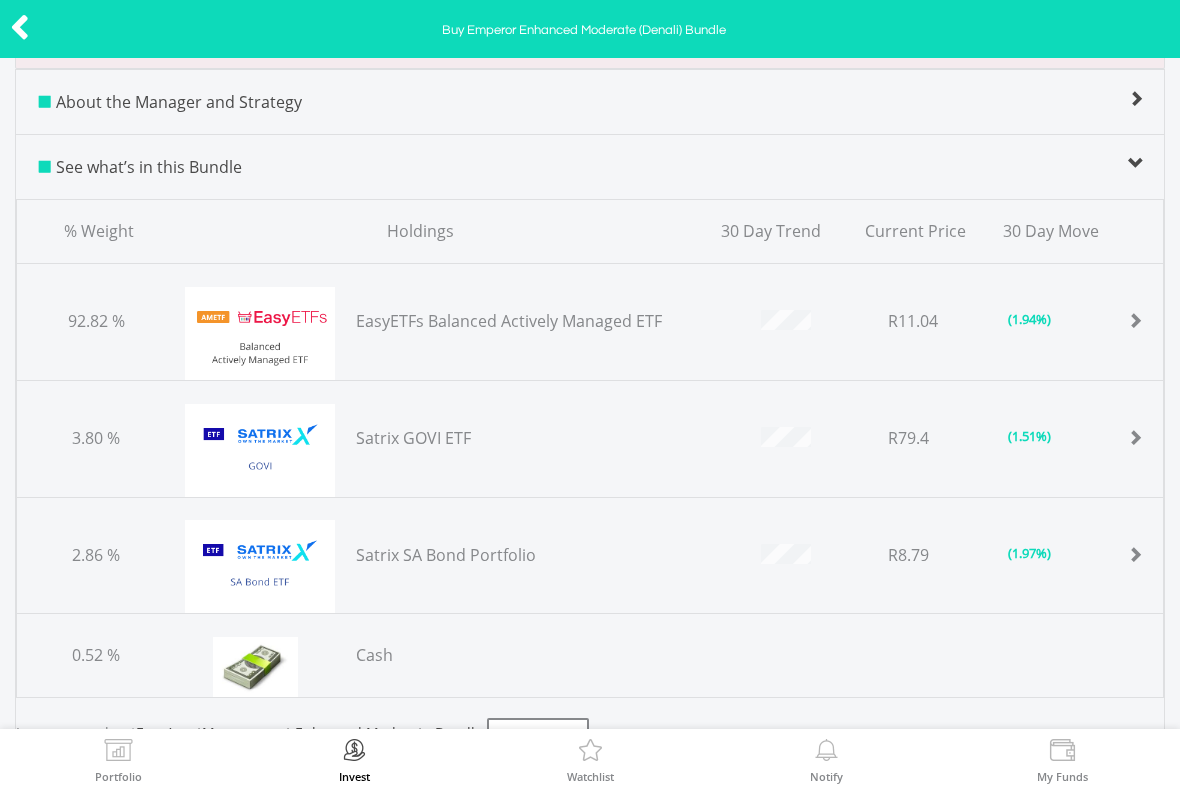 click at bounding box center (20, 27) 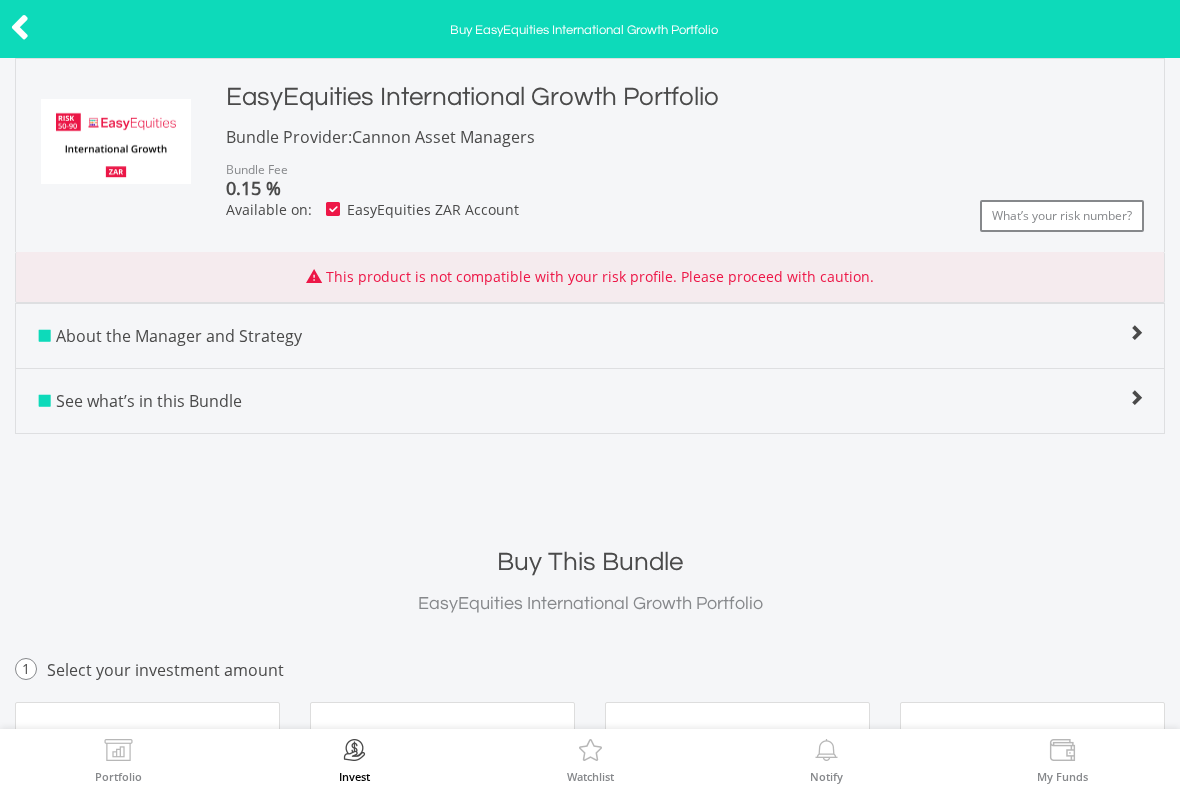 scroll, scrollTop: 0, scrollLeft: 0, axis: both 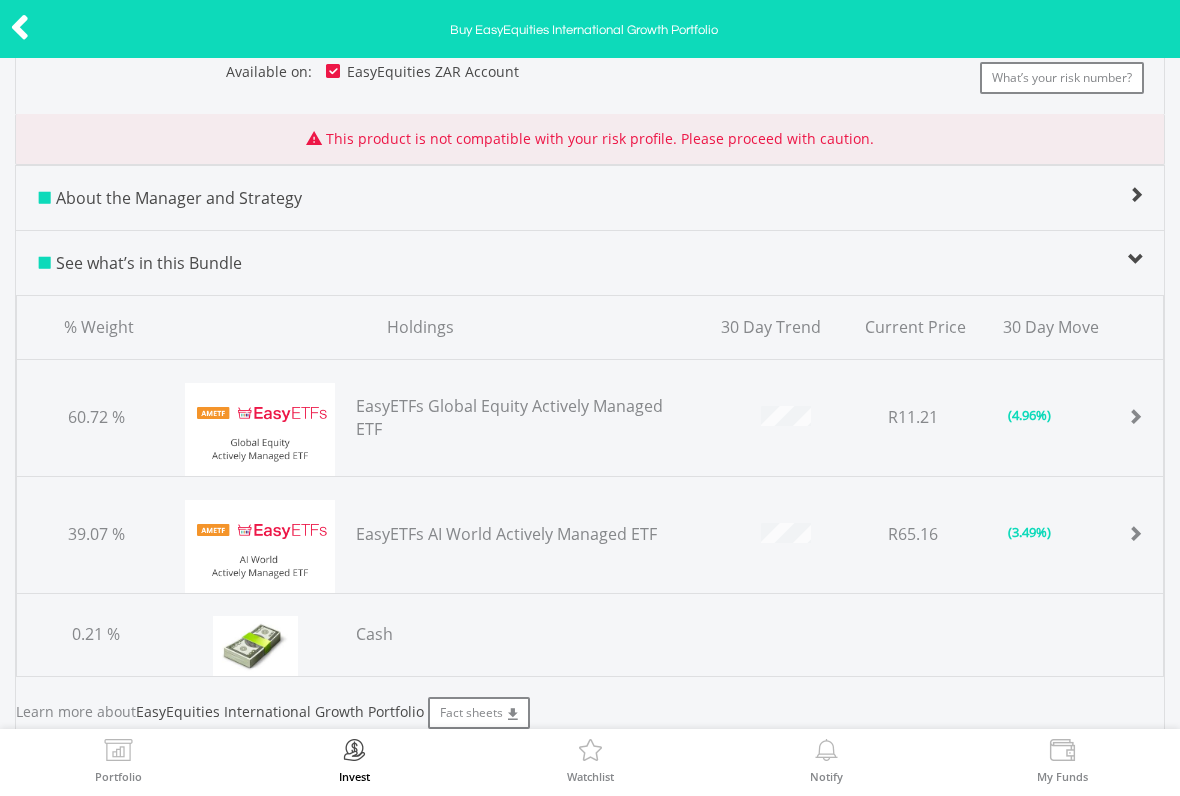 click at bounding box center [20, 27] 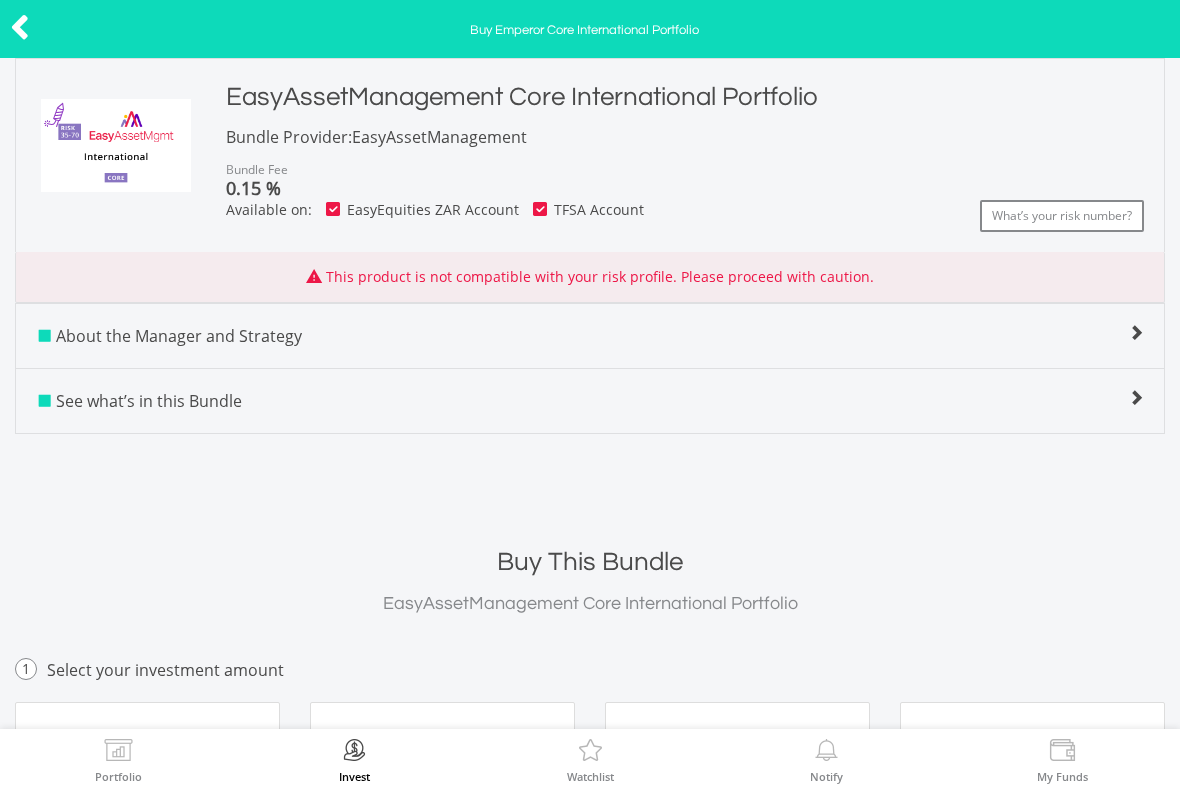 scroll, scrollTop: 0, scrollLeft: 0, axis: both 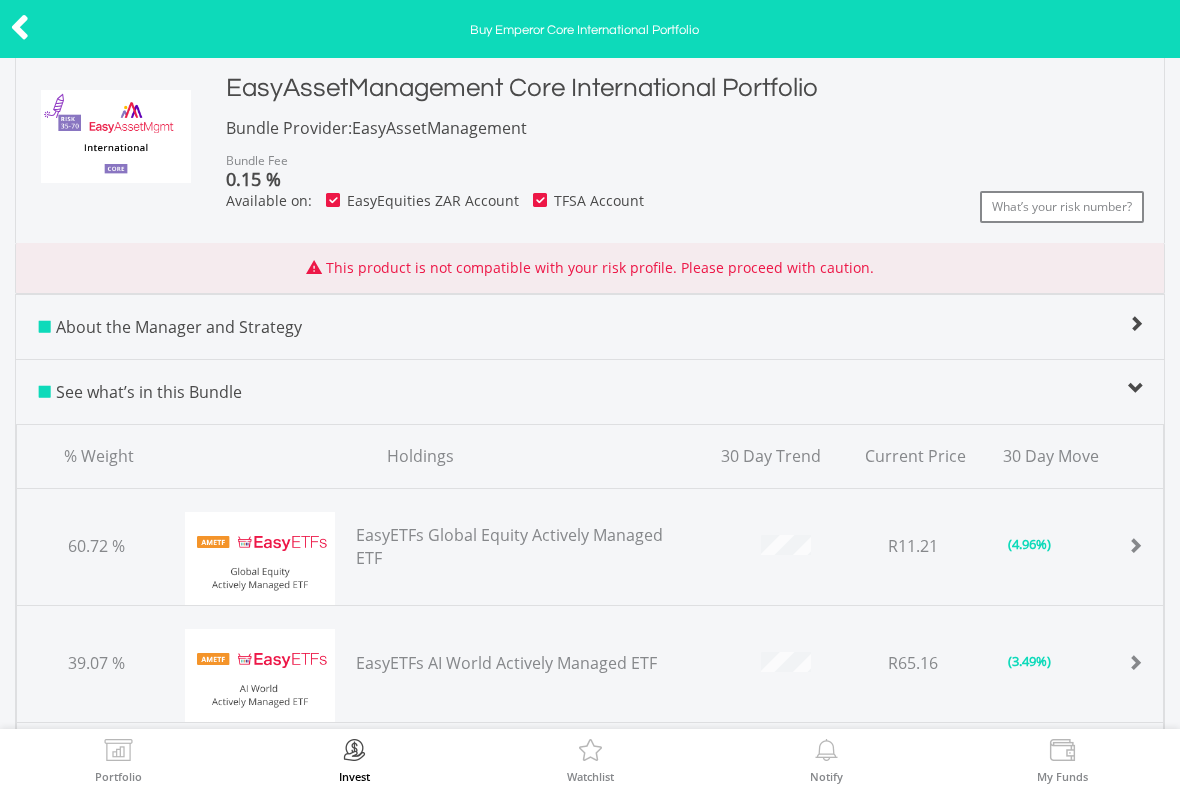 click at bounding box center (20, 27) 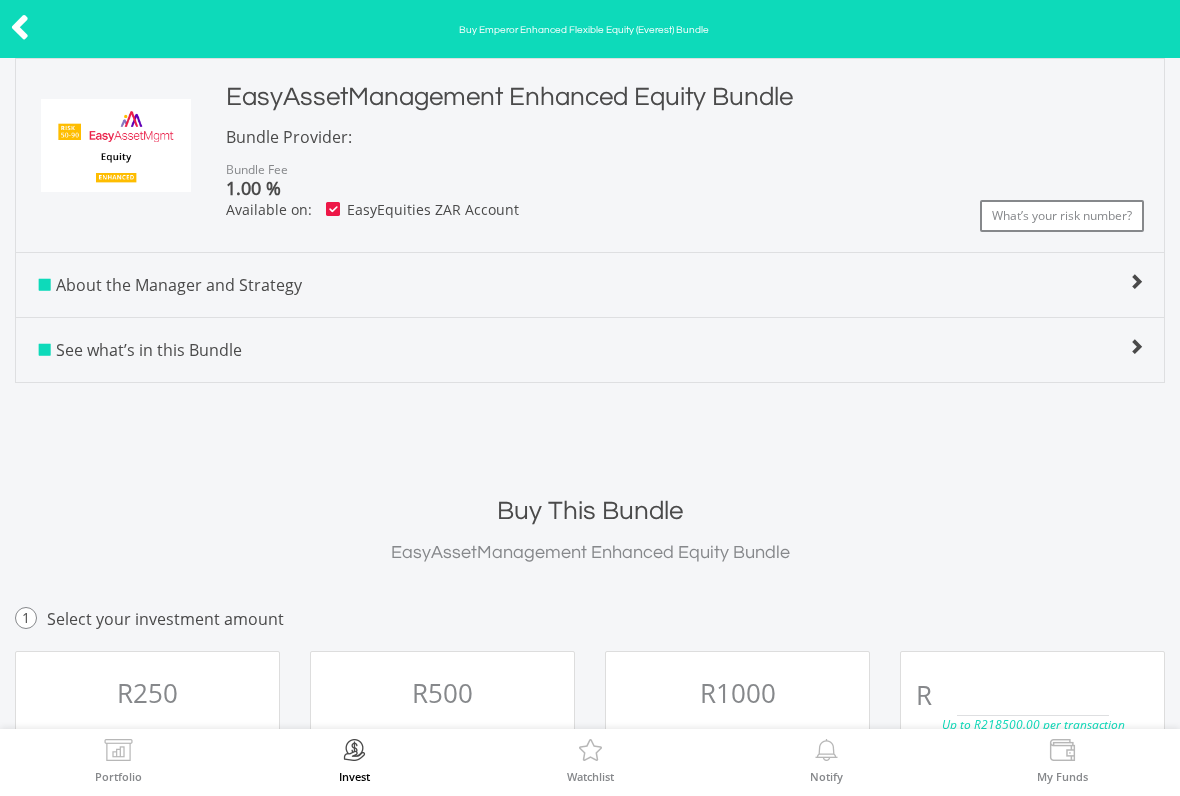 scroll, scrollTop: 0, scrollLeft: 0, axis: both 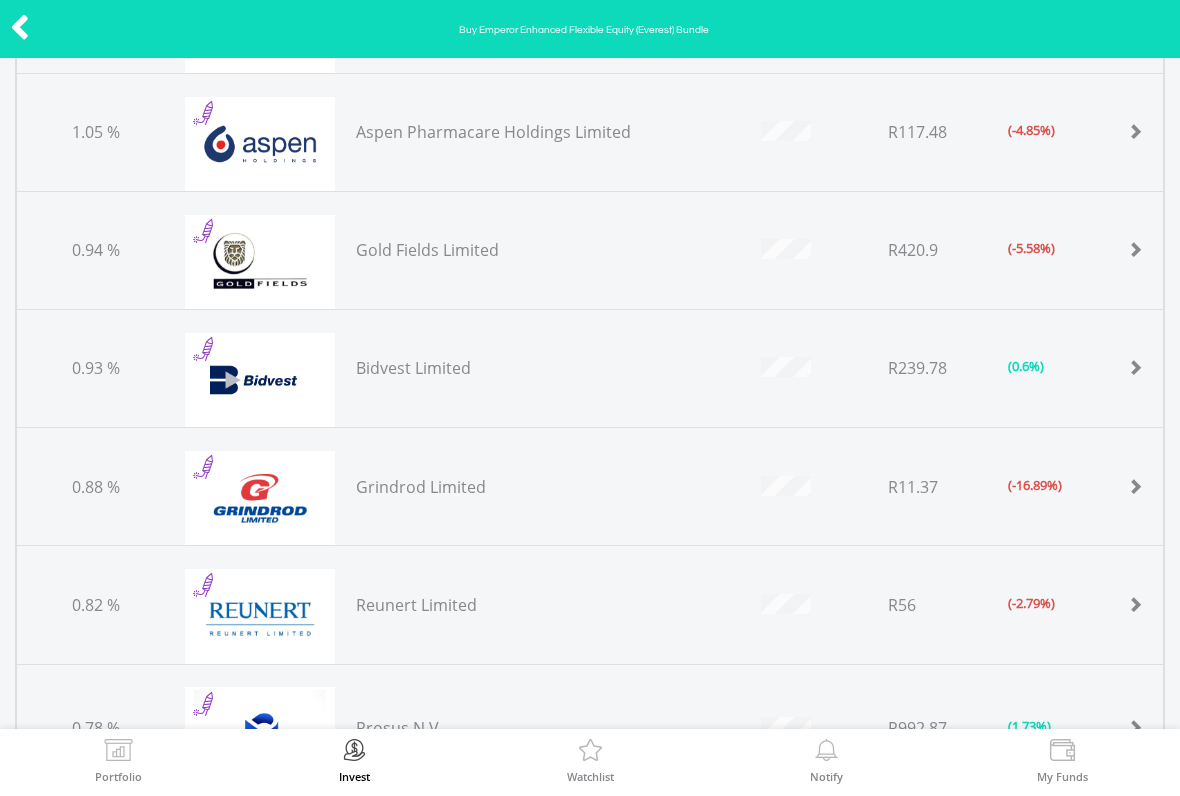 click at bounding box center (1135, 487) 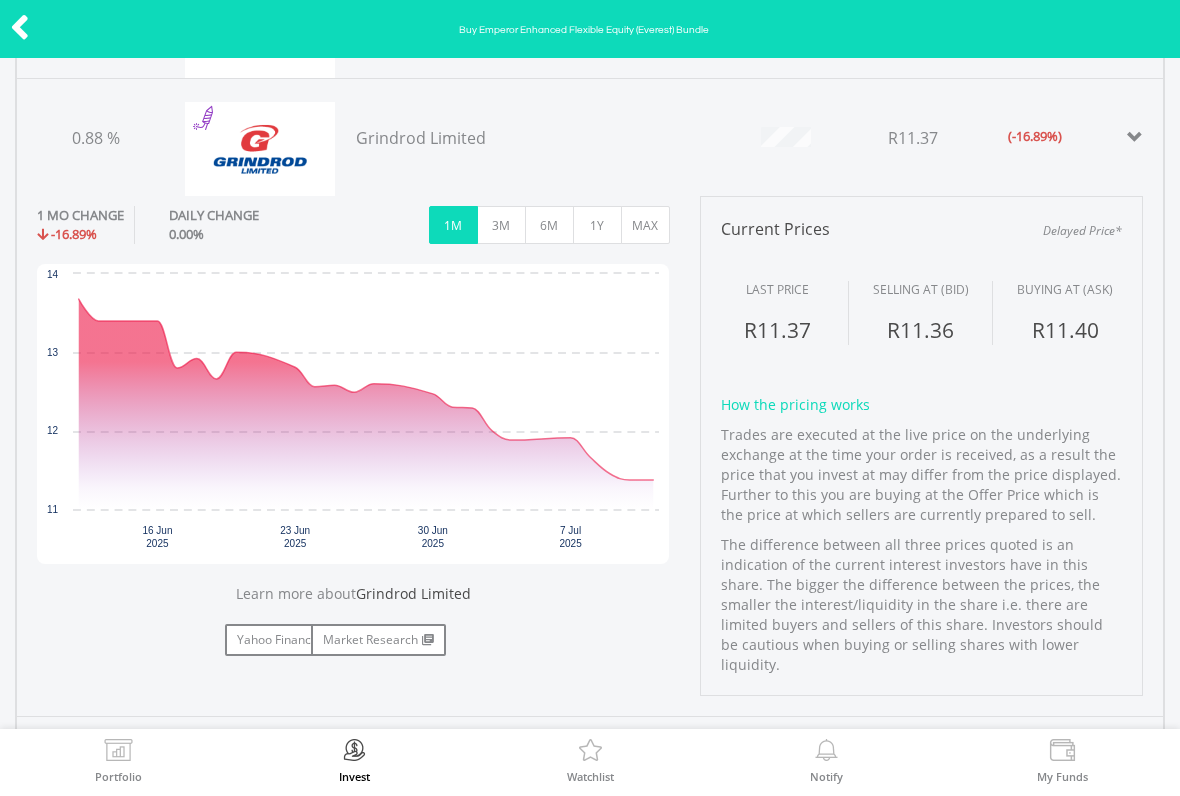 scroll, scrollTop: 2963, scrollLeft: 0, axis: vertical 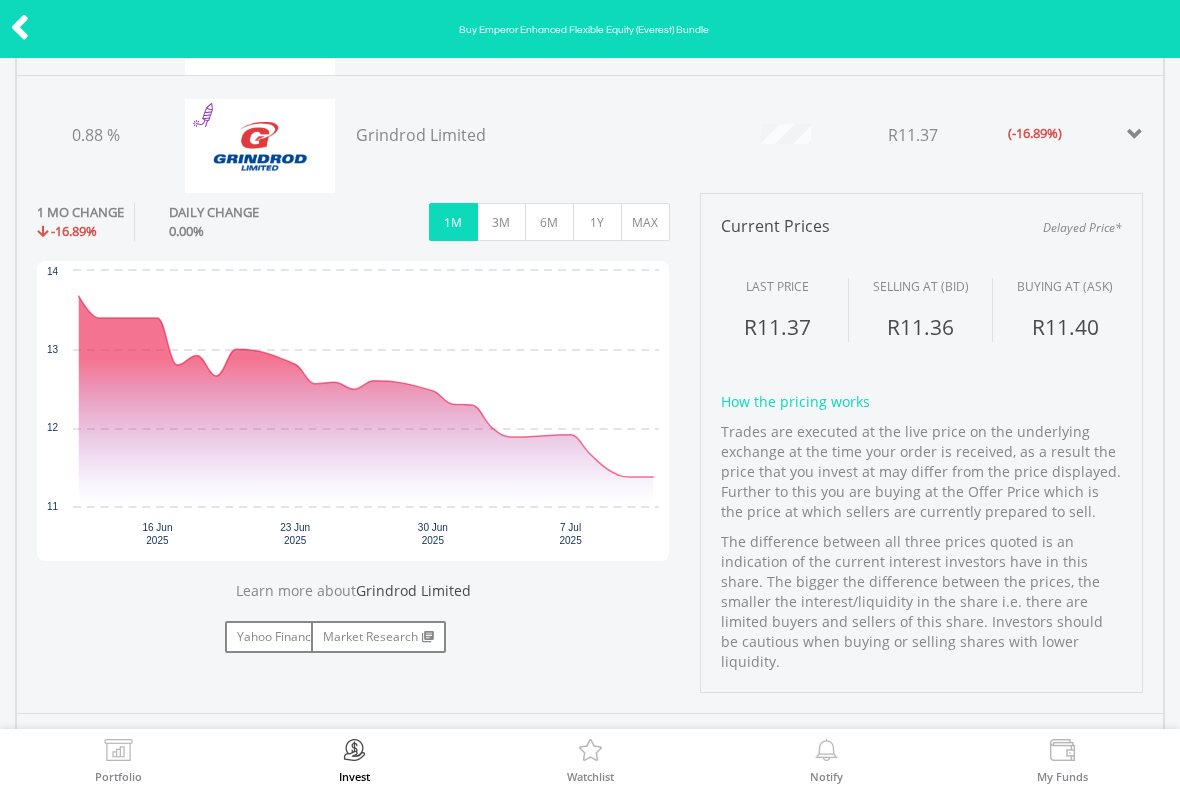 click on "MAX" at bounding box center (645, 222) 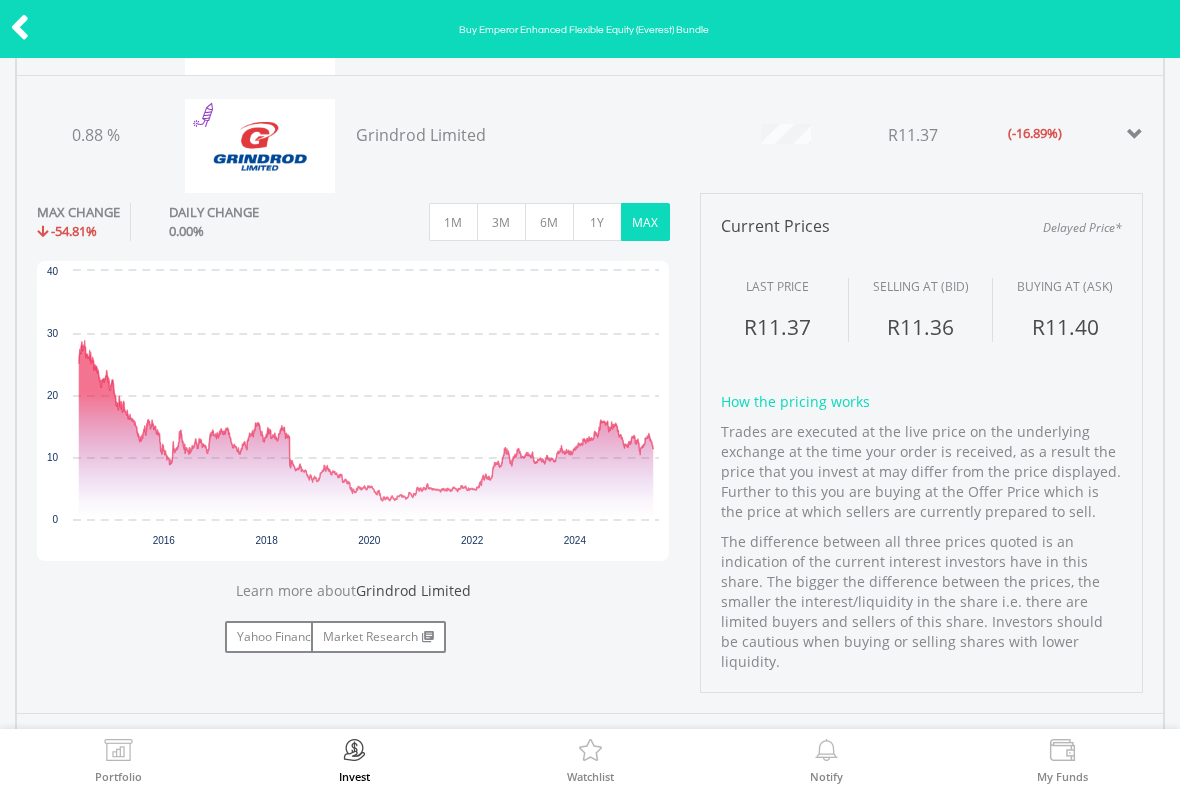click at bounding box center [20, 27] 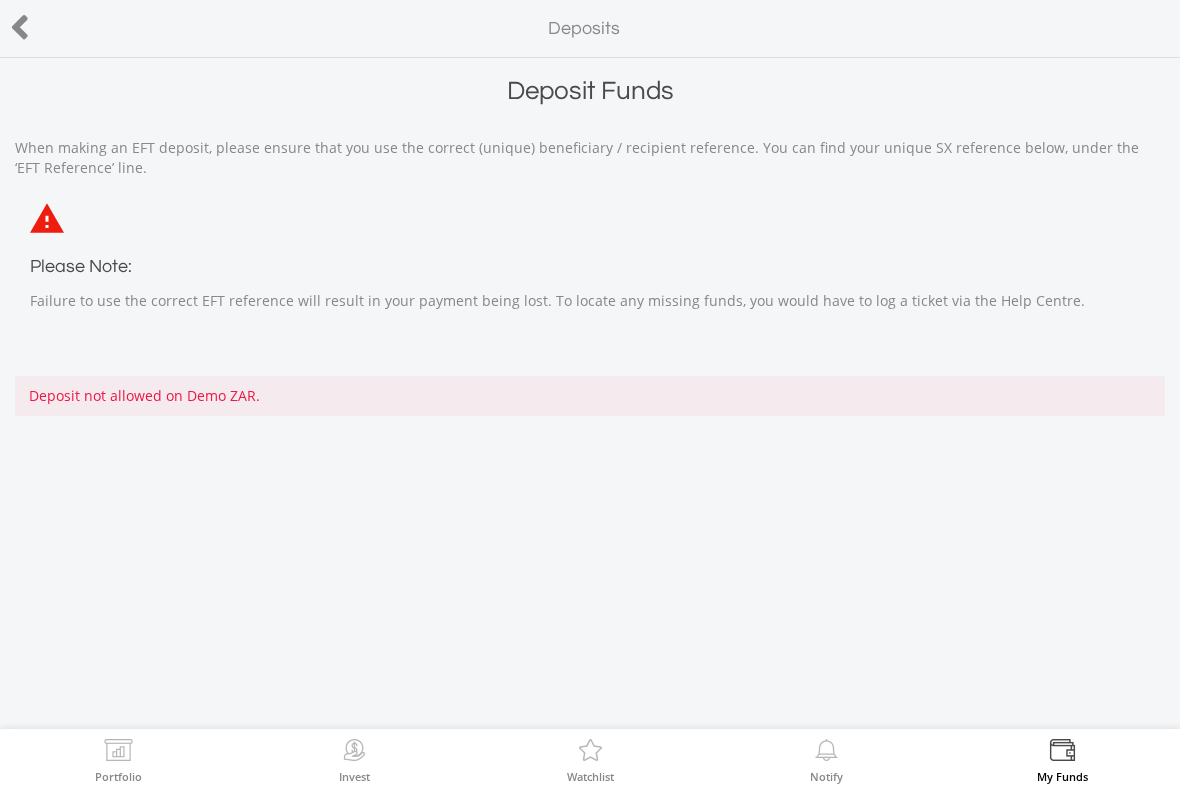 scroll, scrollTop: 0, scrollLeft: 0, axis: both 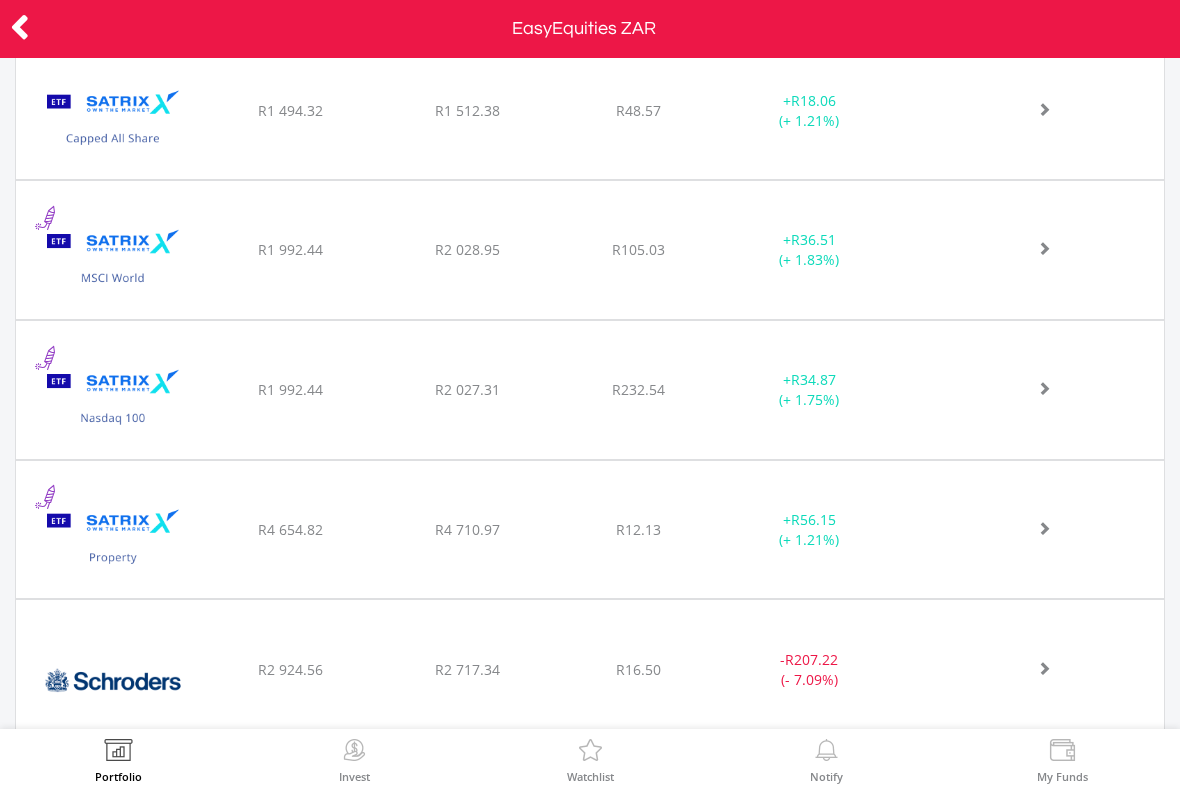 click at bounding box center (20, 27) 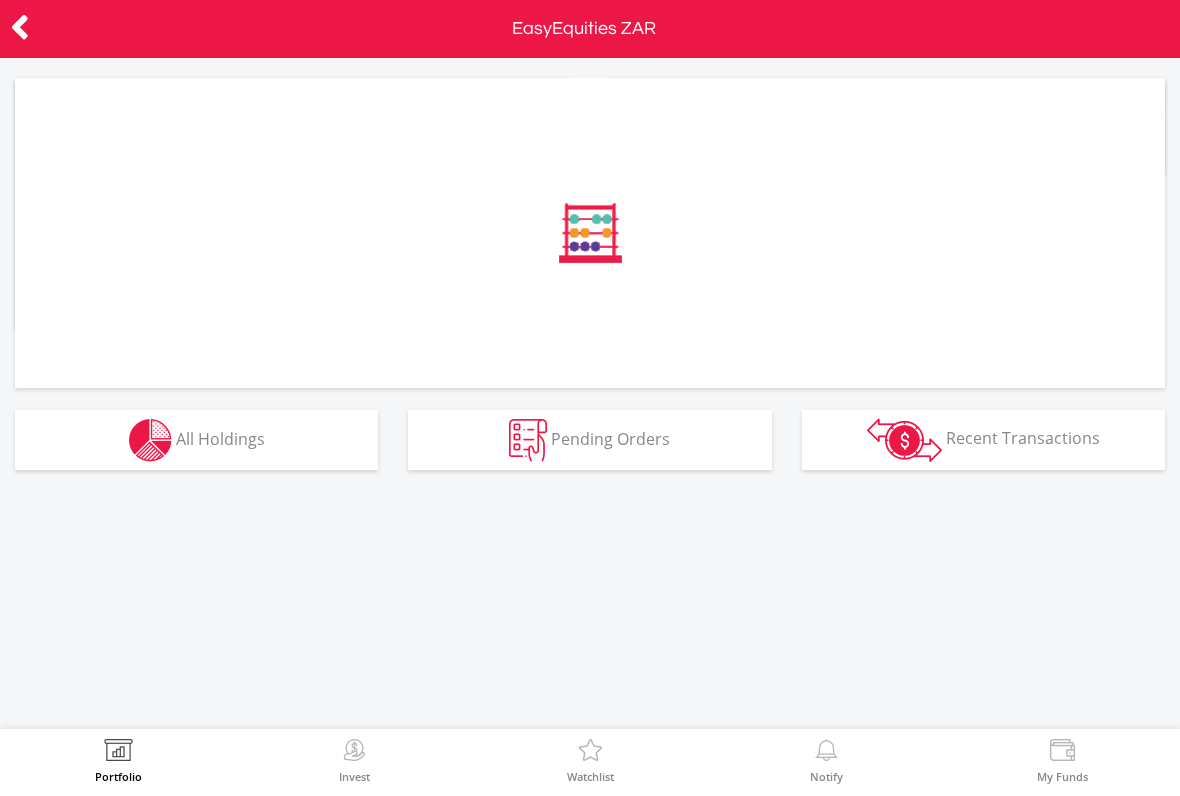 scroll, scrollTop: 0, scrollLeft: 0, axis: both 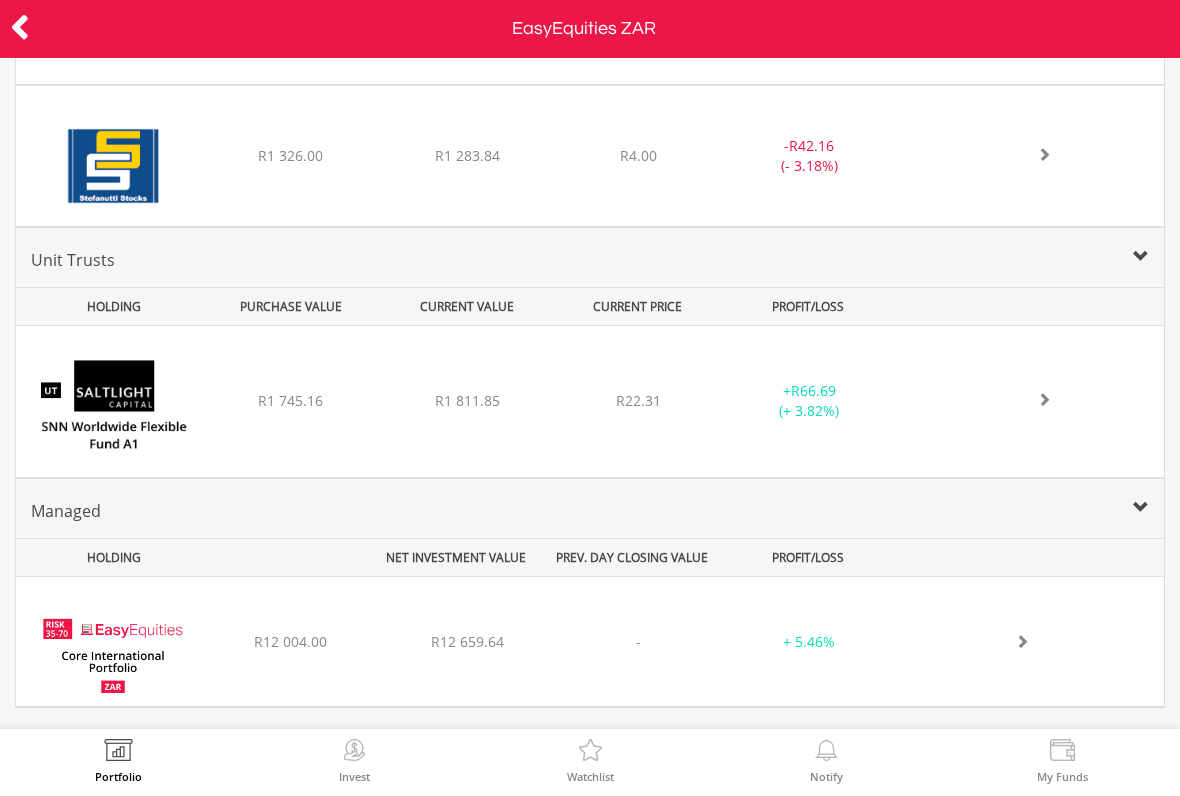 click at bounding box center [1022, 641] 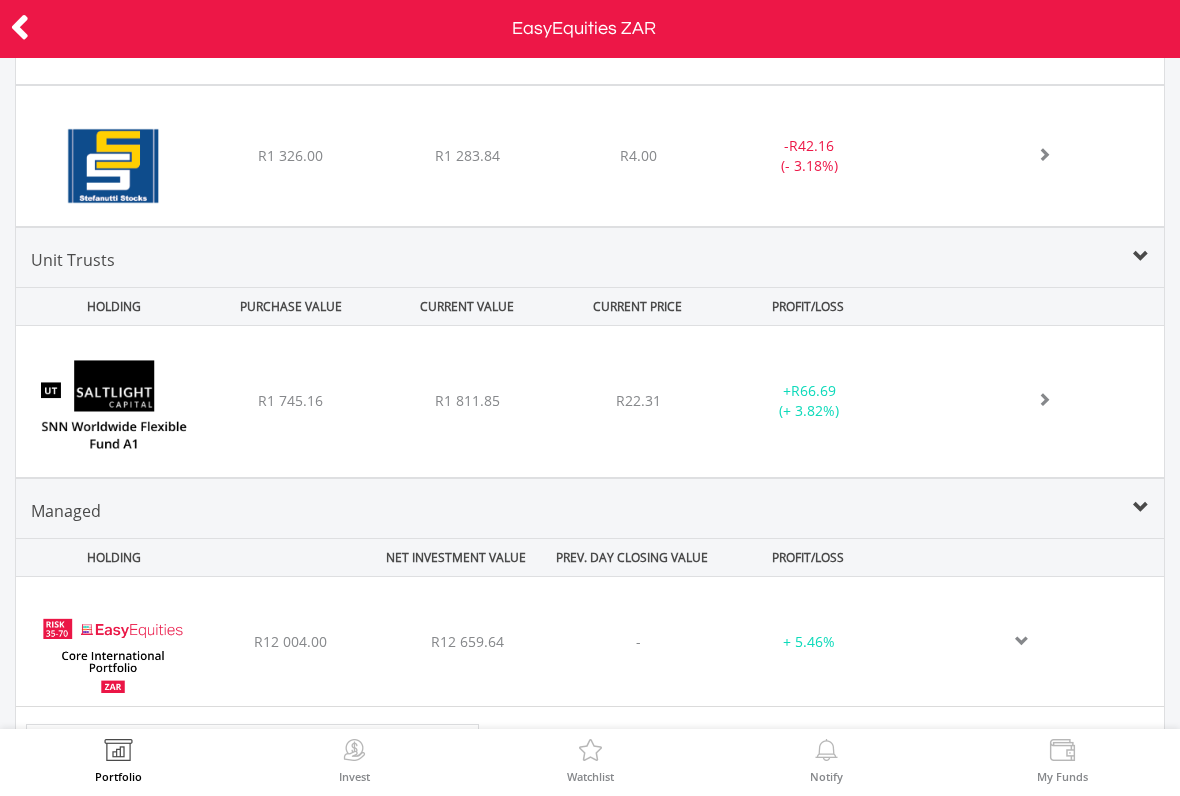 scroll, scrollTop: 999590, scrollLeft: 999326, axis: both 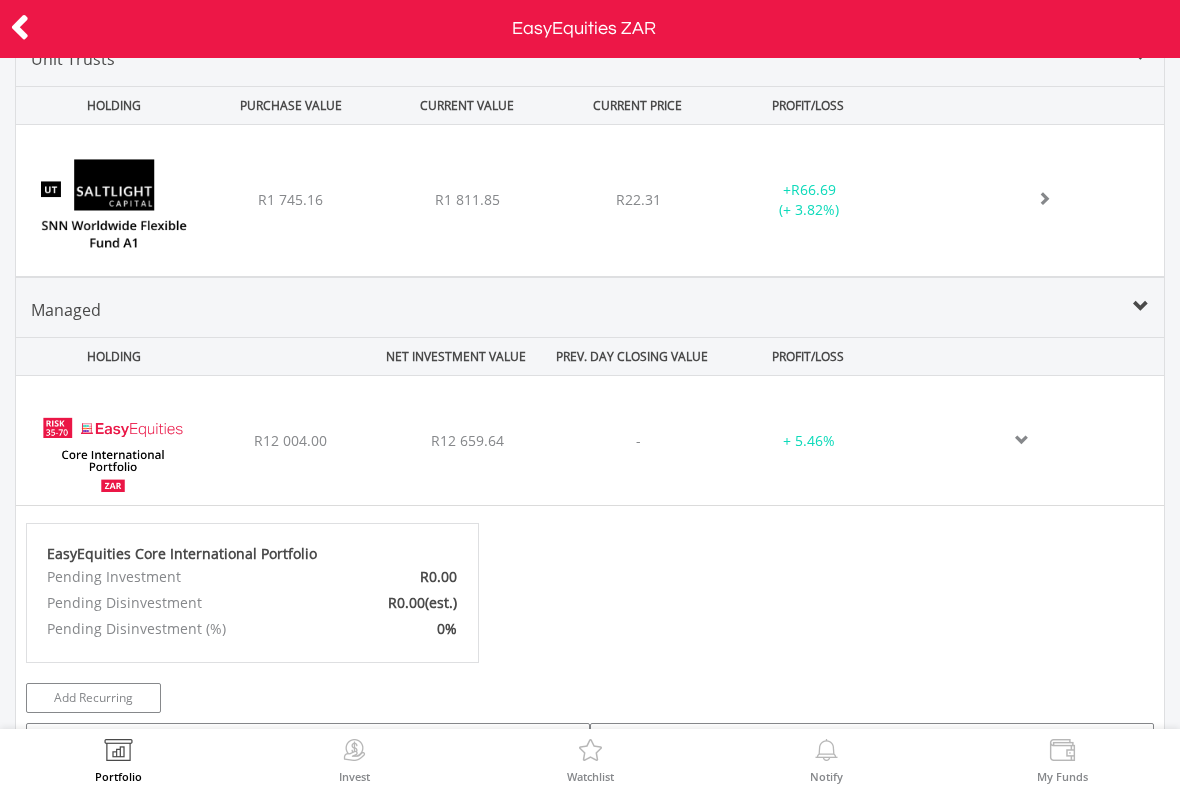 click at bounding box center (1032, 441) 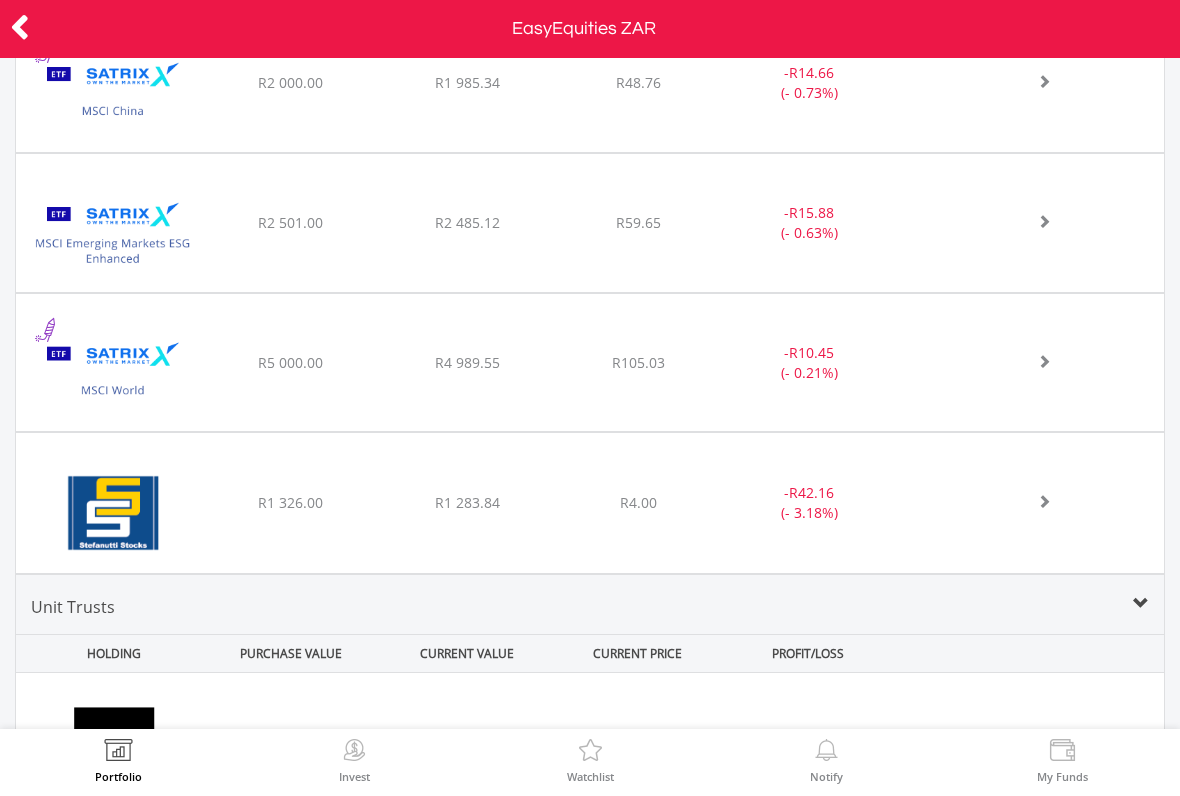 scroll, scrollTop: 2923, scrollLeft: 0, axis: vertical 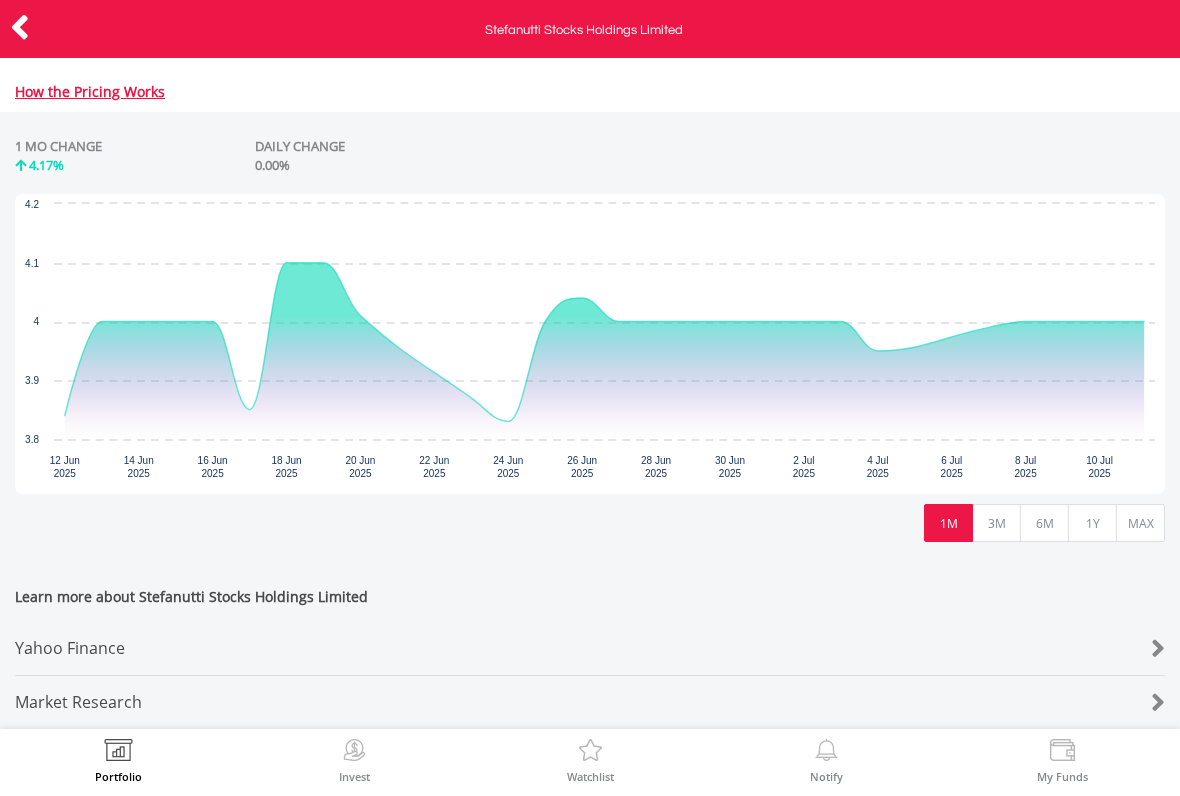 click at bounding box center (20, 27) 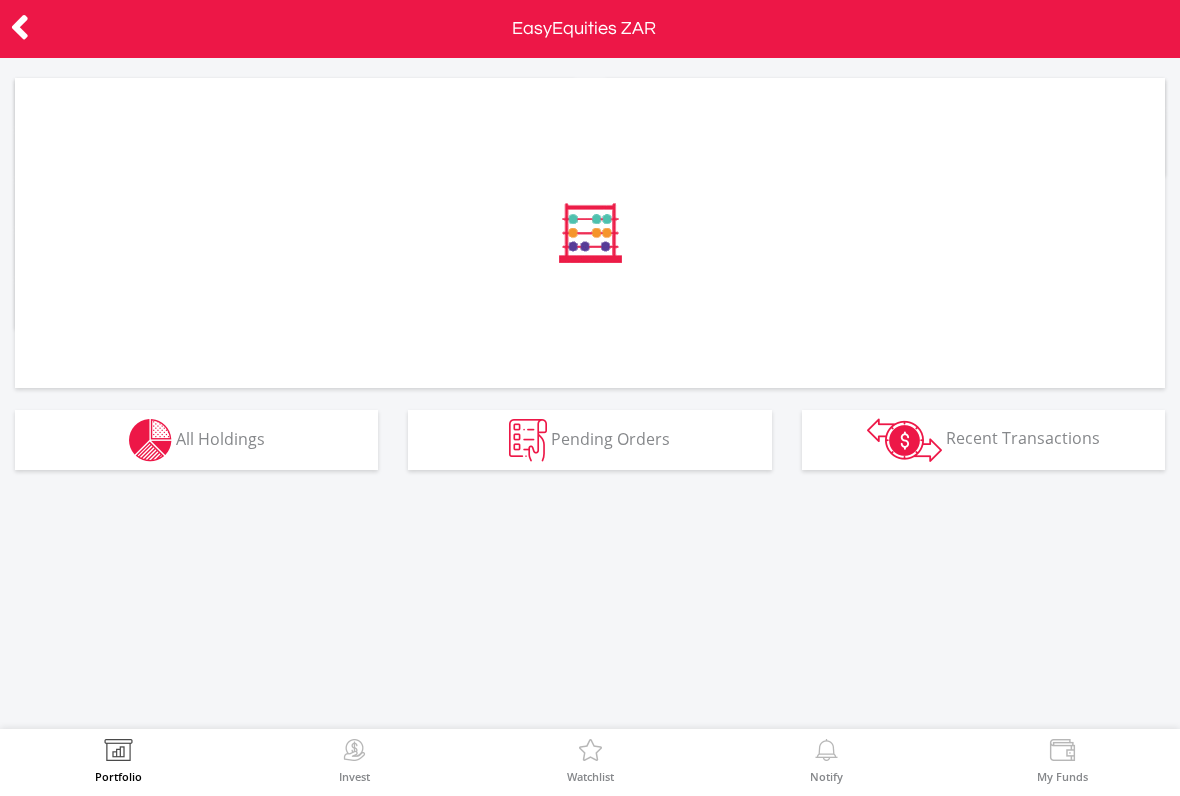 scroll, scrollTop: 0, scrollLeft: 0, axis: both 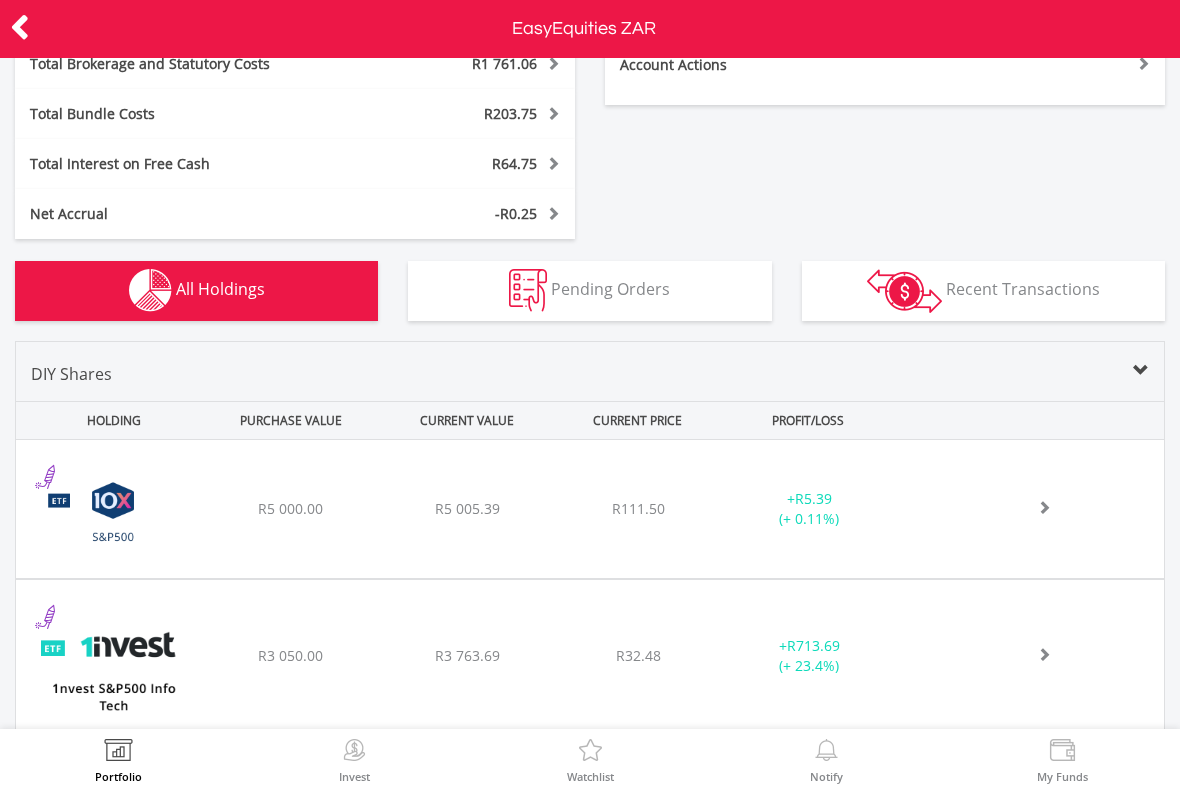 click on "Pending Orders
Pending Orders" at bounding box center [589, 291] 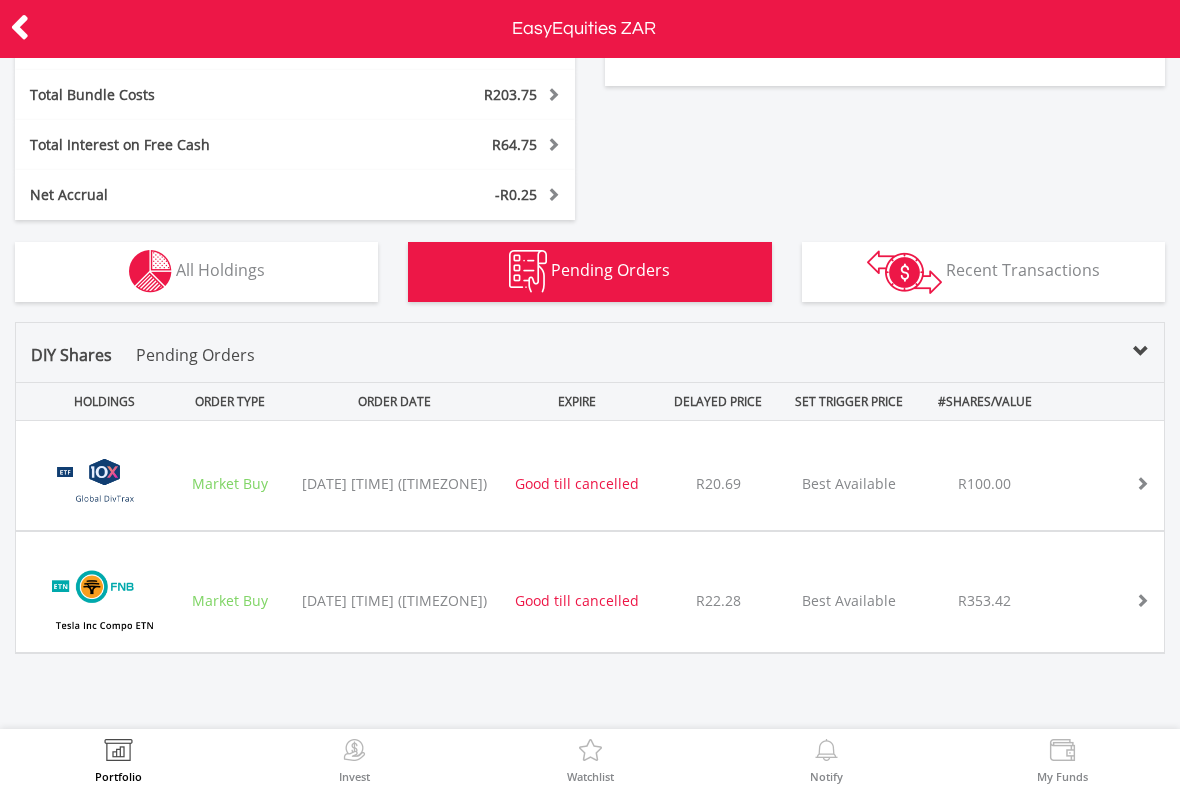 scroll, scrollTop: 614, scrollLeft: 0, axis: vertical 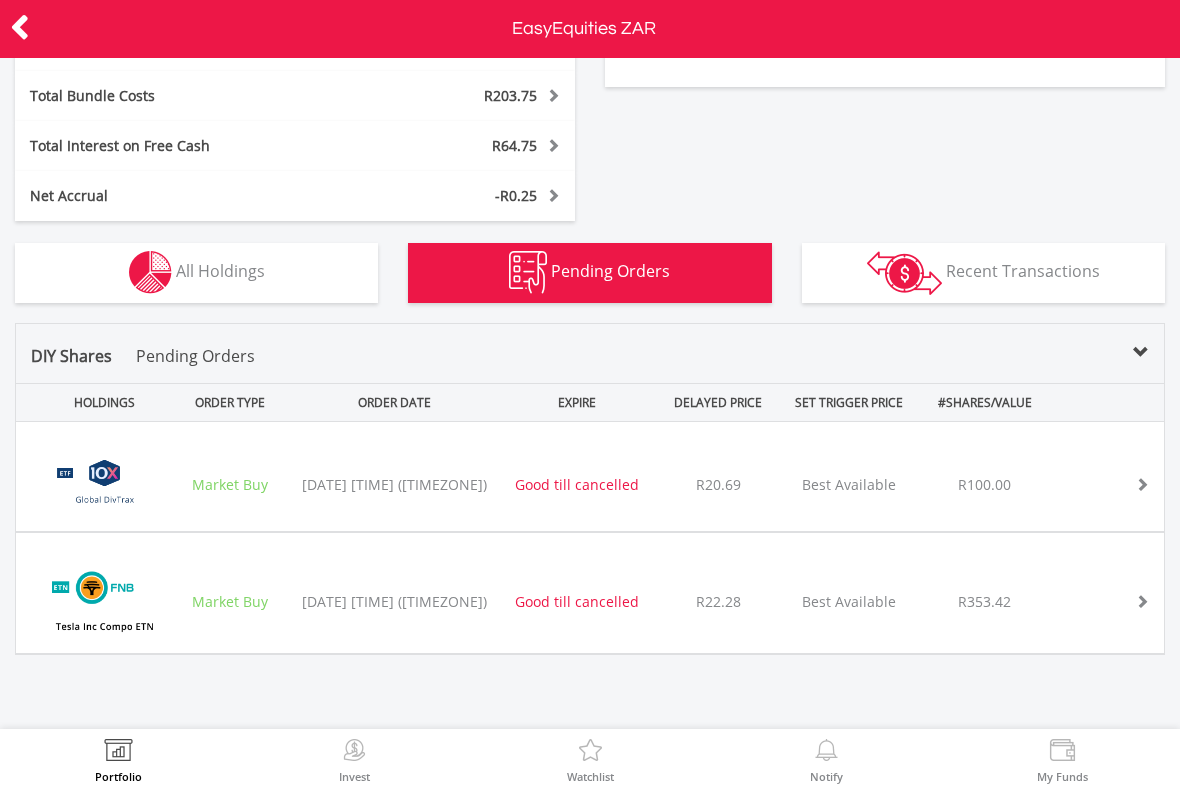 click at bounding box center [20, 27] 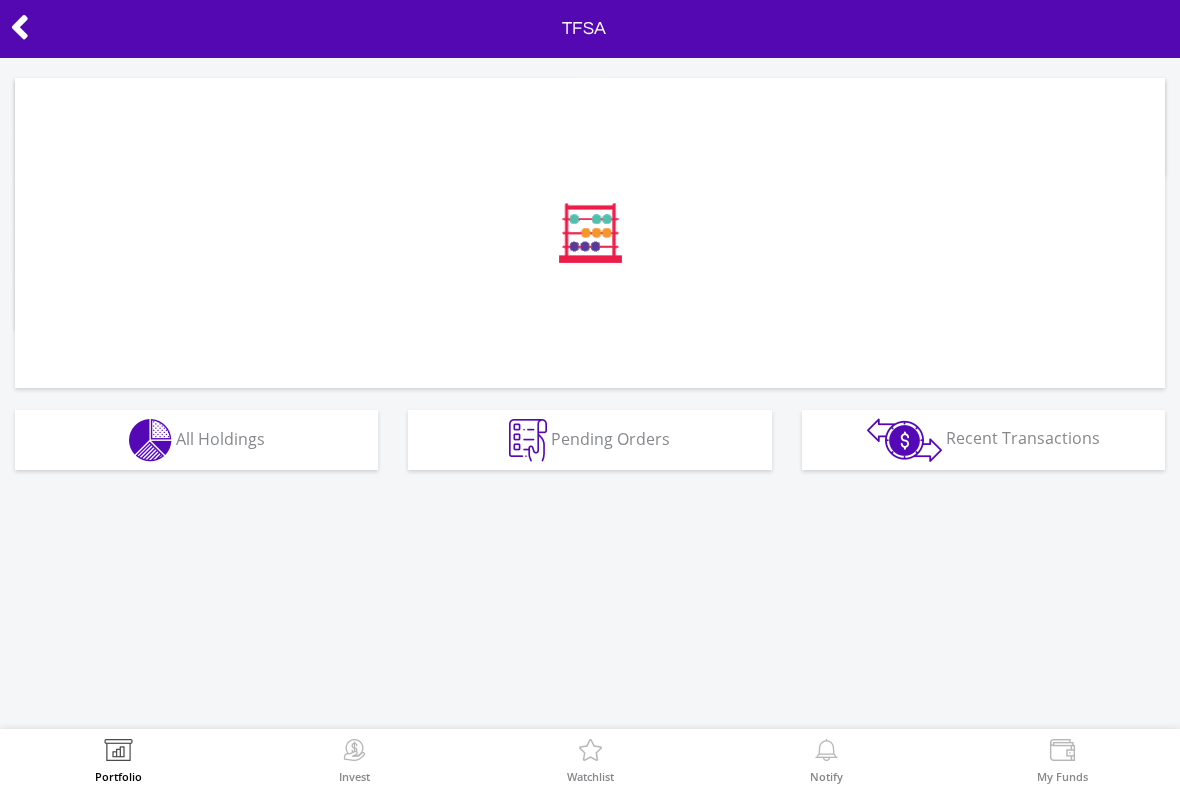 scroll, scrollTop: 0, scrollLeft: 0, axis: both 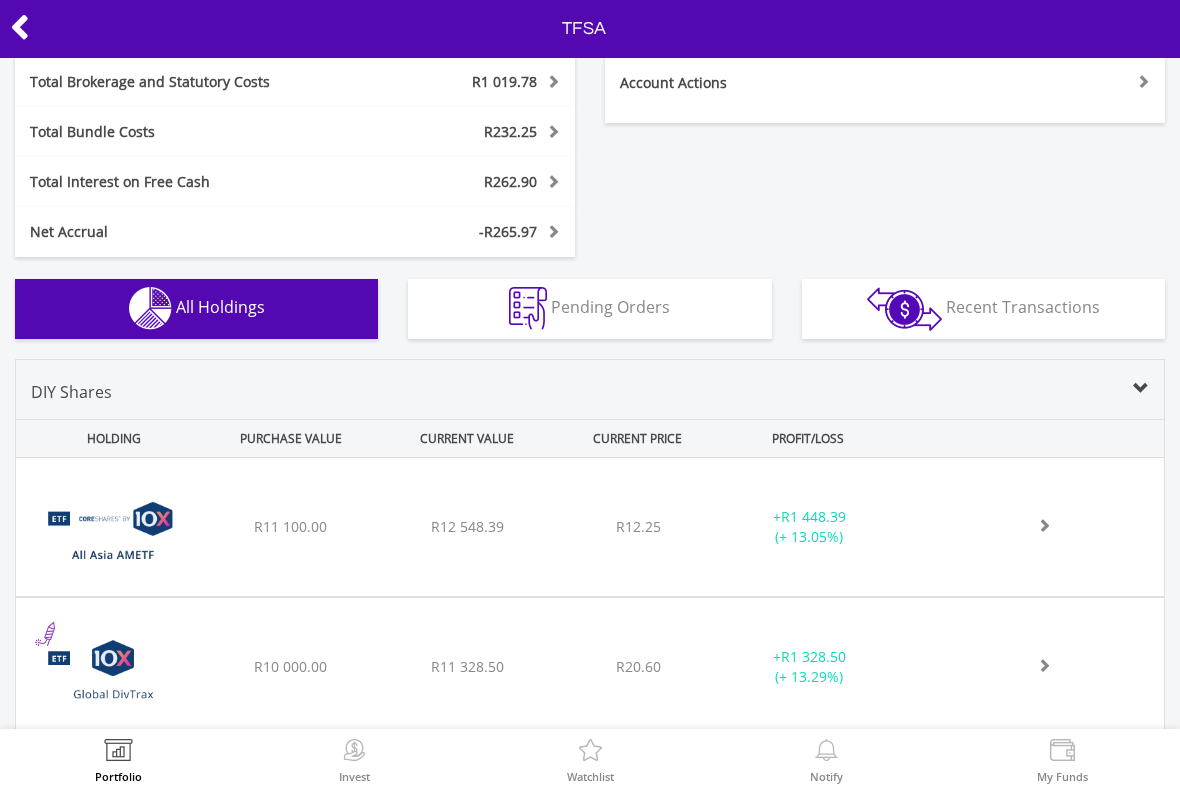 click on "Pending Orders
Pending Orders" at bounding box center (589, 309) 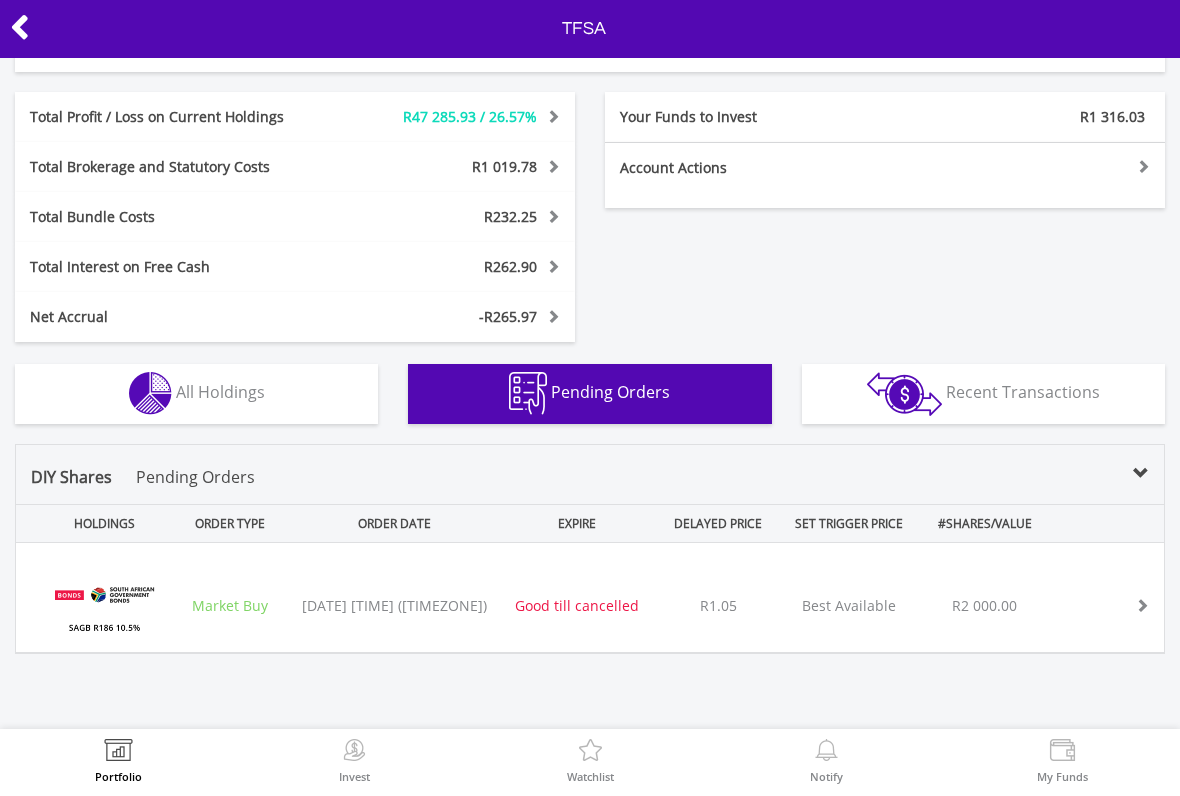 scroll, scrollTop: 492, scrollLeft: 0, axis: vertical 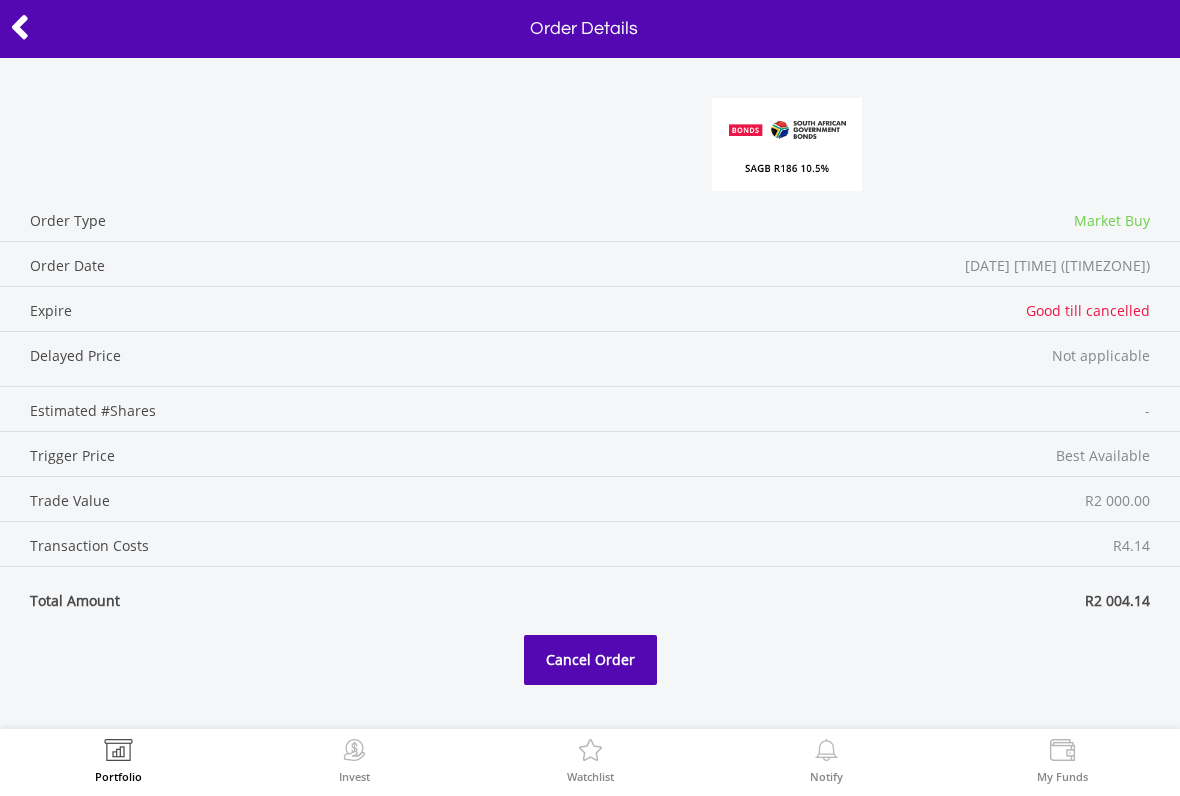 click at bounding box center [20, 27] 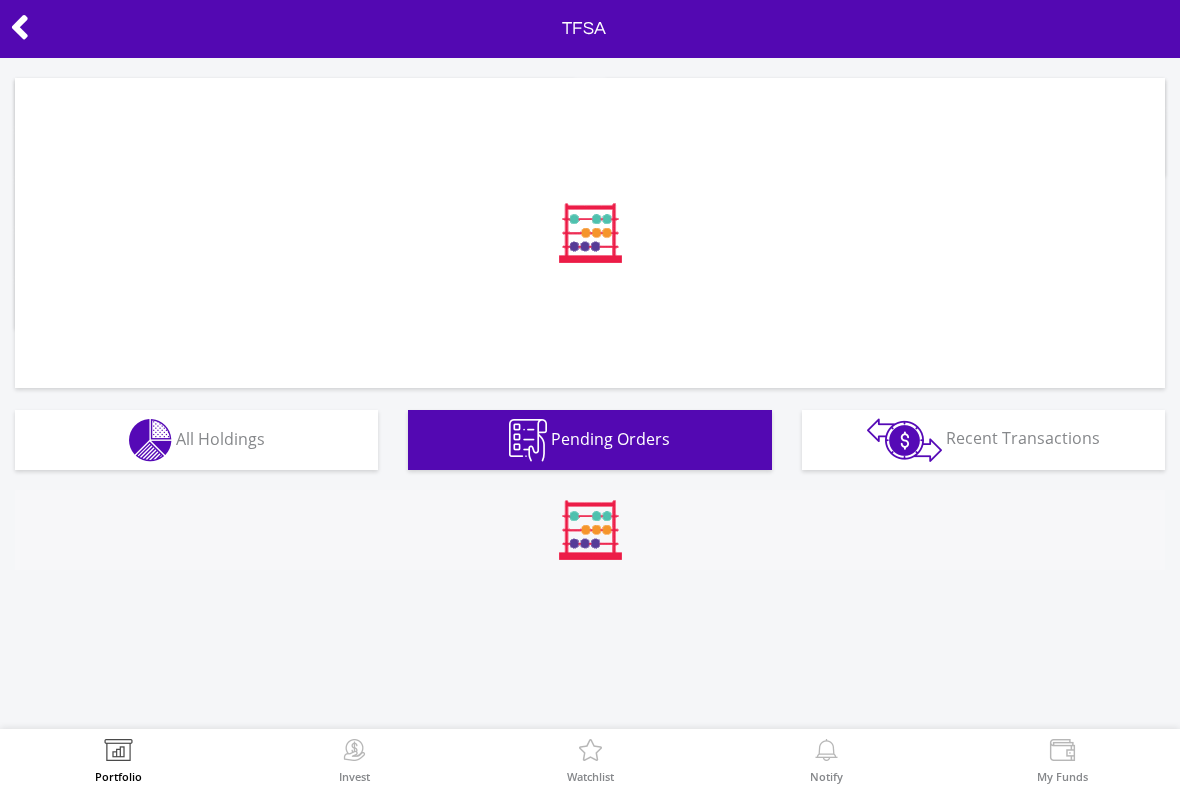 scroll, scrollTop: 0, scrollLeft: 0, axis: both 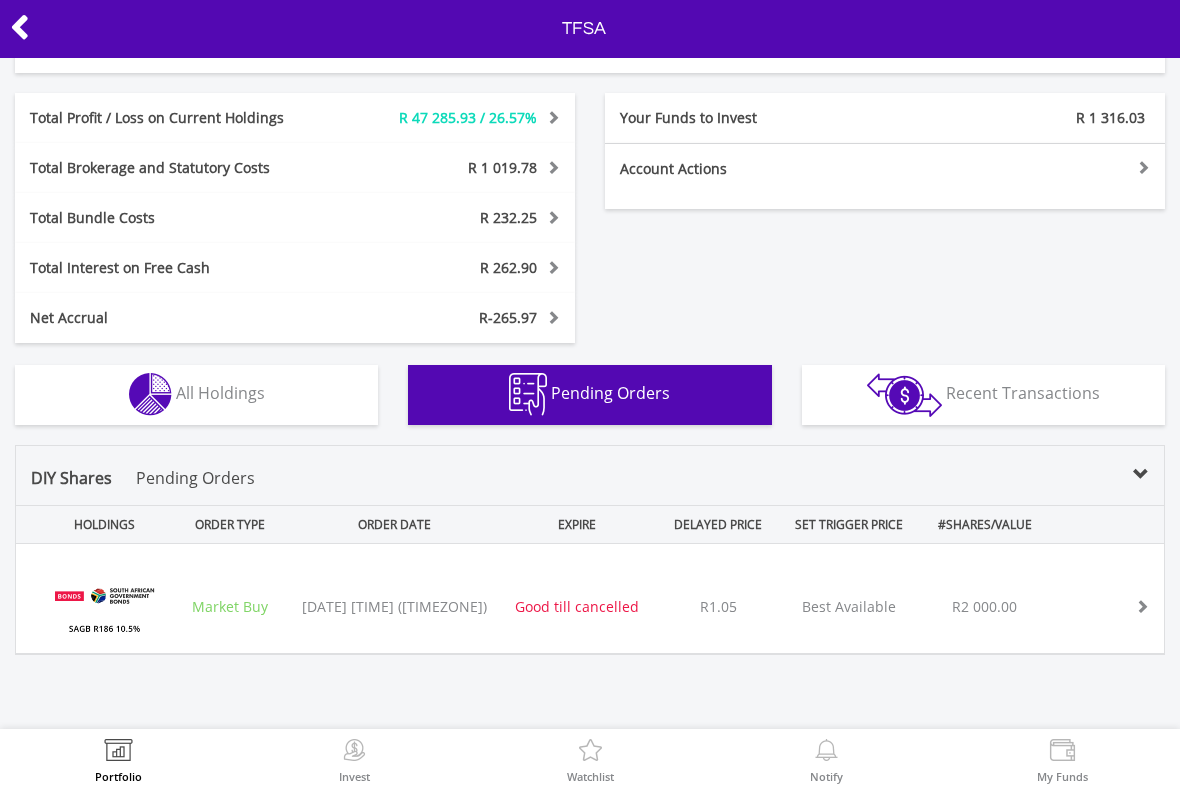 click at bounding box center (20, 27) 